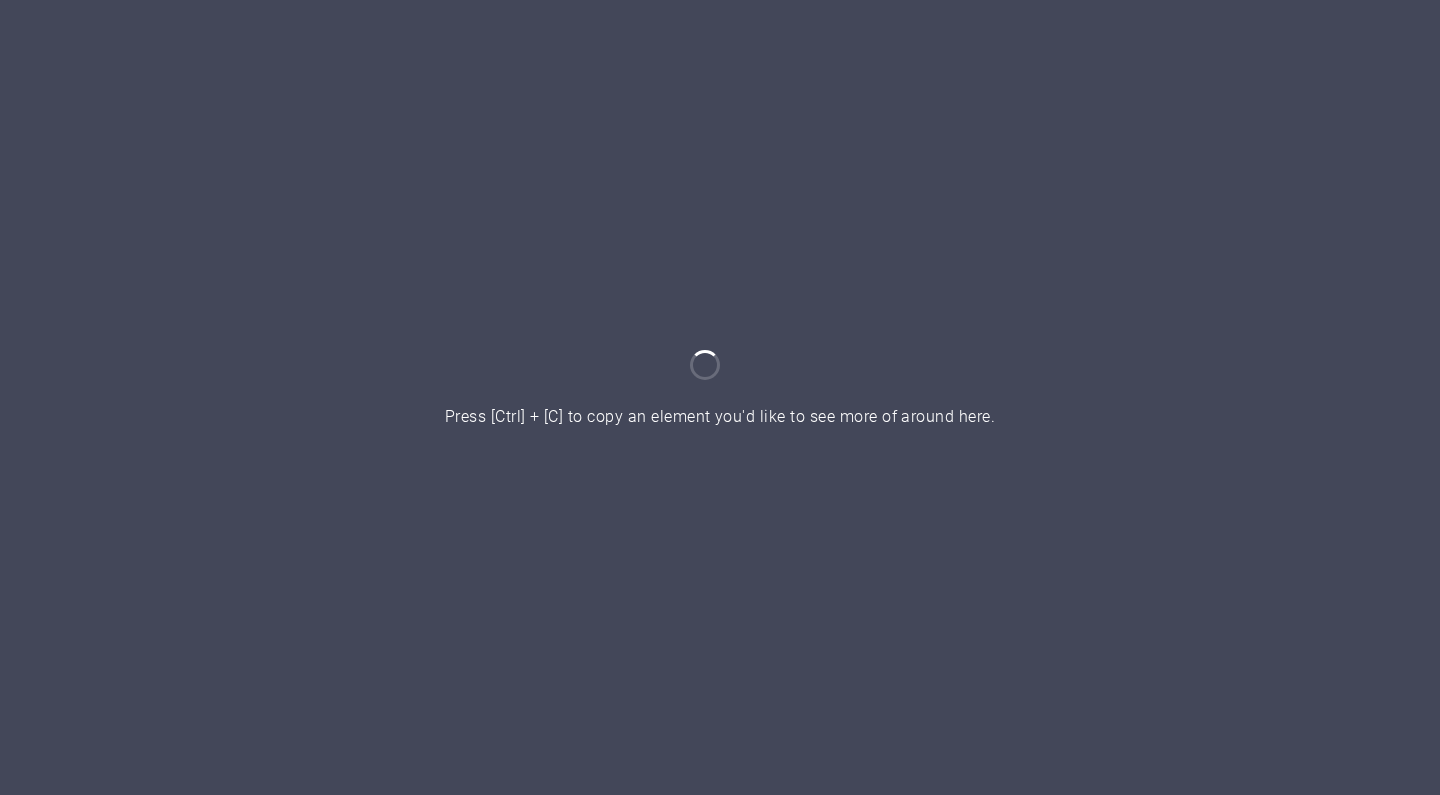 scroll, scrollTop: 0, scrollLeft: 0, axis: both 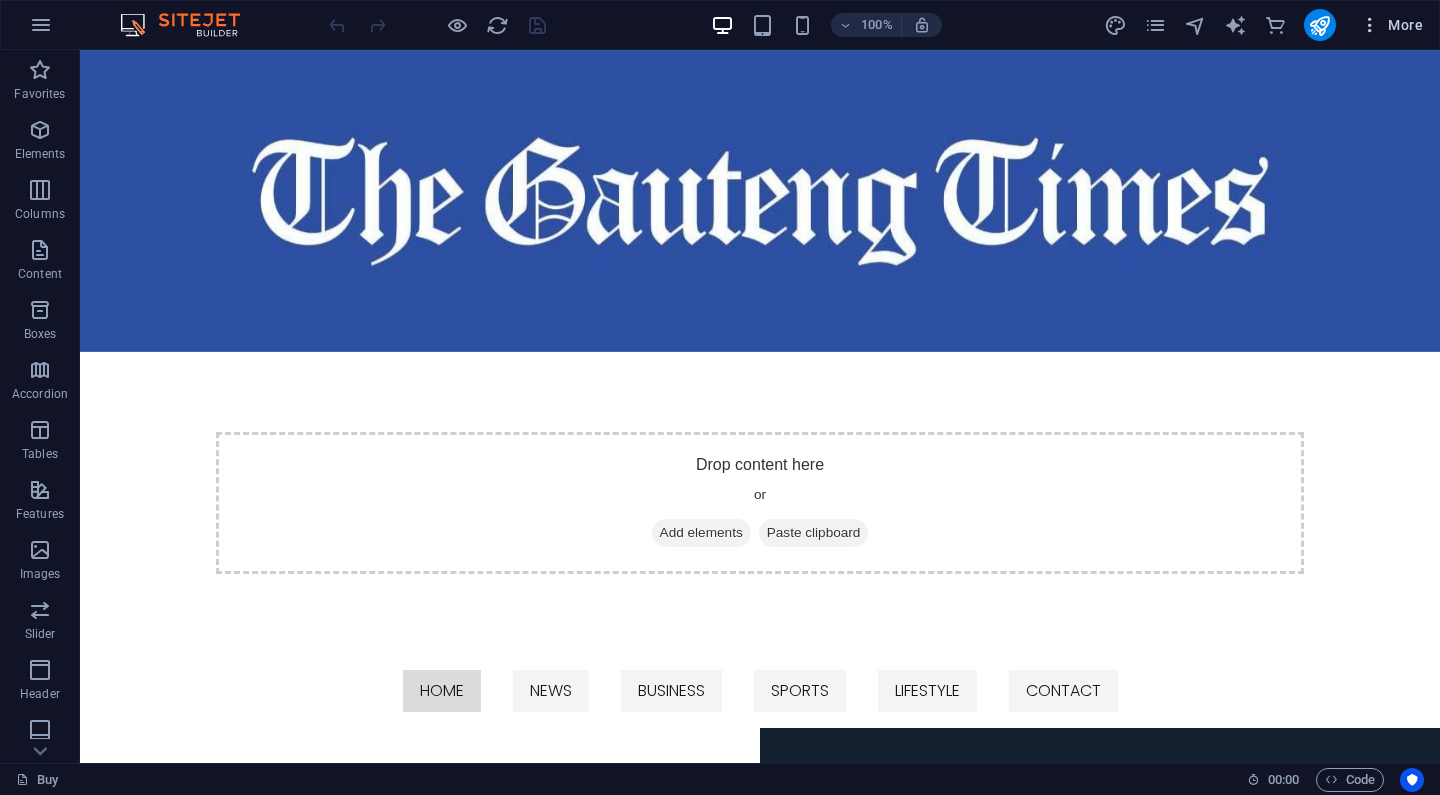 click on "More" at bounding box center [1391, 25] 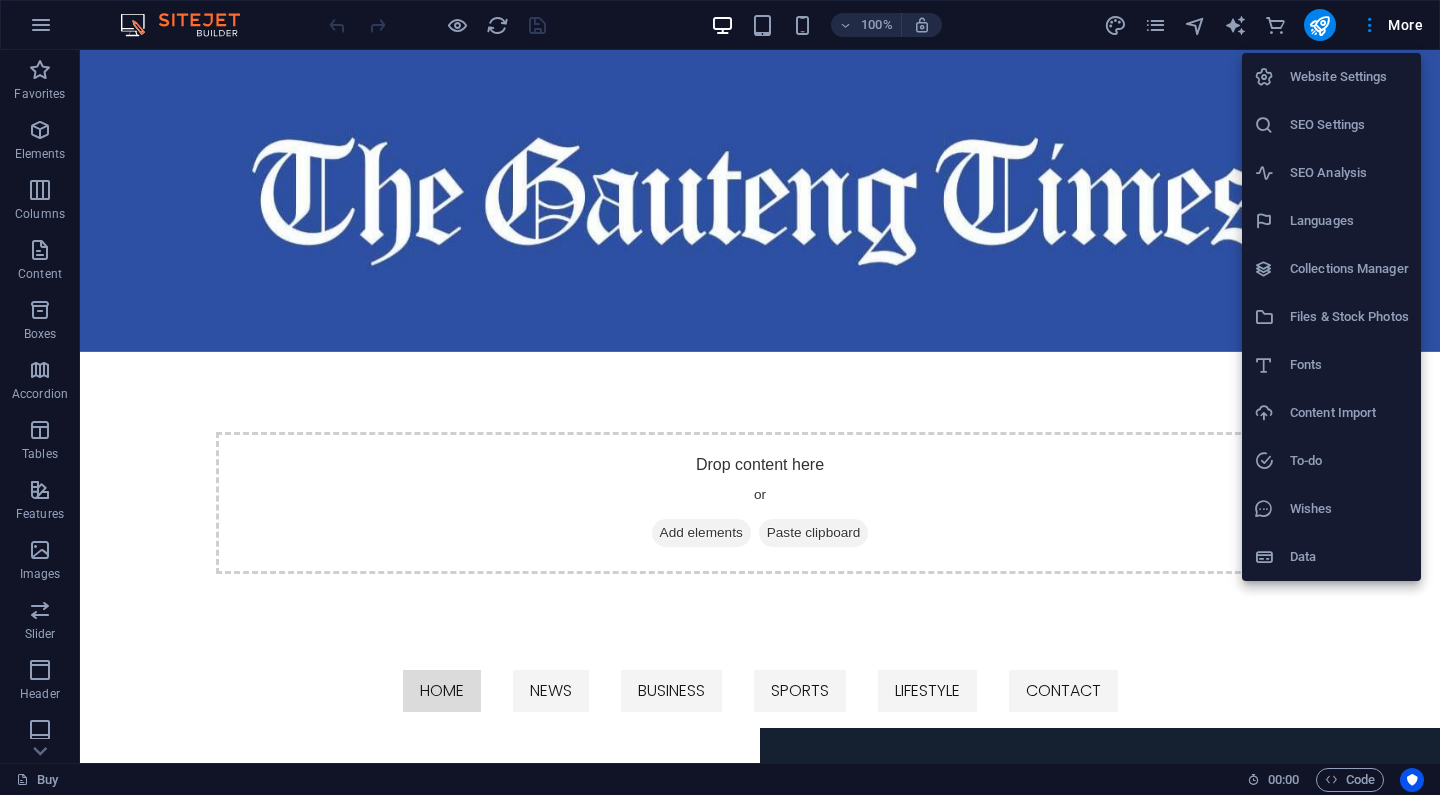 click on "Website Settings" at bounding box center [1349, 77] 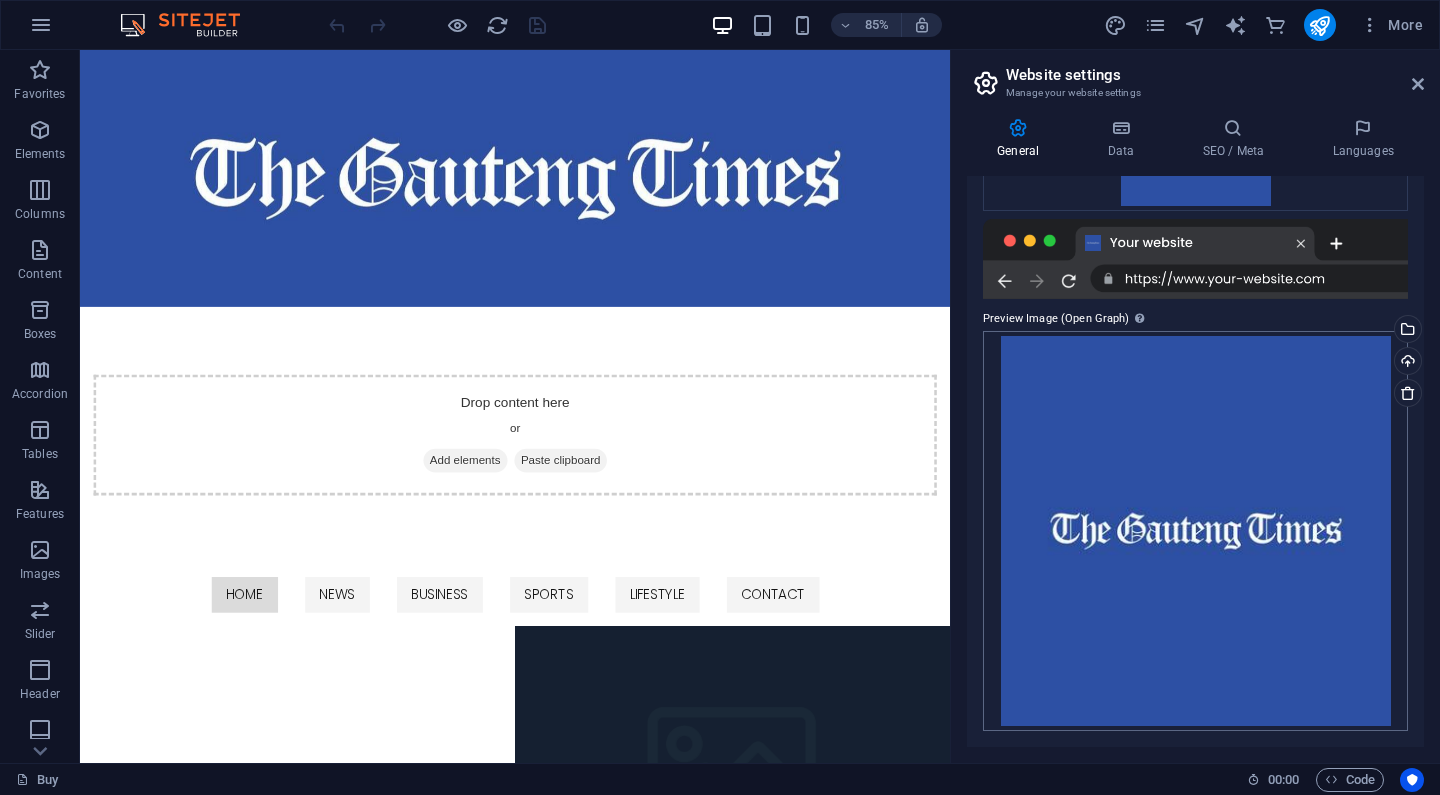 scroll, scrollTop: 412, scrollLeft: 0, axis: vertical 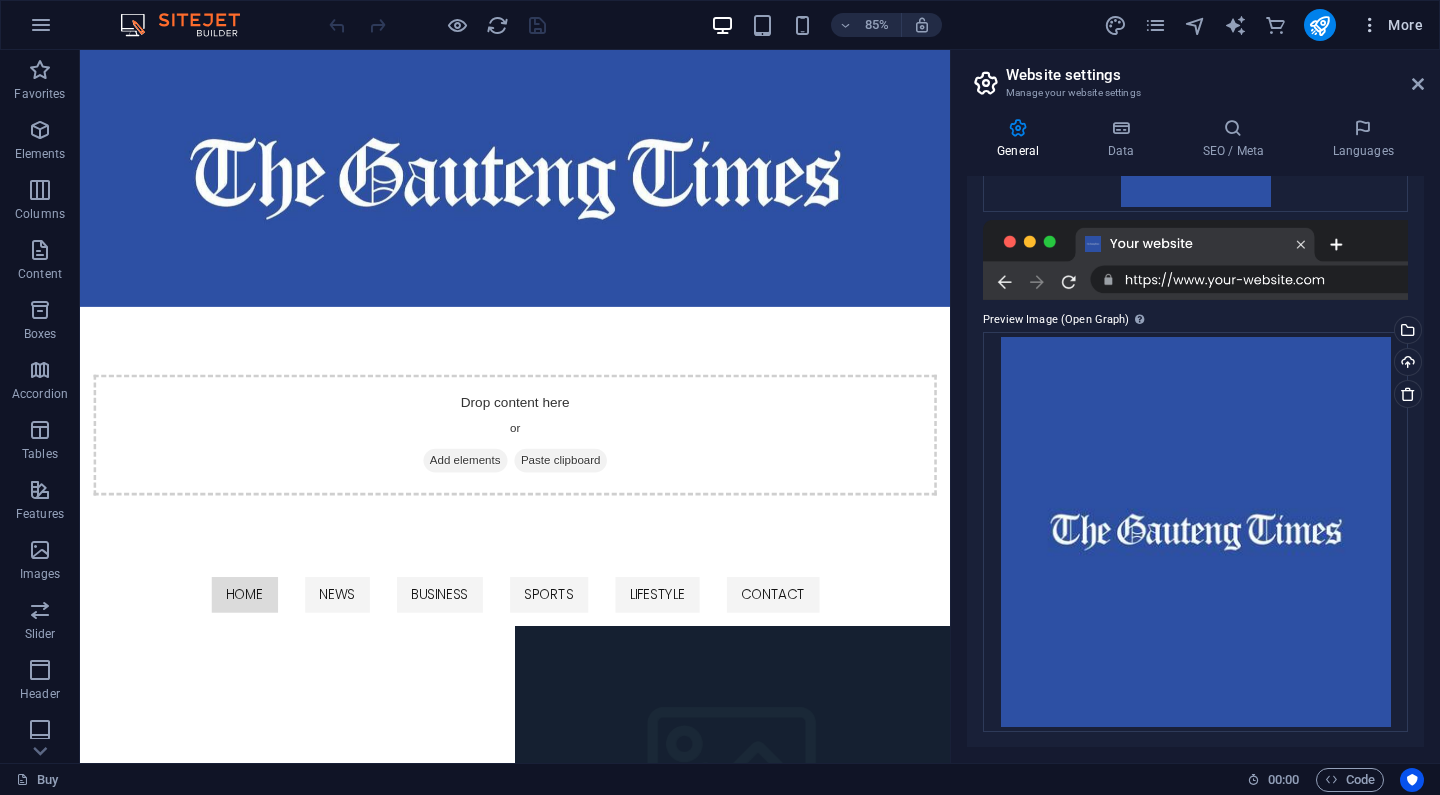 click on "More" at bounding box center (1391, 25) 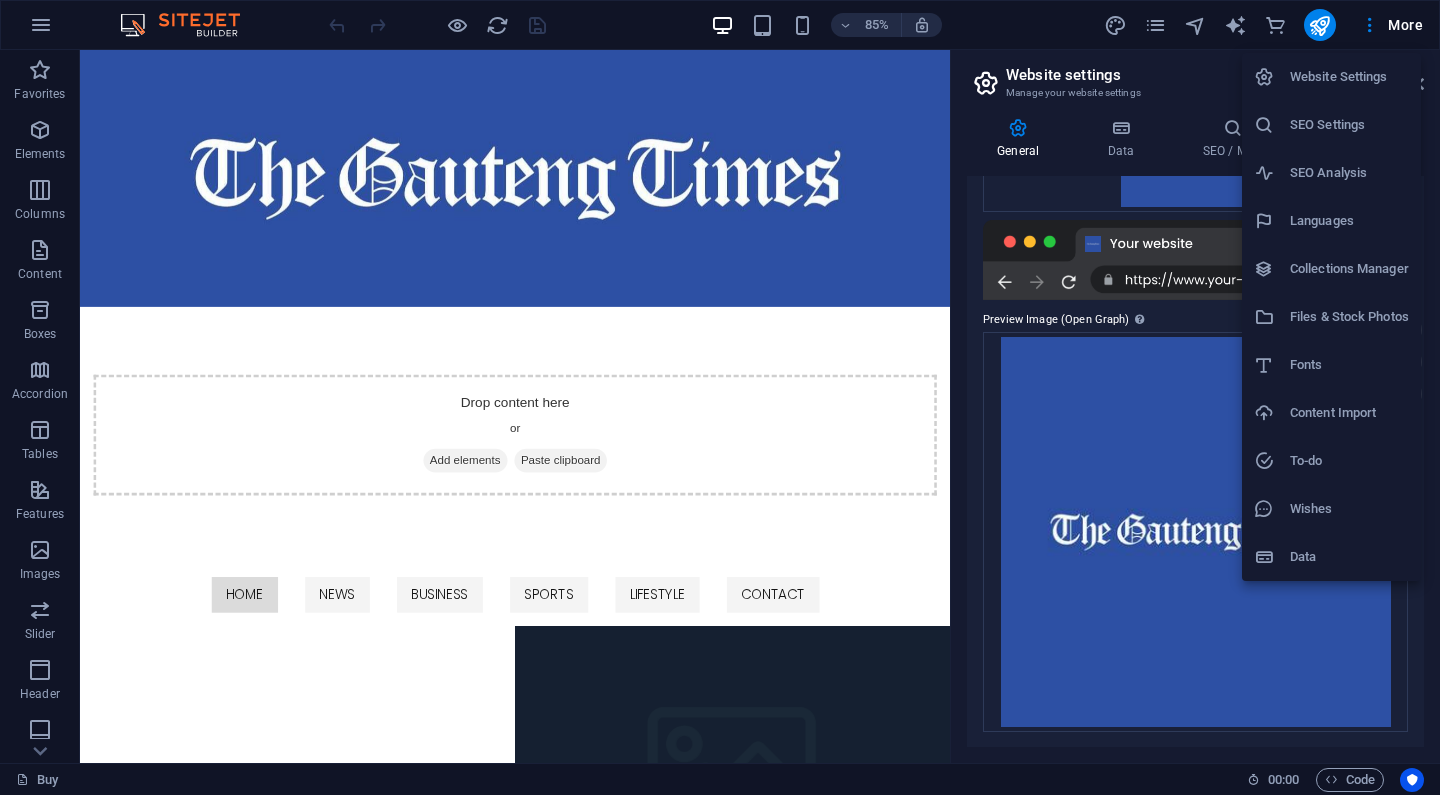 click at bounding box center [720, 397] 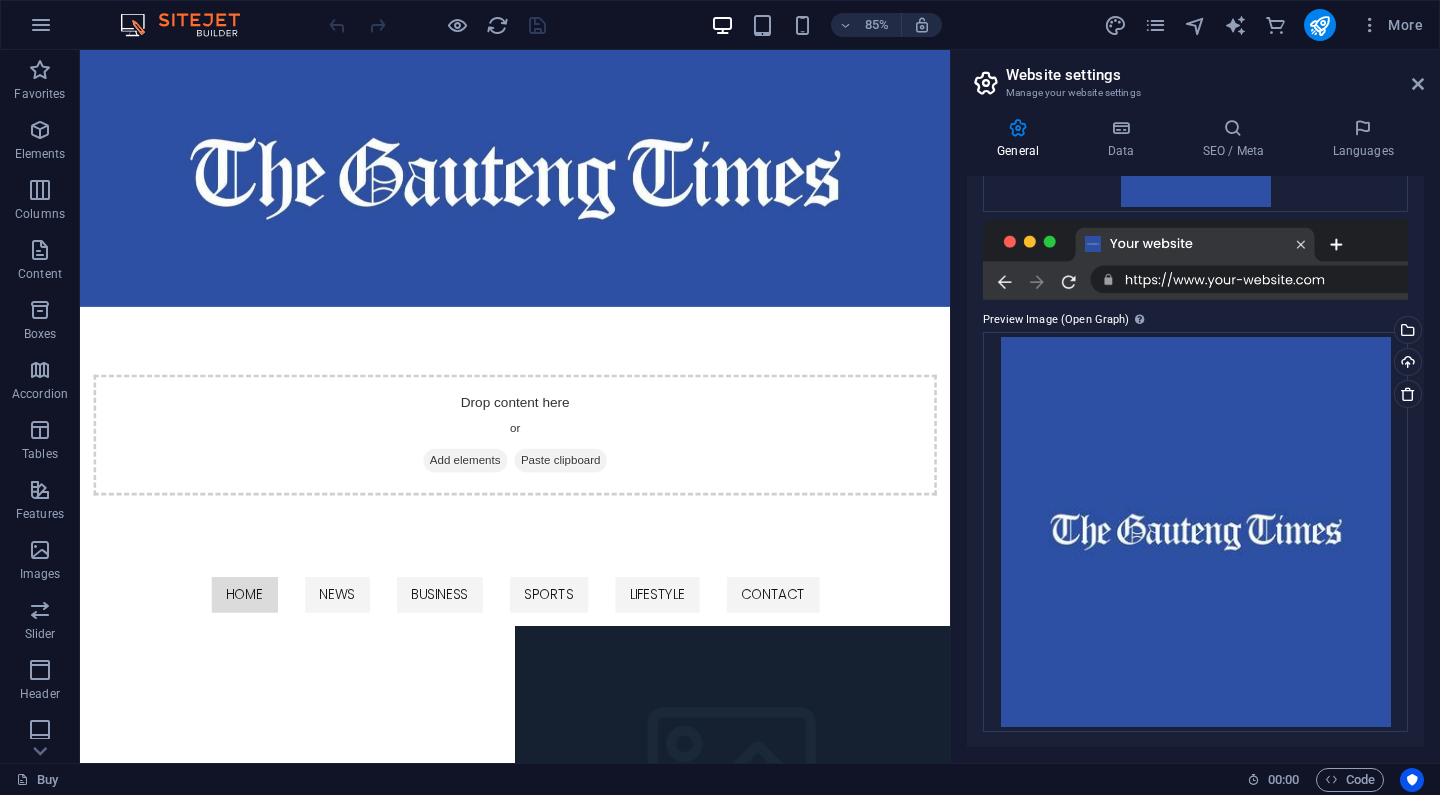 click at bounding box center (1155, 25) 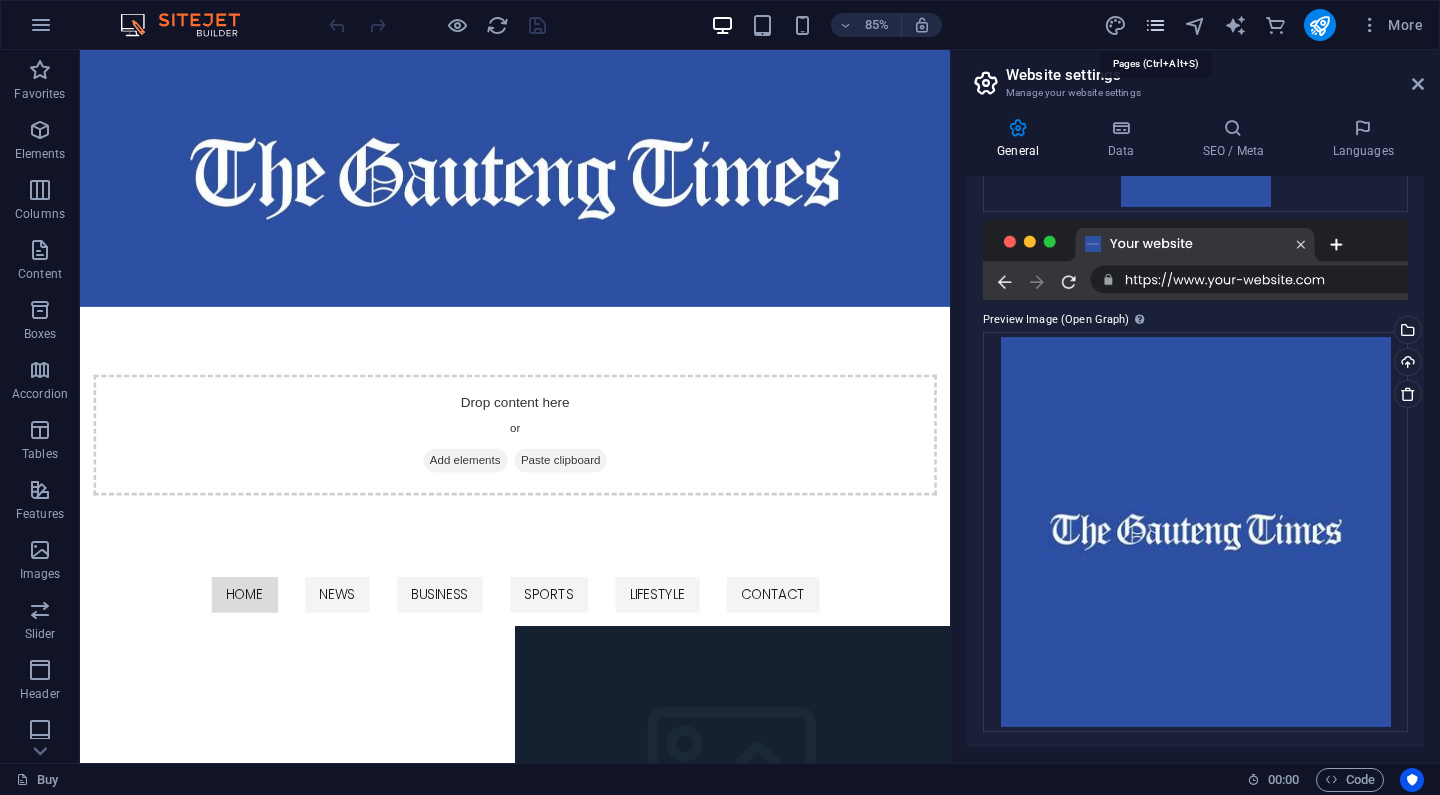 click at bounding box center (1155, 25) 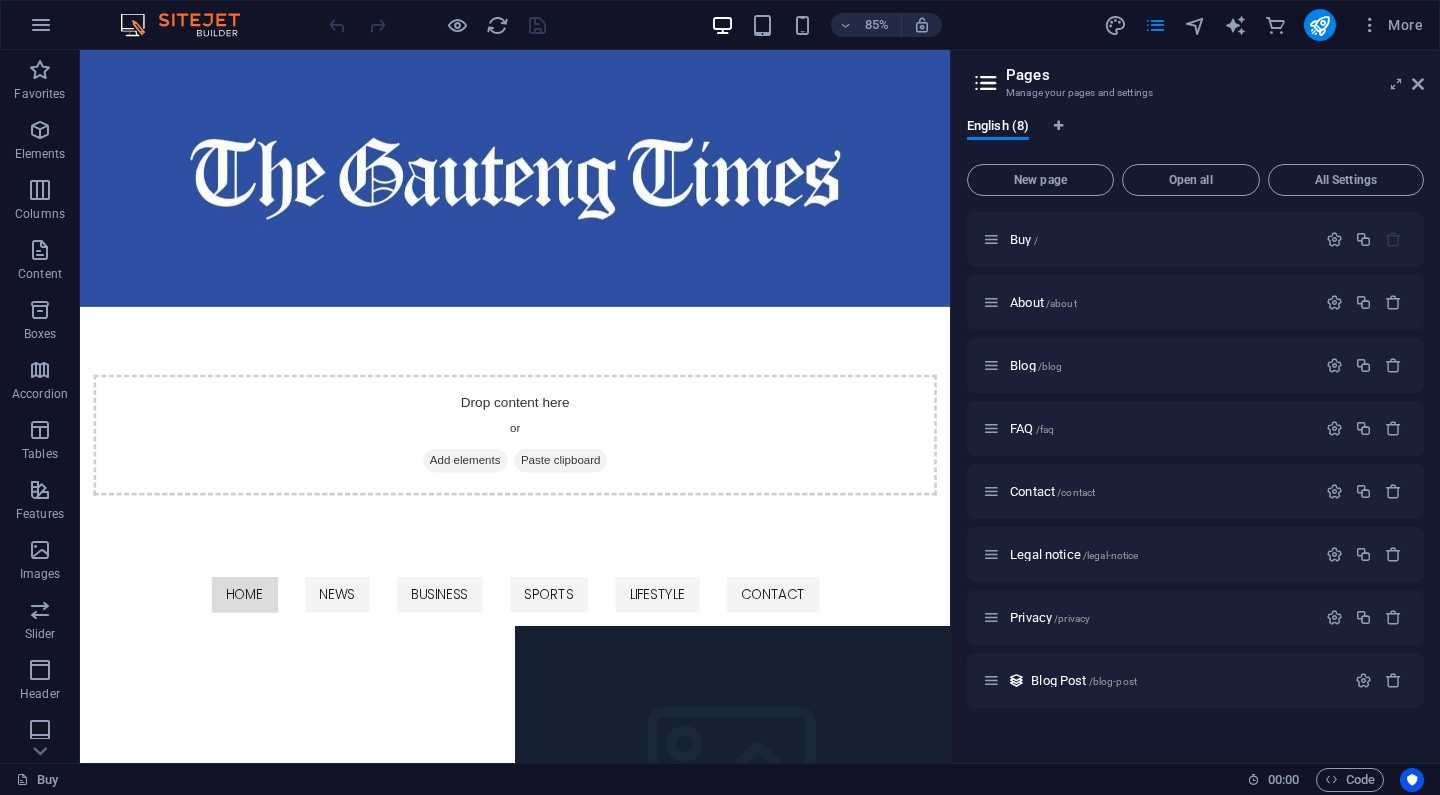 click at bounding box center (986, 83) 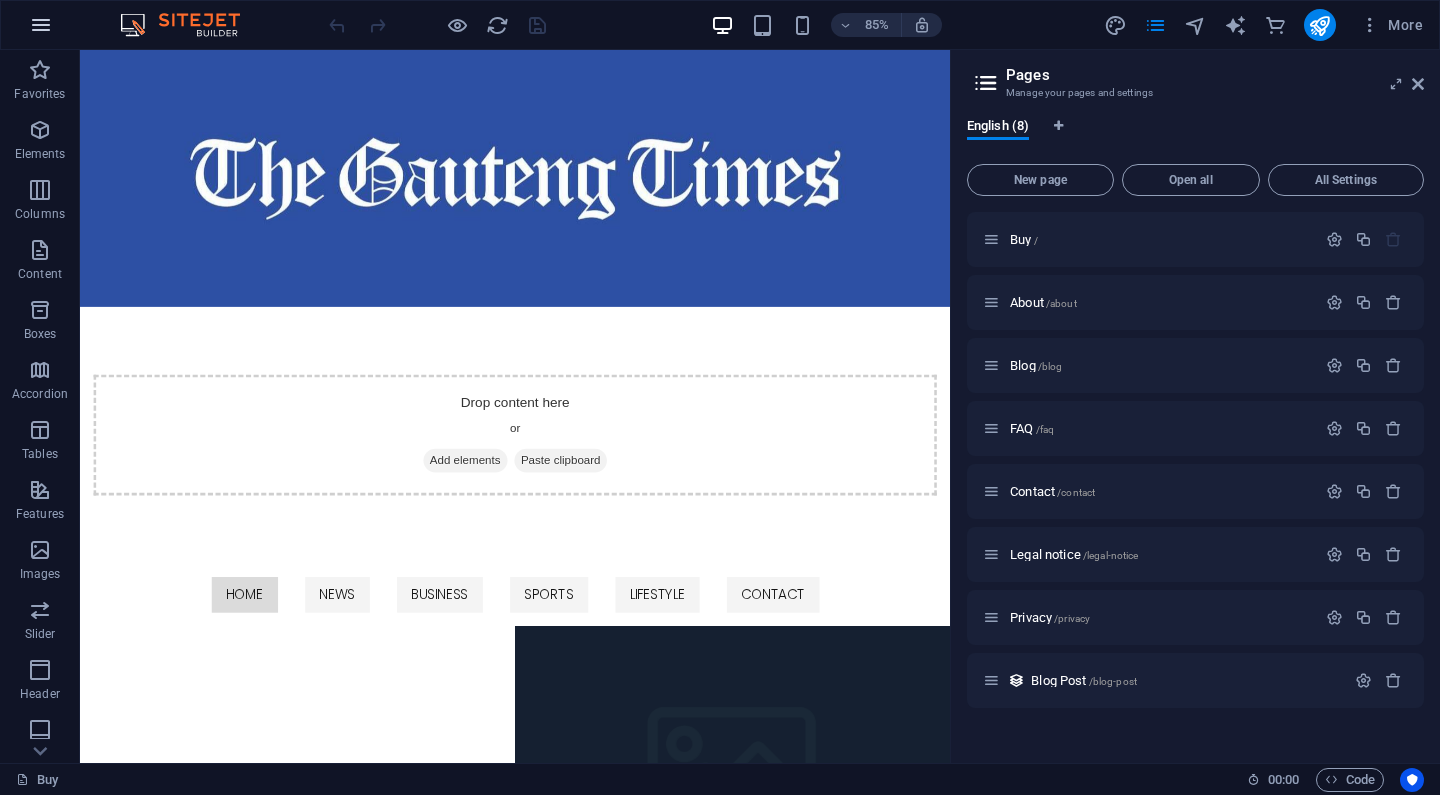 click at bounding box center (41, 25) 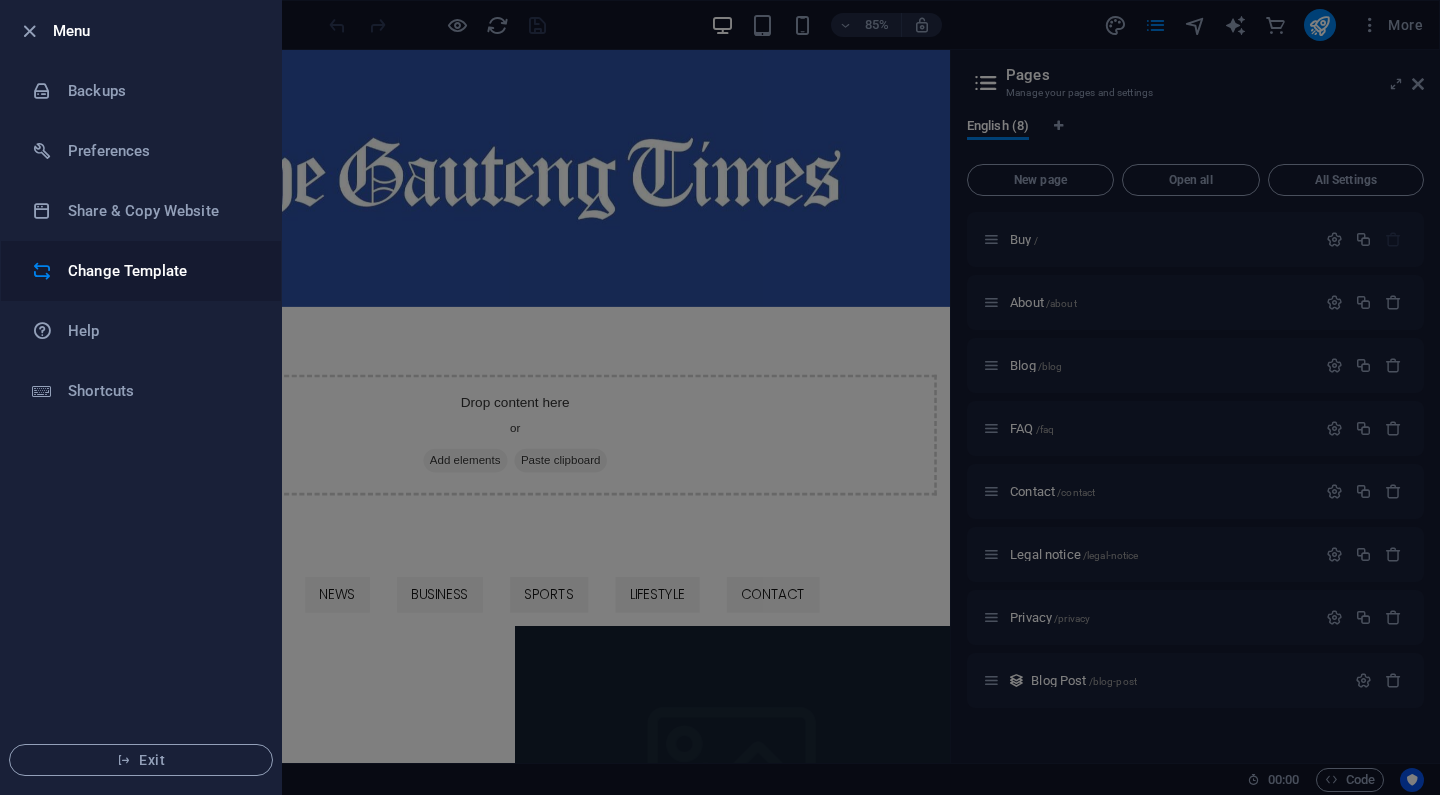 click on "Change Template" at bounding box center [160, 271] 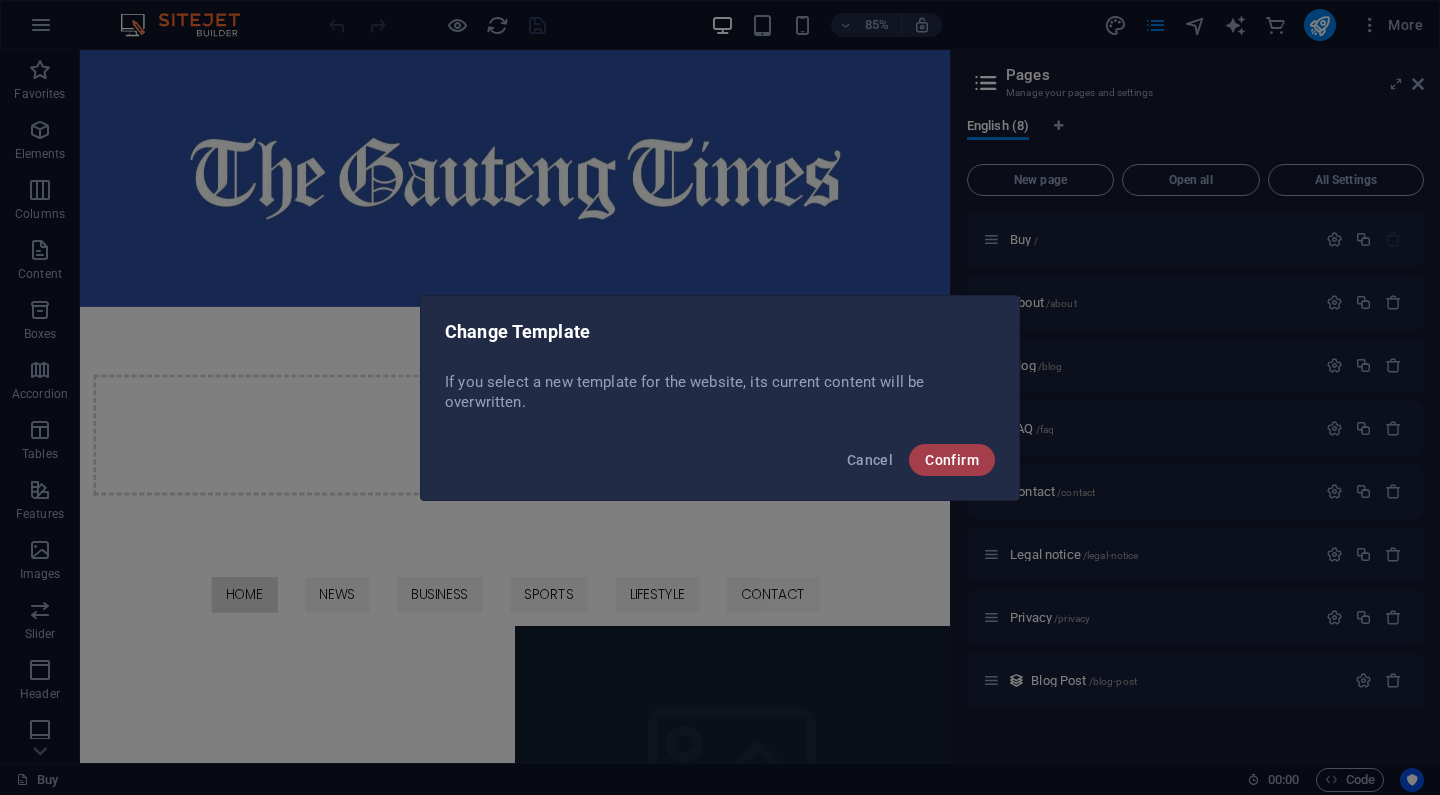 click on "Confirm" at bounding box center [952, 460] 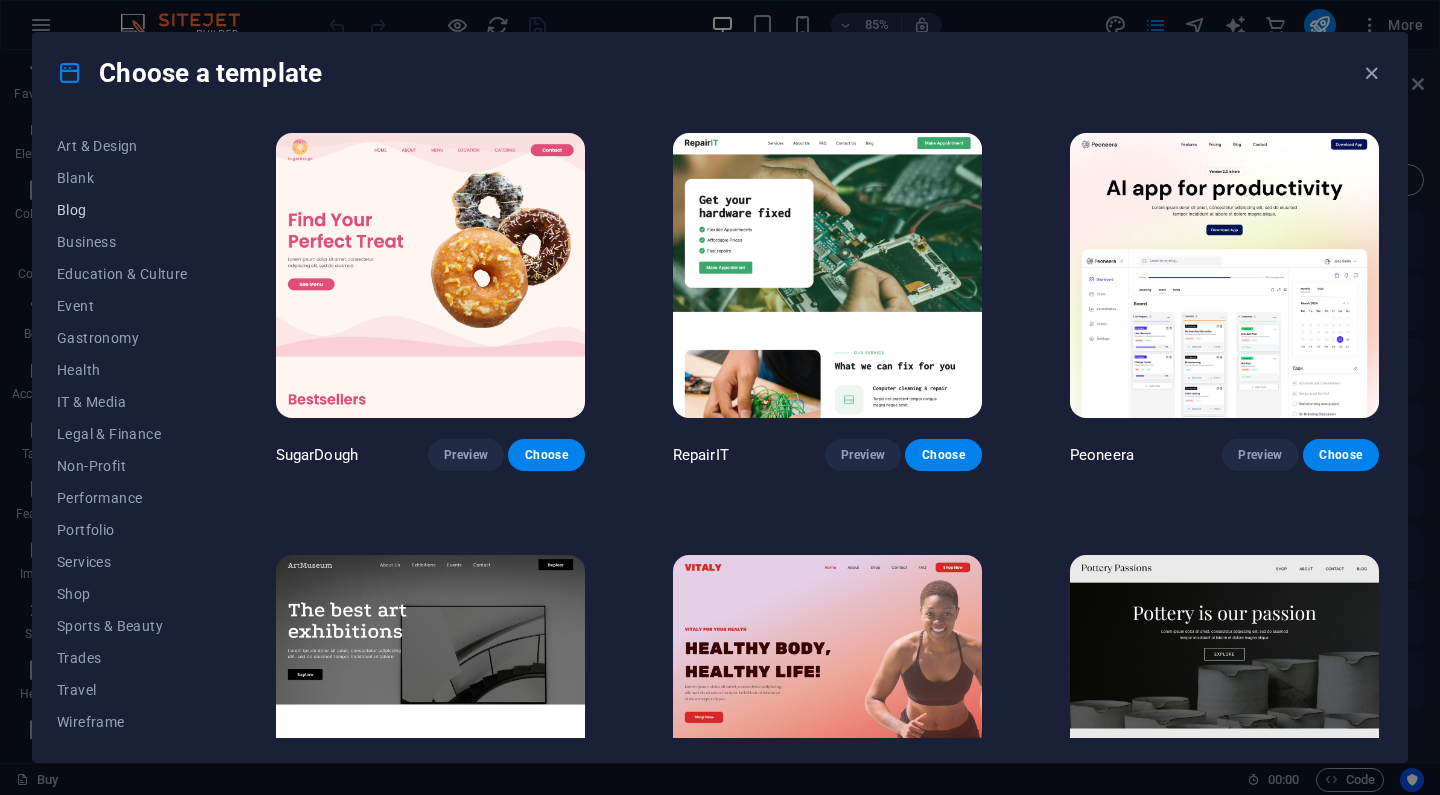 scroll, scrollTop: 223, scrollLeft: 0, axis: vertical 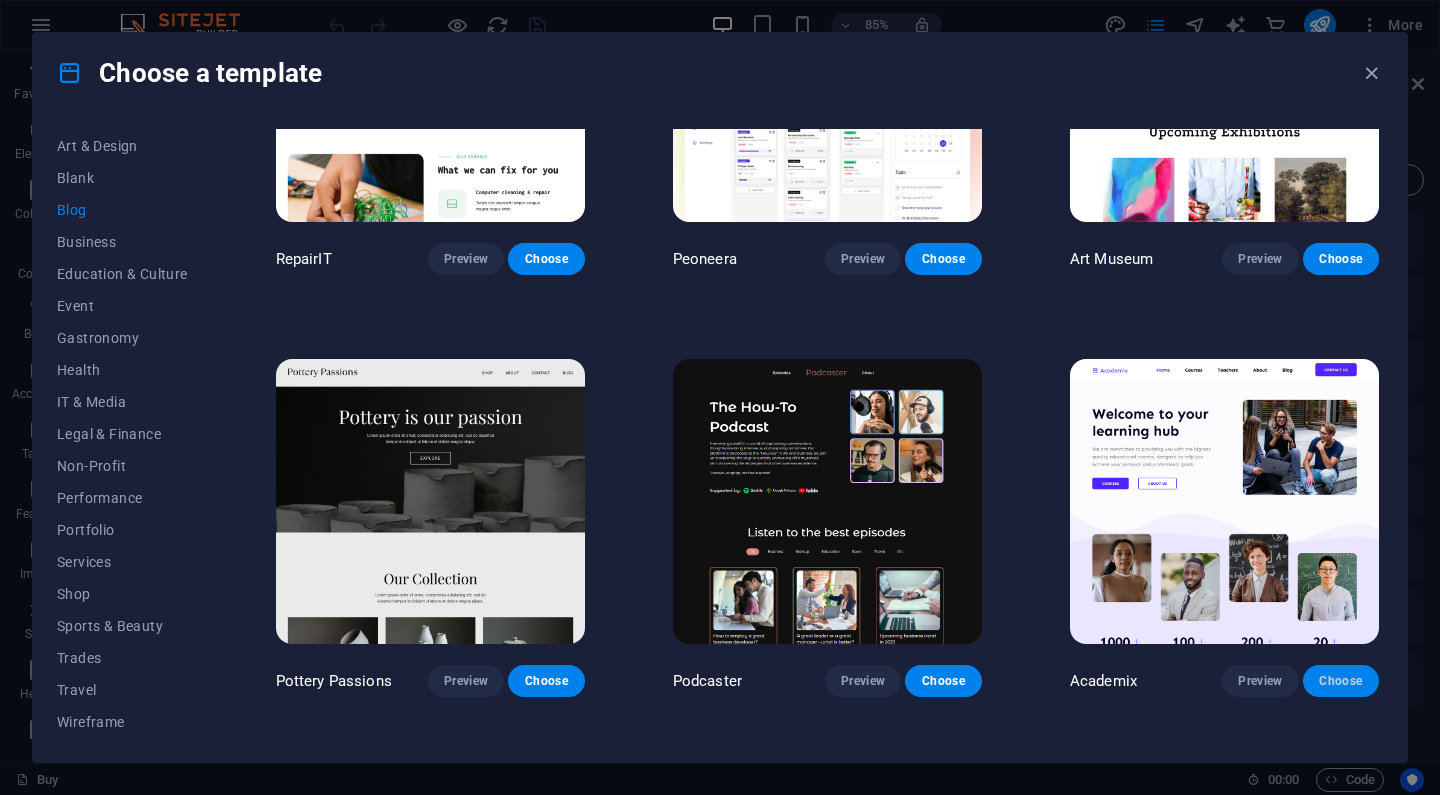 click on "Choose" at bounding box center [1341, 681] 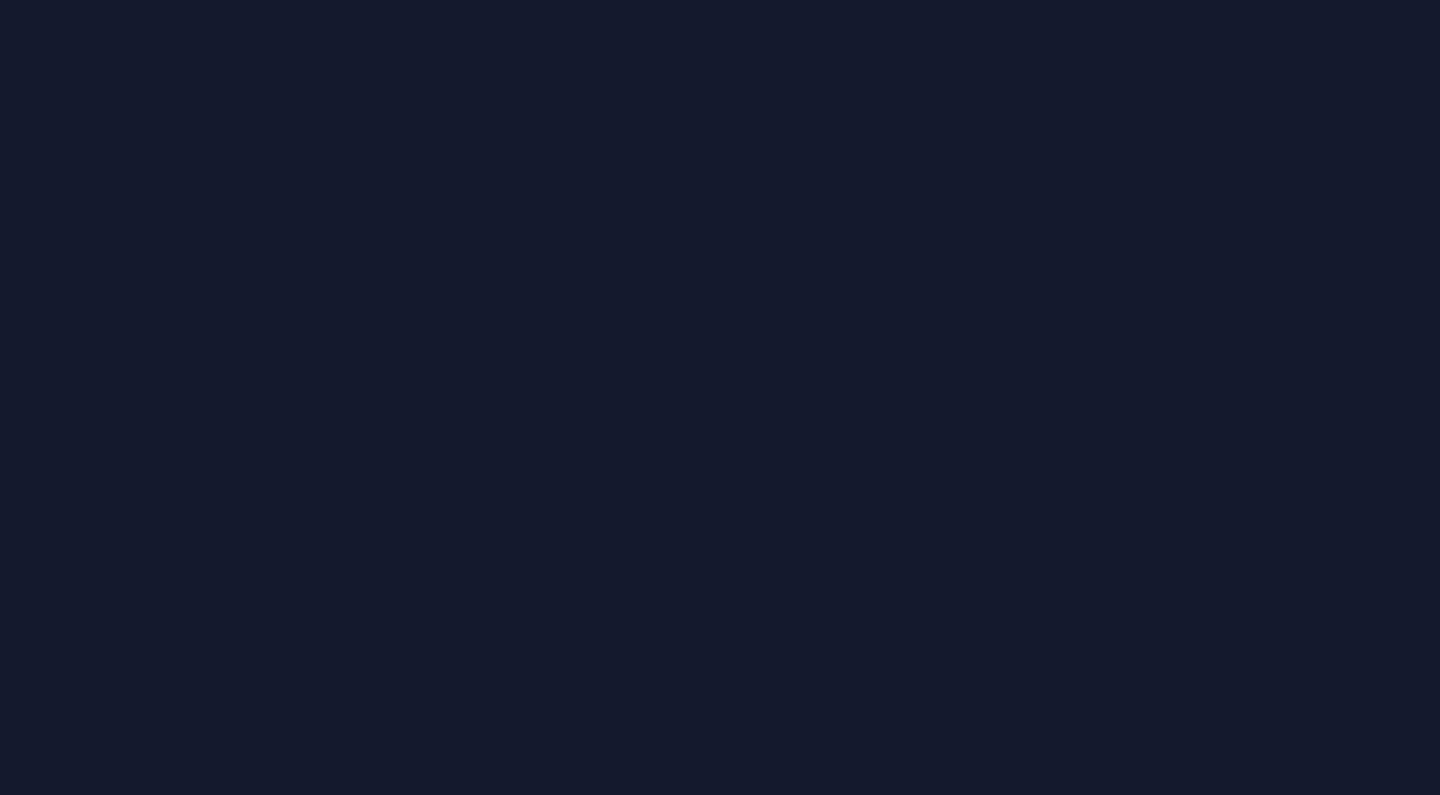 scroll, scrollTop: 0, scrollLeft: 0, axis: both 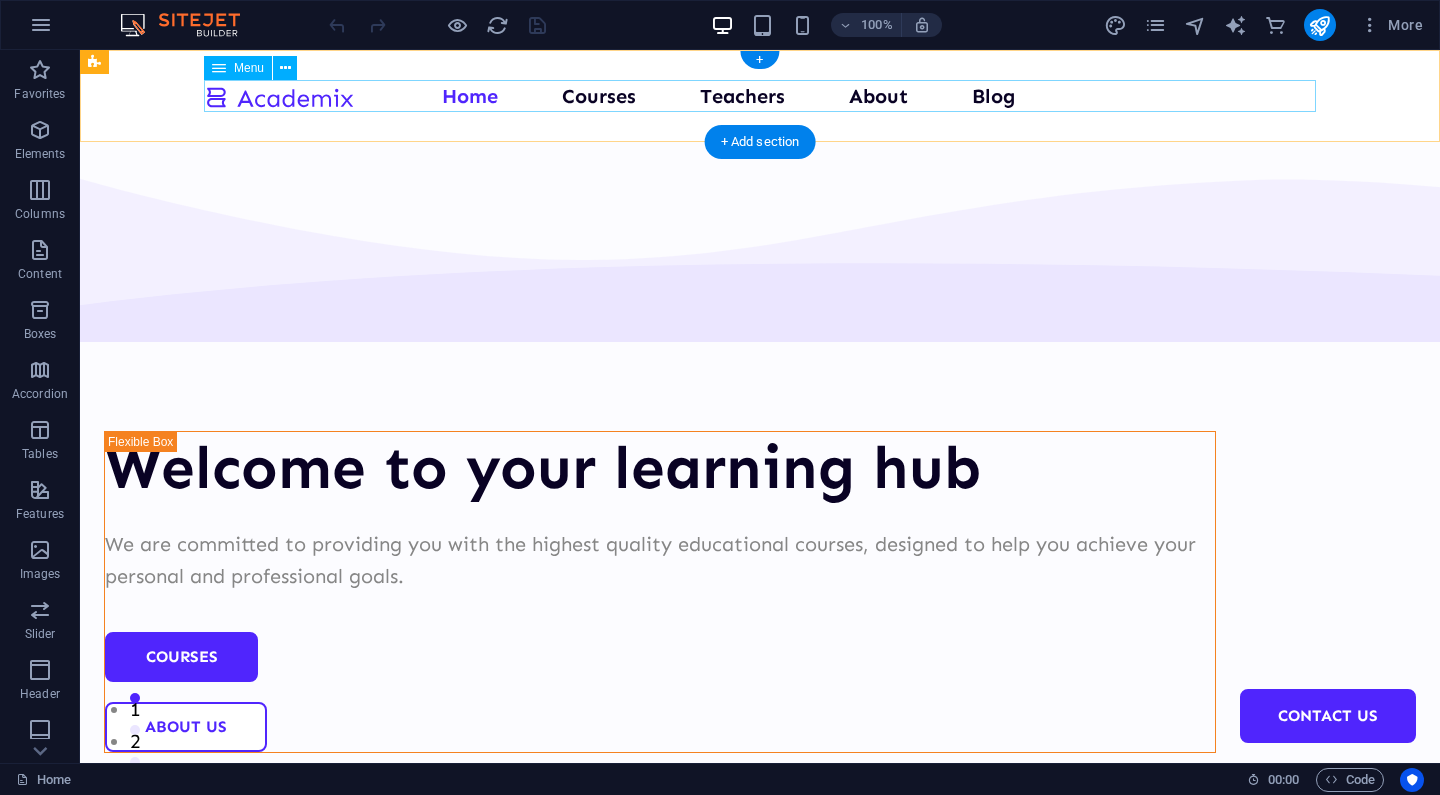 click on "Home Courses Teachers About Blog Contact Us" at bounding box center [760, 96] 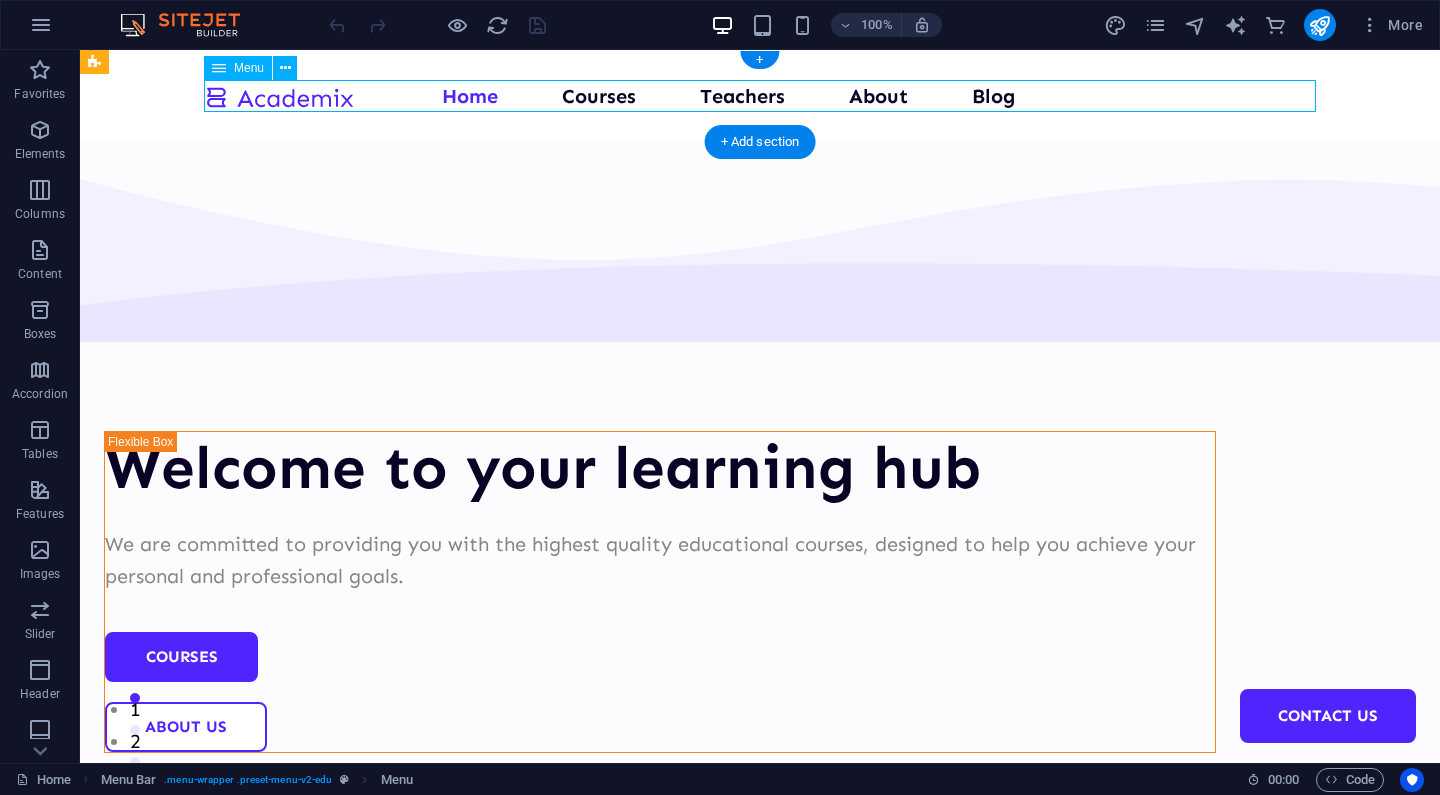click on "Home Courses Teachers About Blog Contact Us" at bounding box center [760, 96] 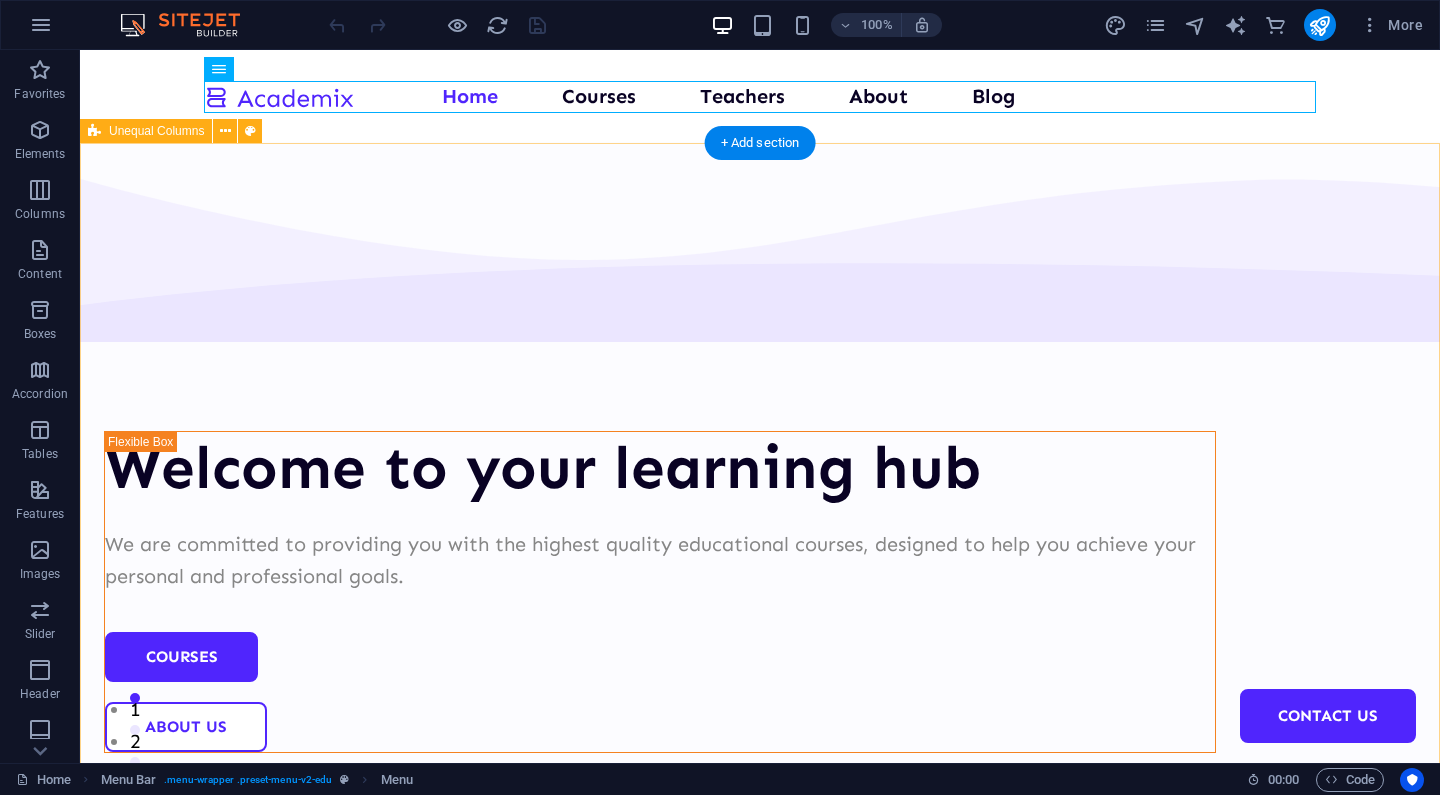 scroll, scrollTop: 0, scrollLeft: 0, axis: both 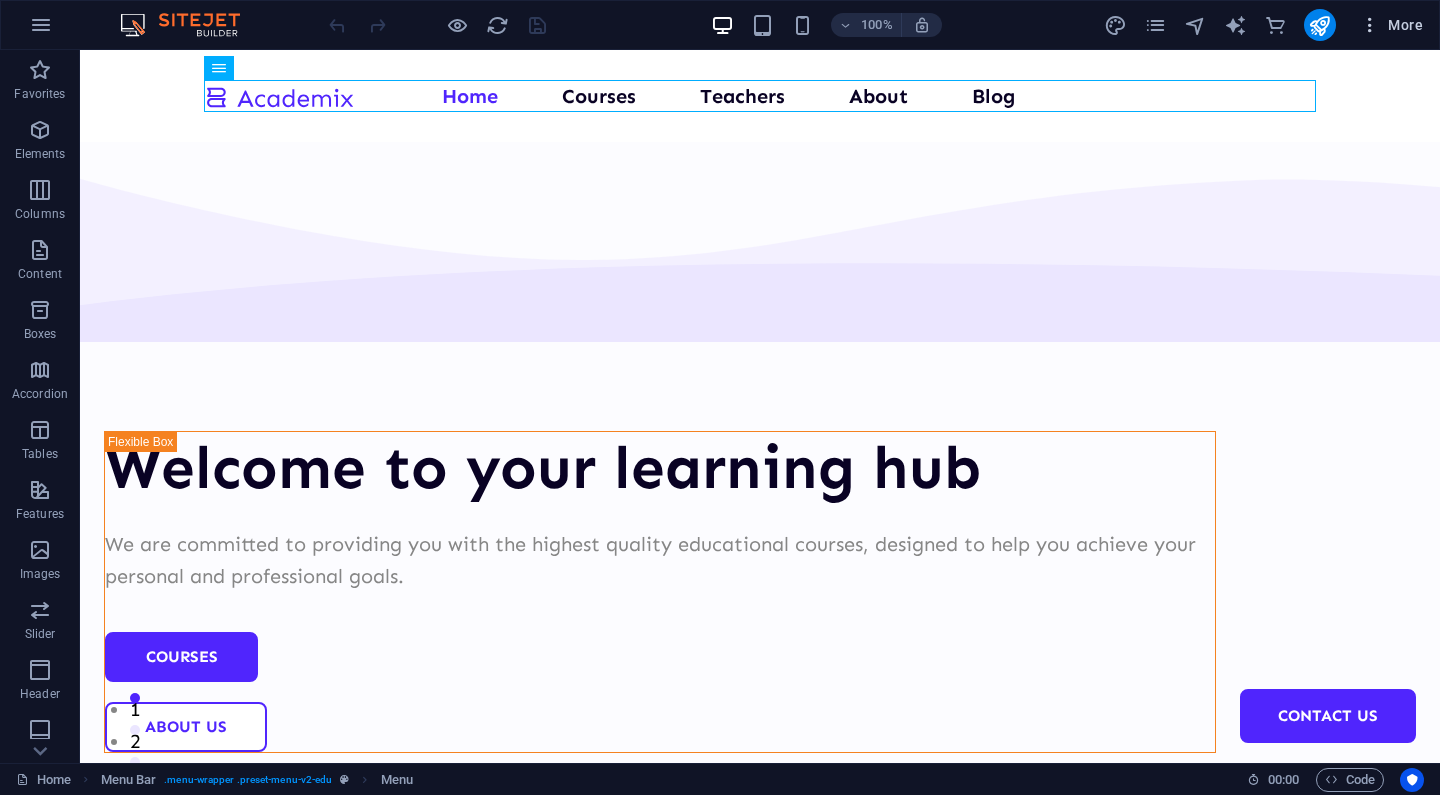 click at bounding box center [1370, 25] 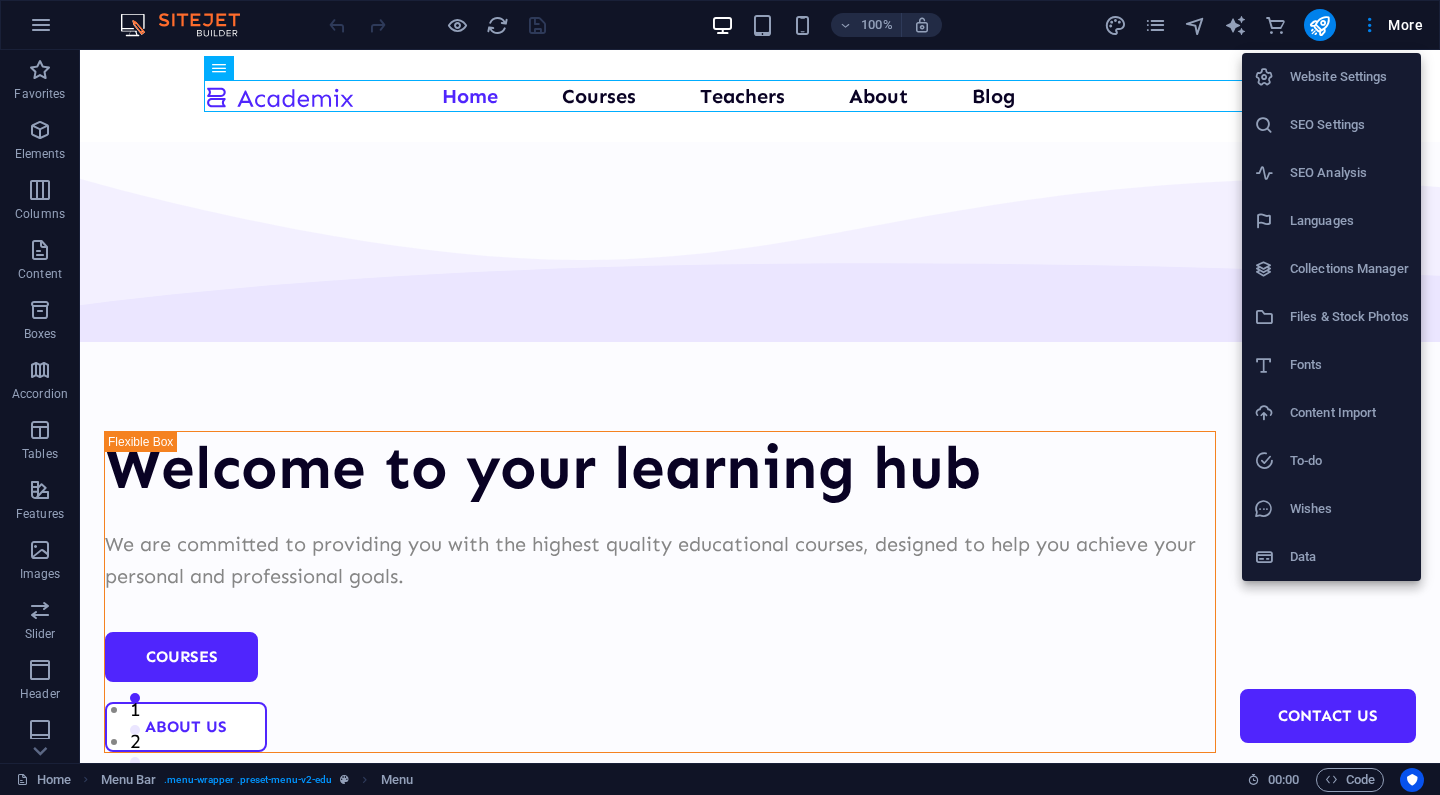 click at bounding box center (720, 397) 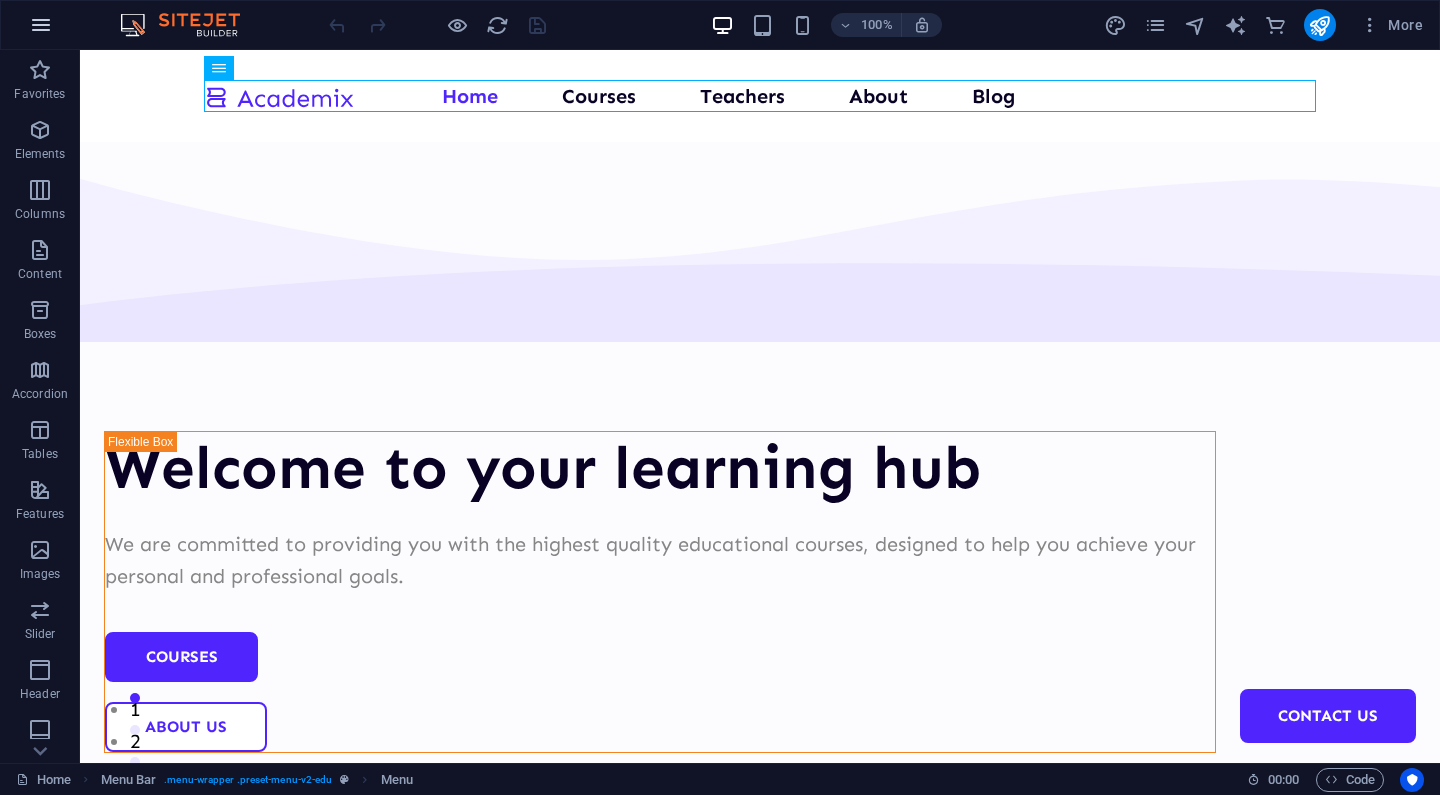 click at bounding box center (41, 25) 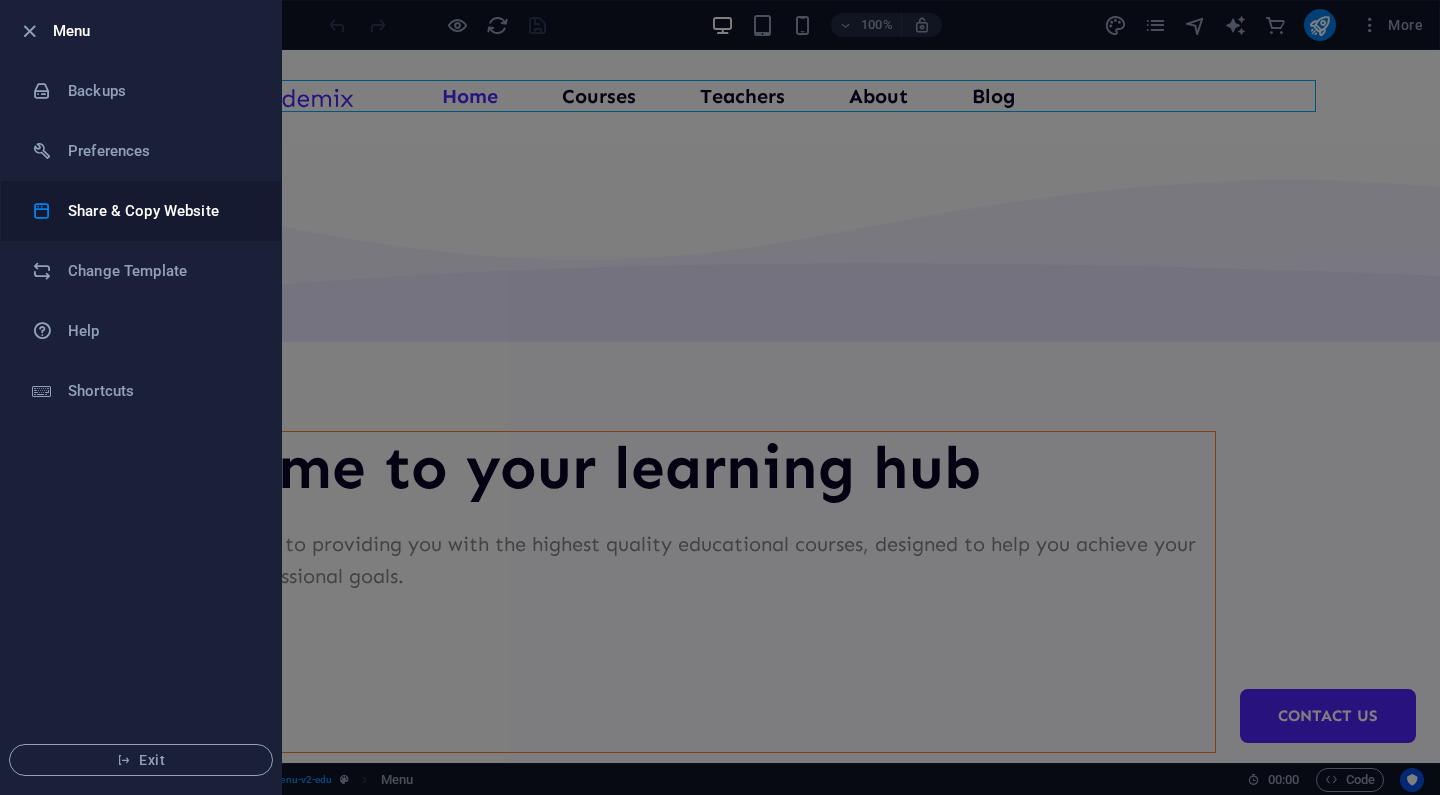 click on "Share & Copy Website" at bounding box center [160, 211] 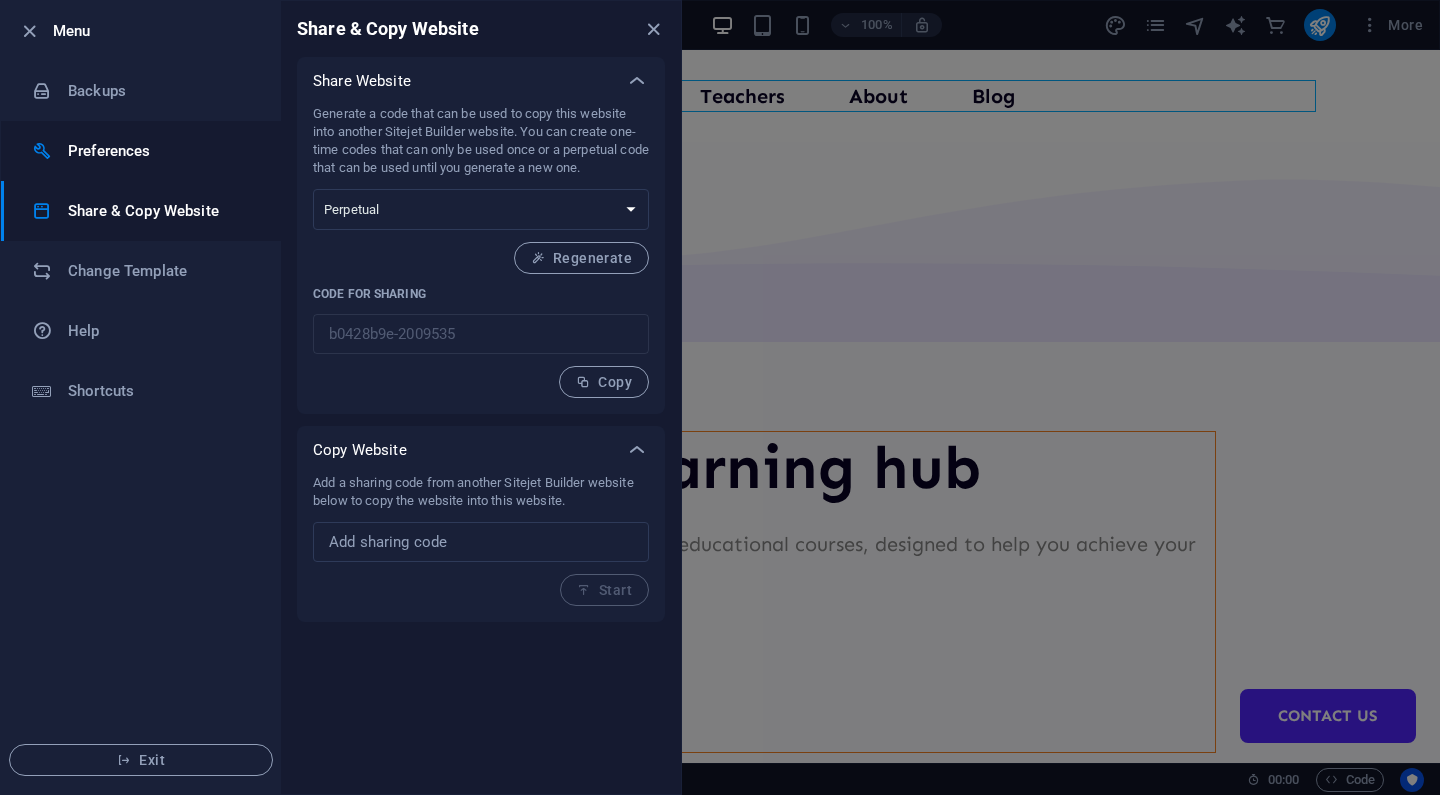 click on "Preferences" at bounding box center (141, 151) 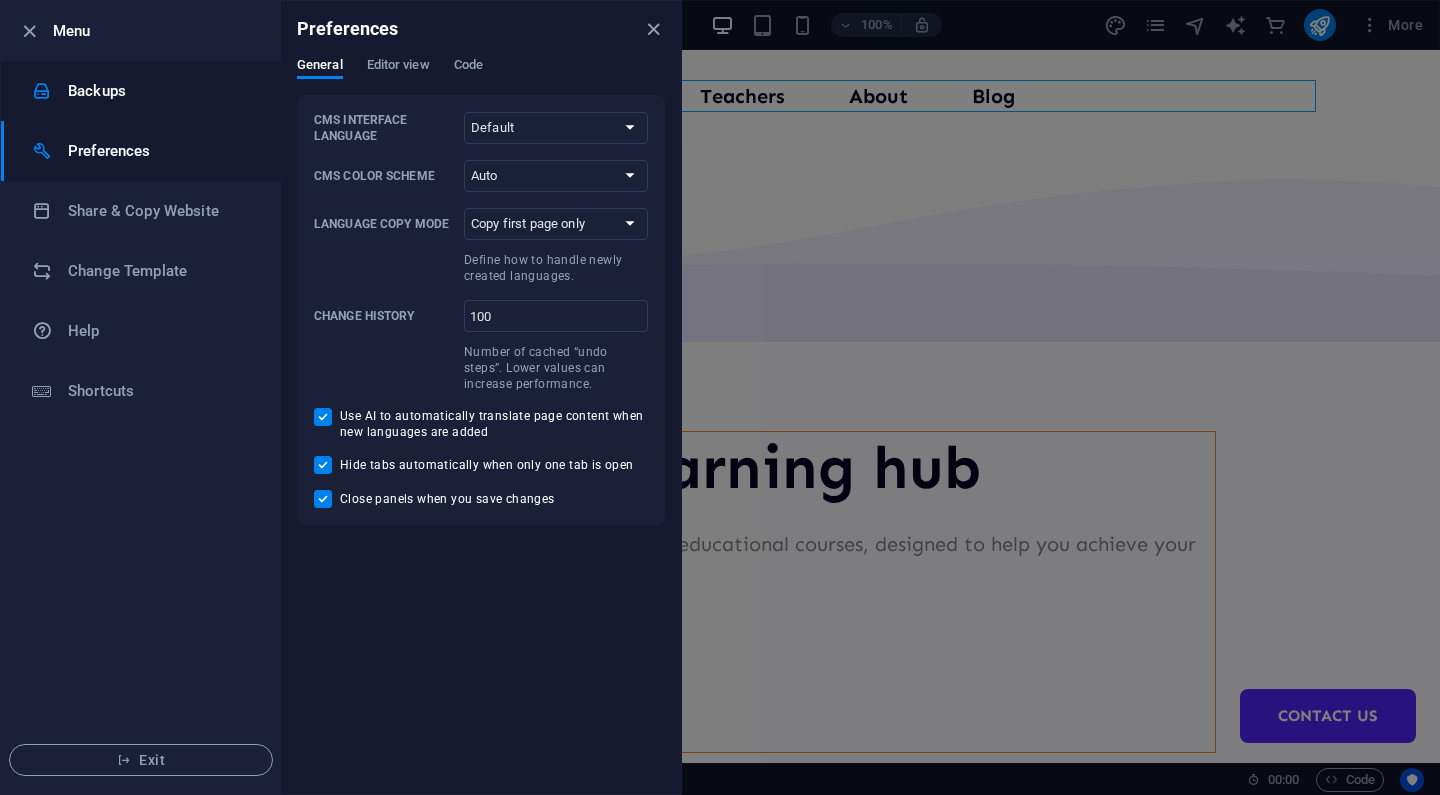 click on "Backups" at bounding box center (160, 91) 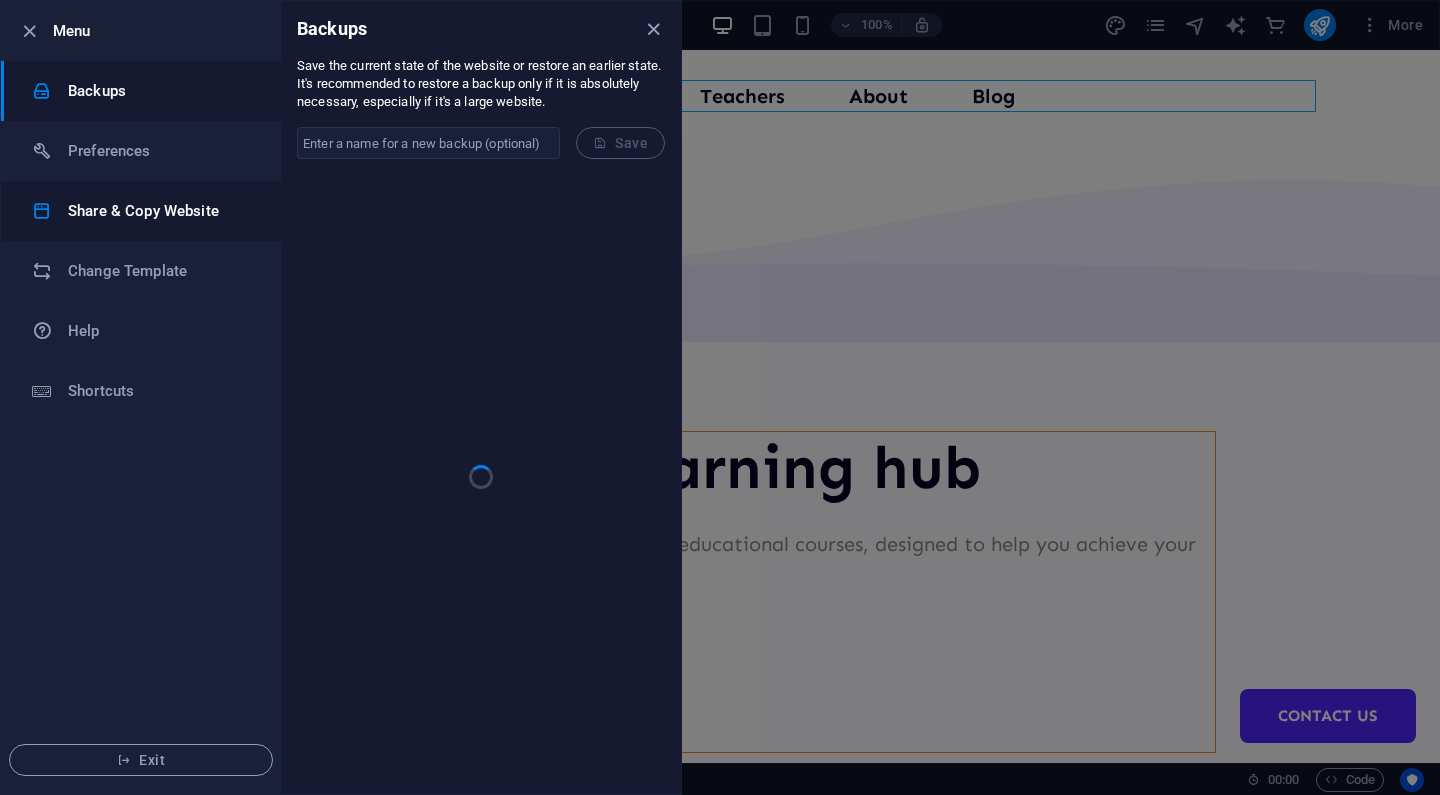 click on "Share & Copy Website" at bounding box center [160, 211] 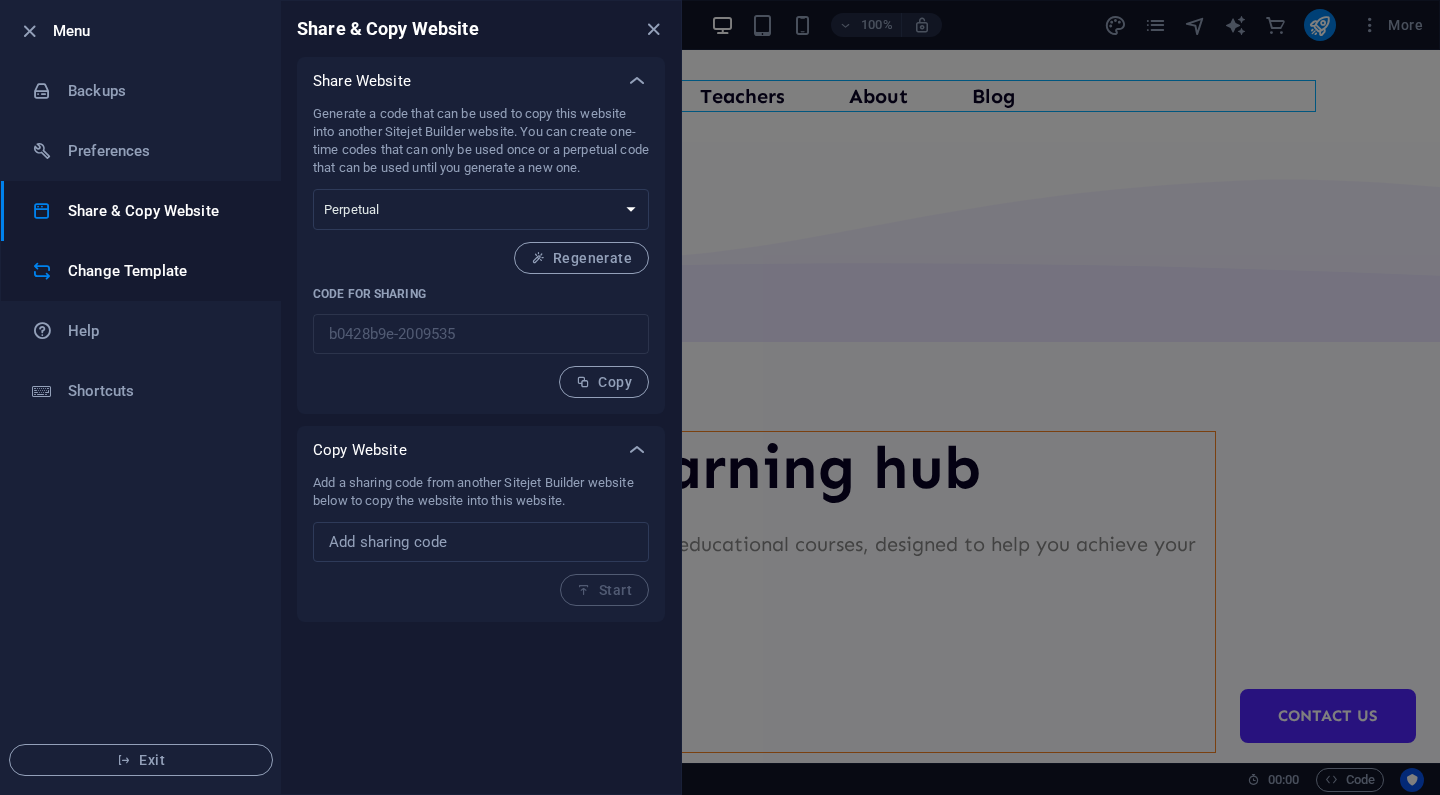 click on "Change Template" at bounding box center (160, 271) 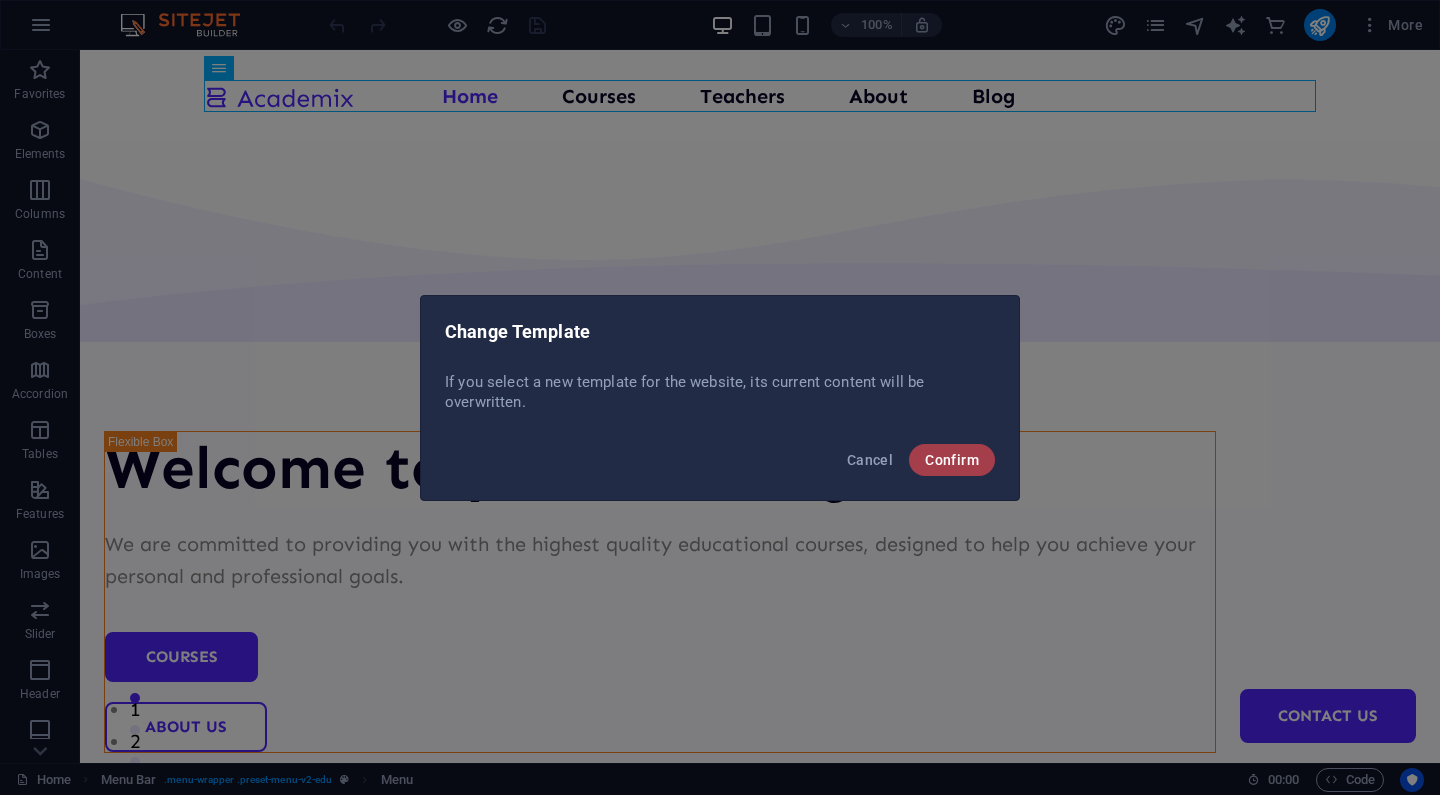 click on "Confirm" at bounding box center [952, 460] 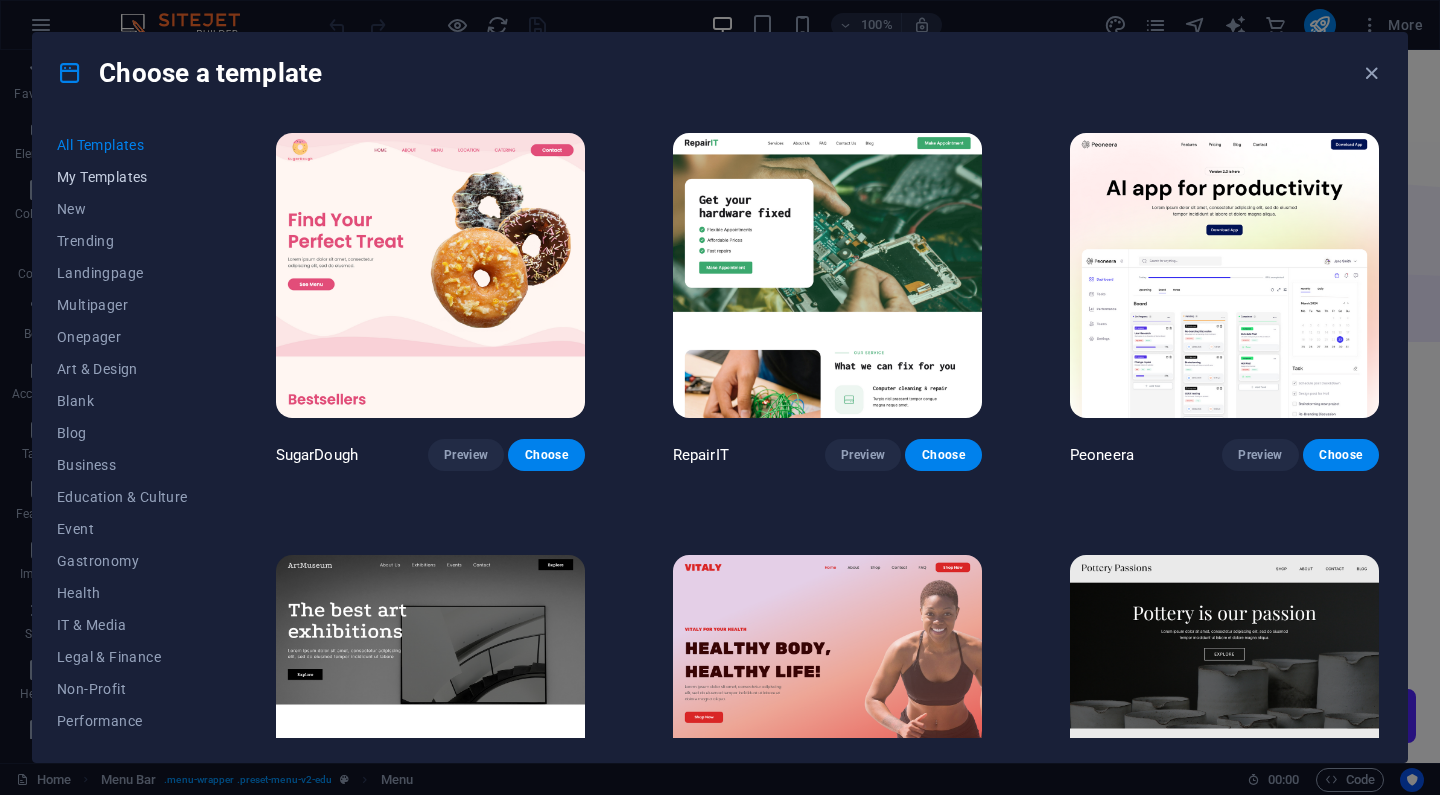 click on "My Templates" at bounding box center [122, 177] 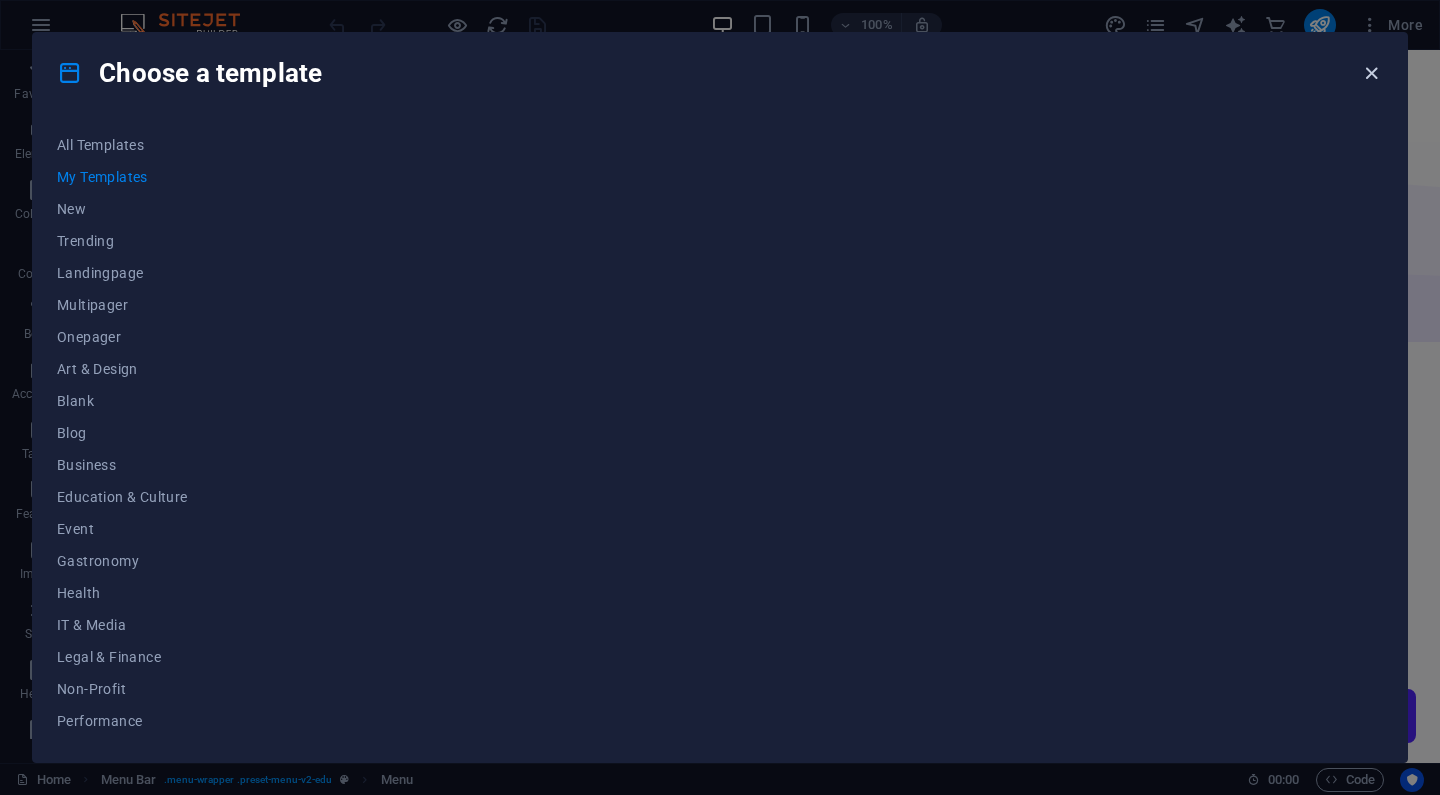 click at bounding box center (1371, 73) 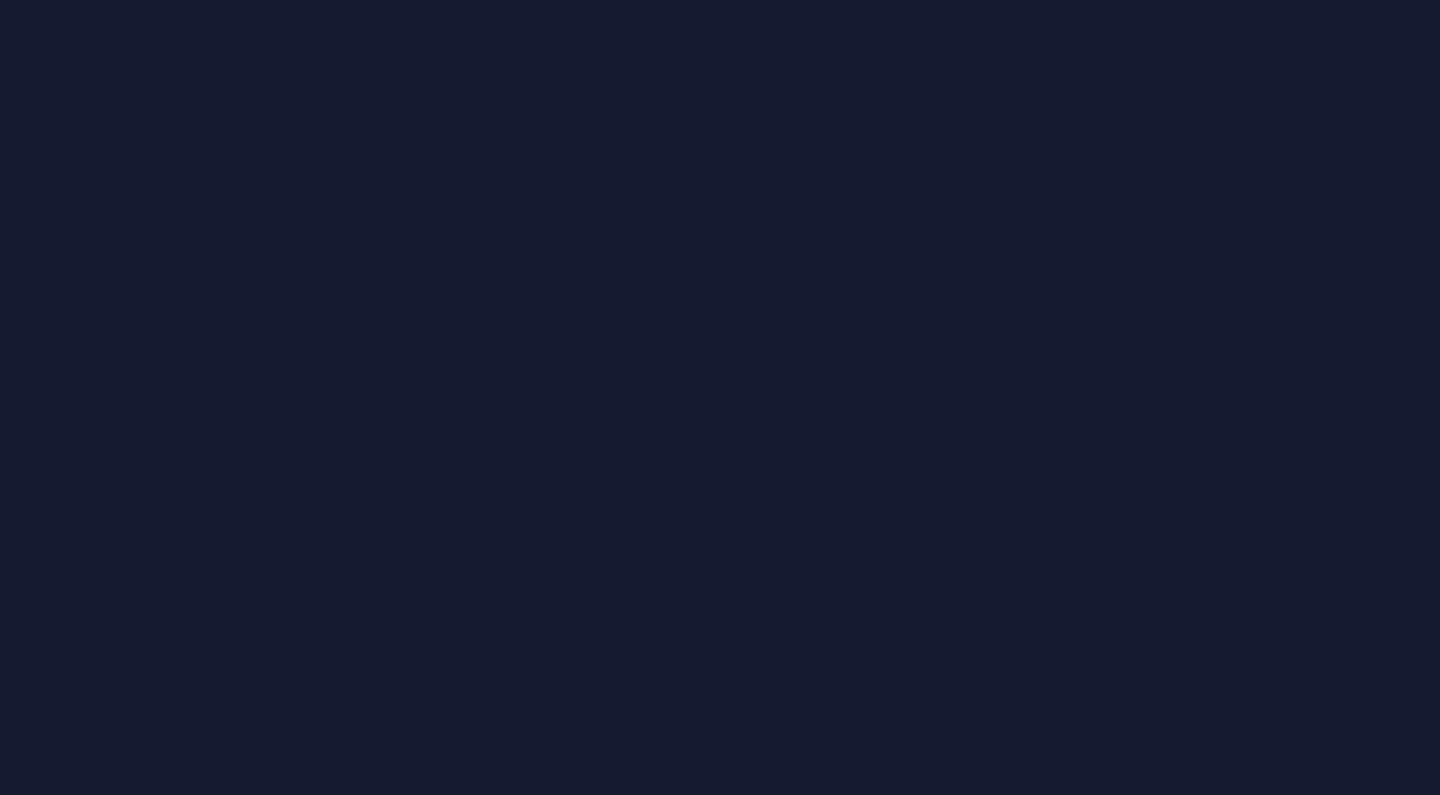 scroll, scrollTop: 0, scrollLeft: 0, axis: both 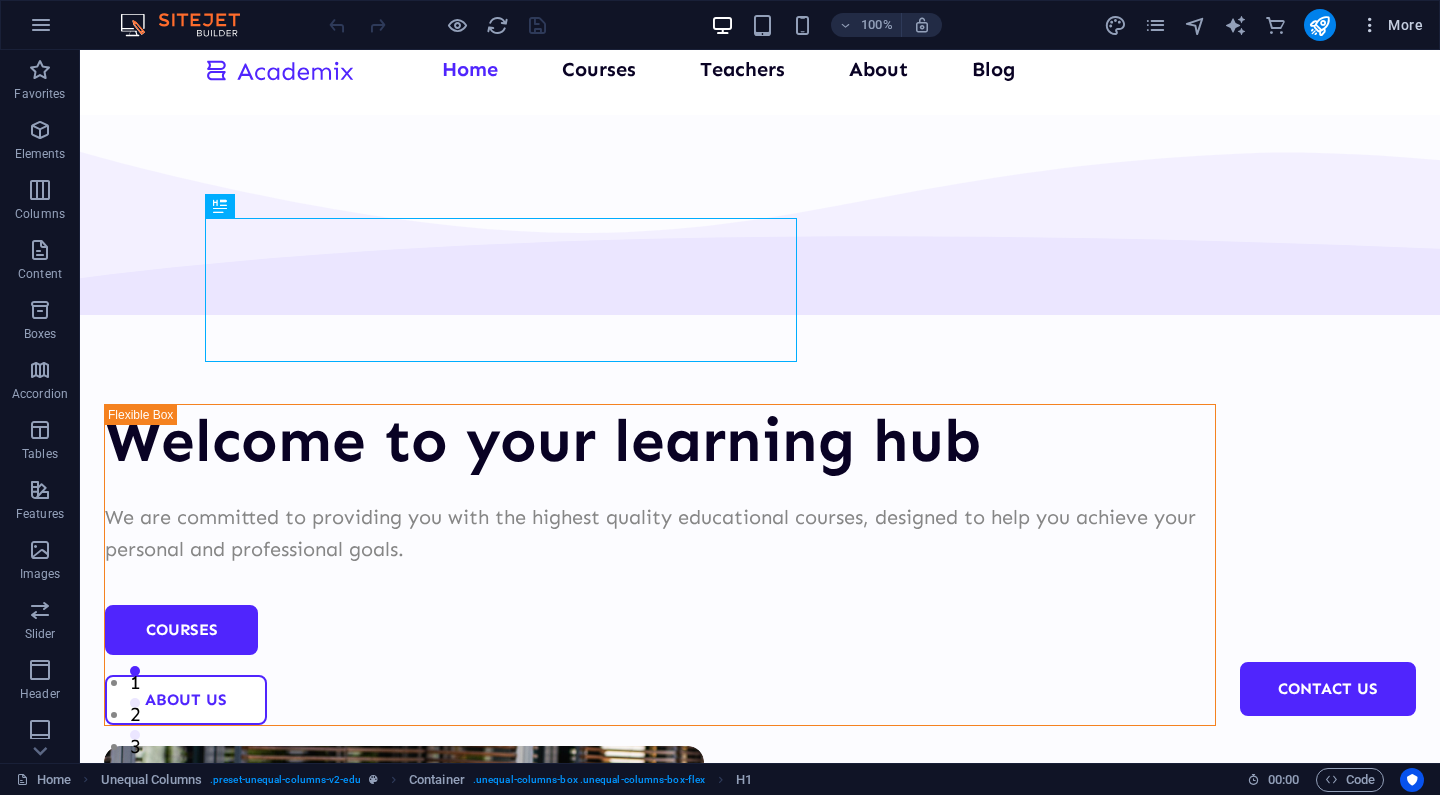 click on "More" at bounding box center (1391, 25) 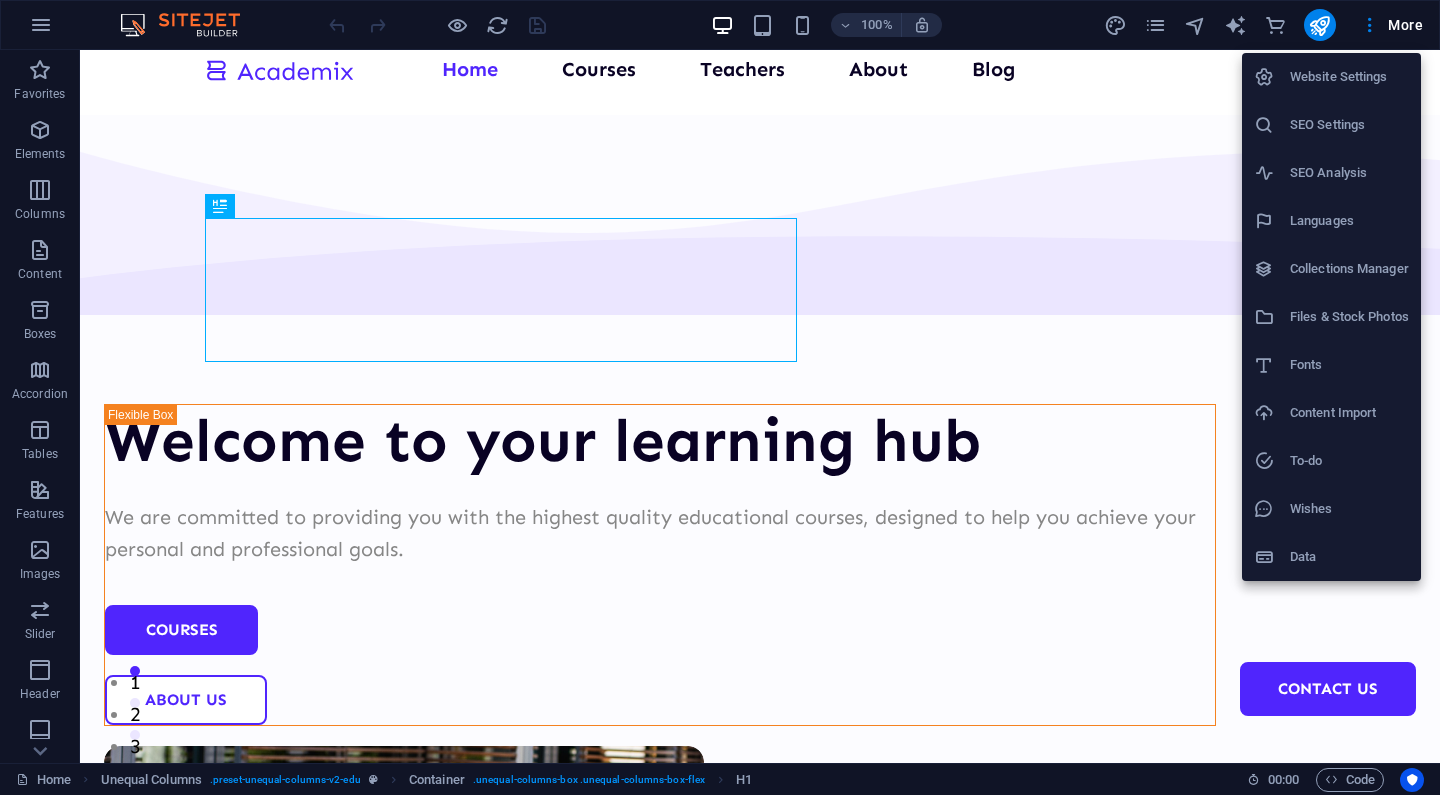 click at bounding box center (720, 397) 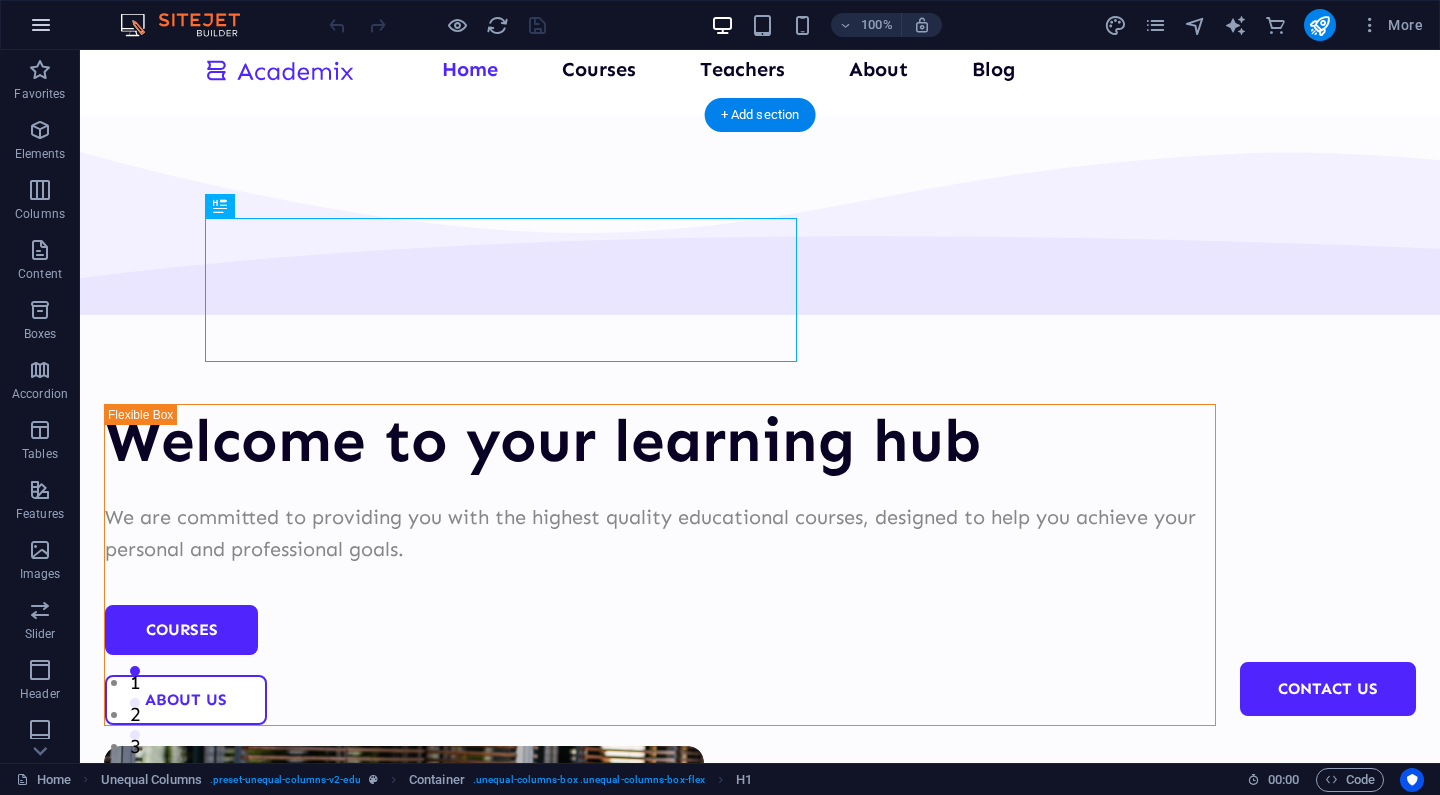 click at bounding box center (41, 25) 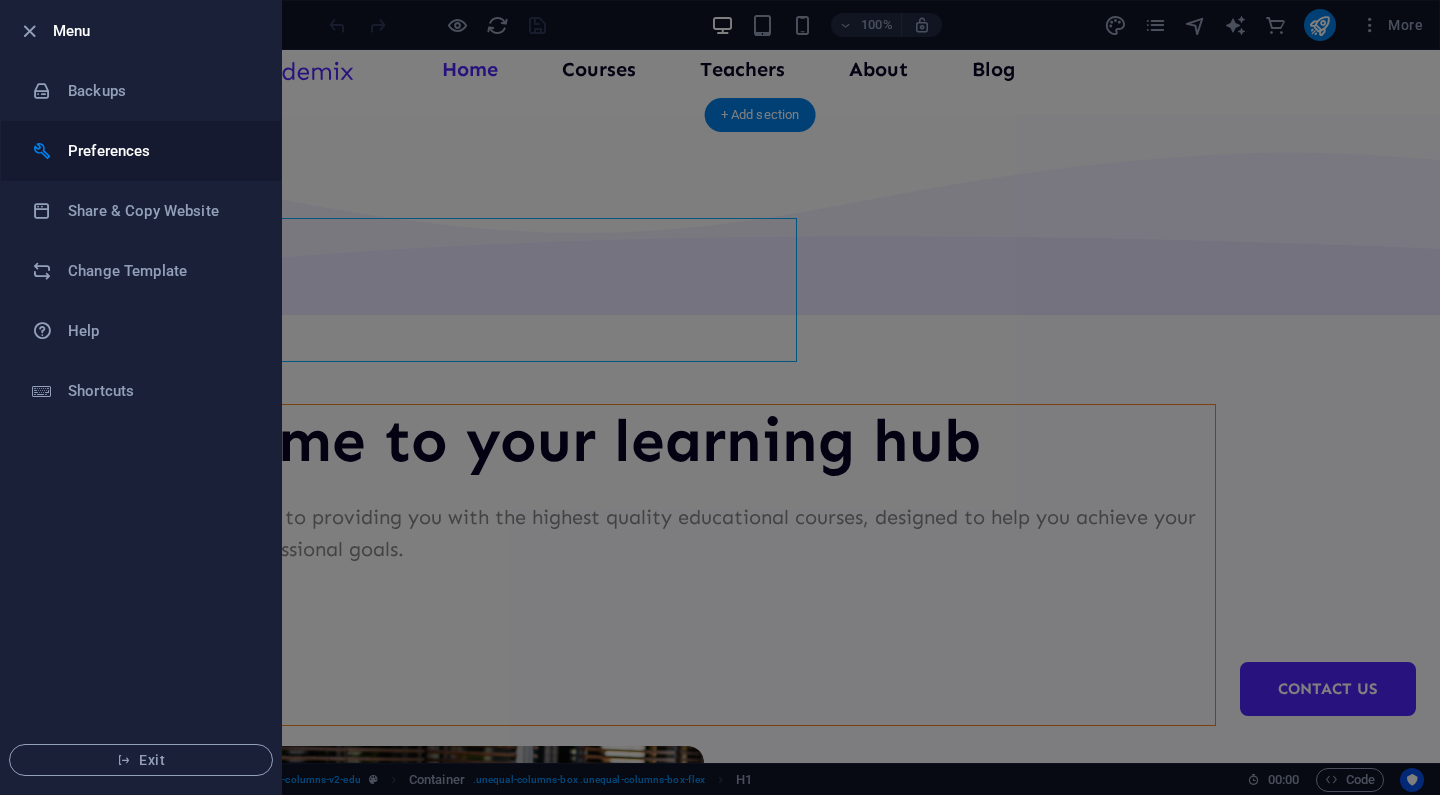 click on "Preferences" at bounding box center (160, 151) 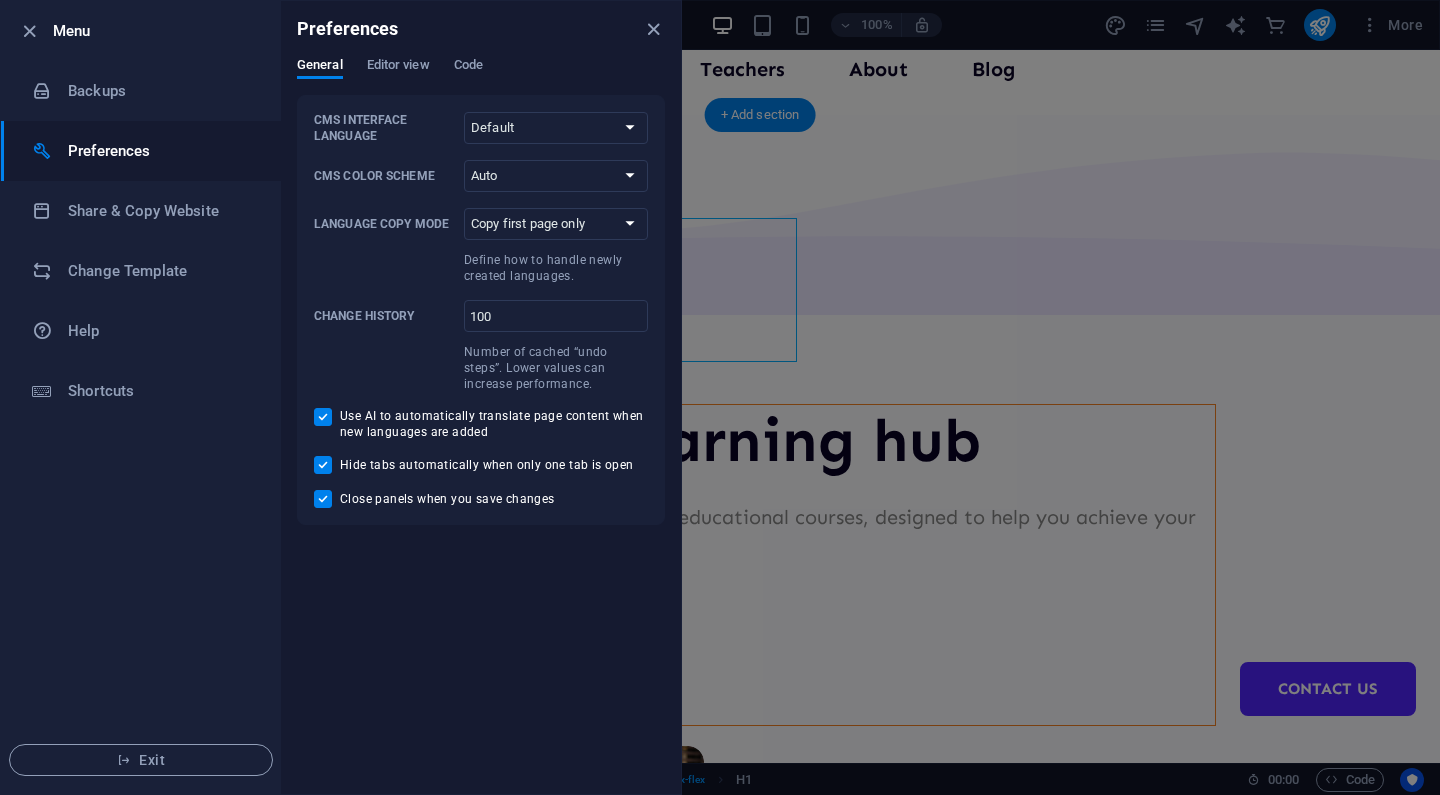 click on "Preferences" at bounding box center [481, 29] 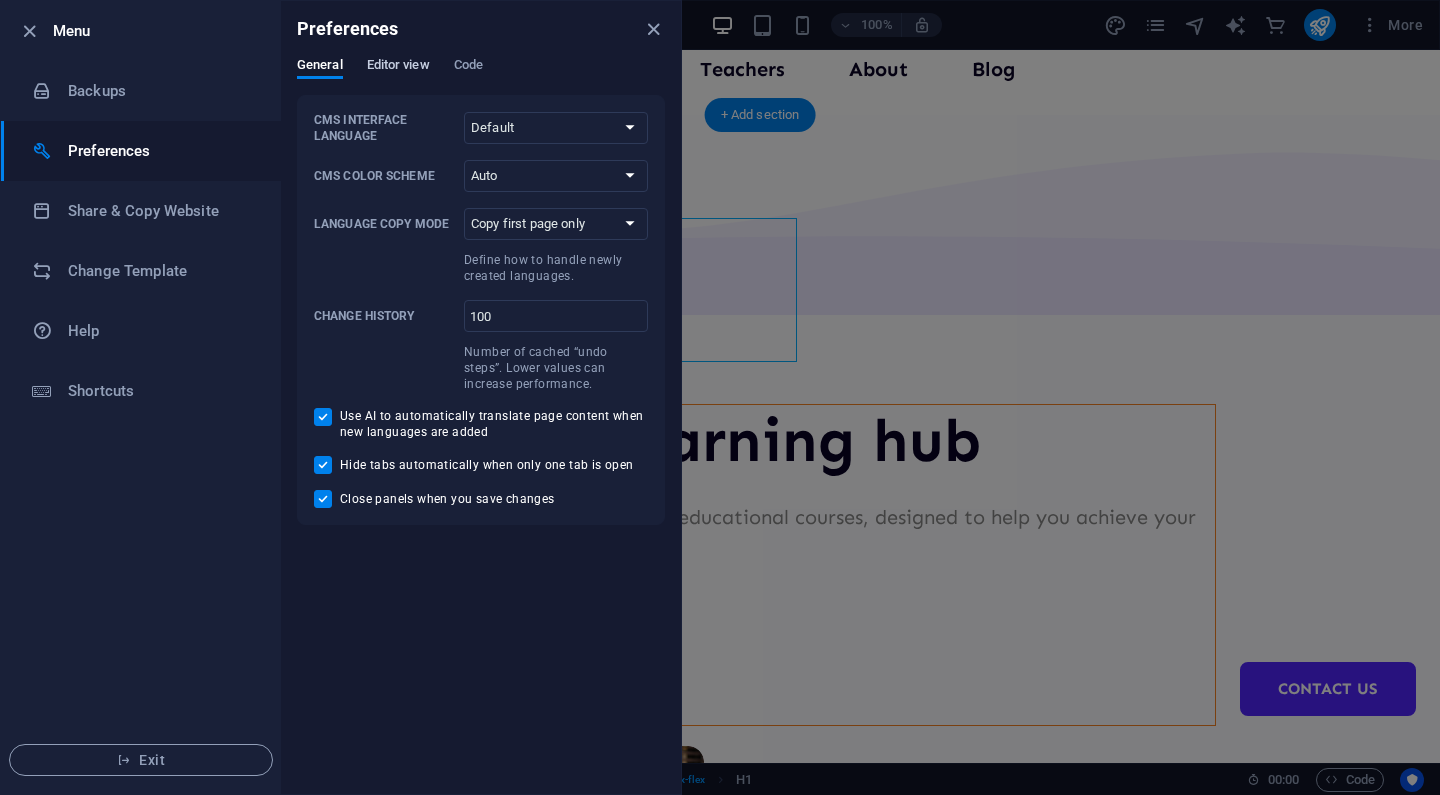 click on "Editor view" at bounding box center (398, 67) 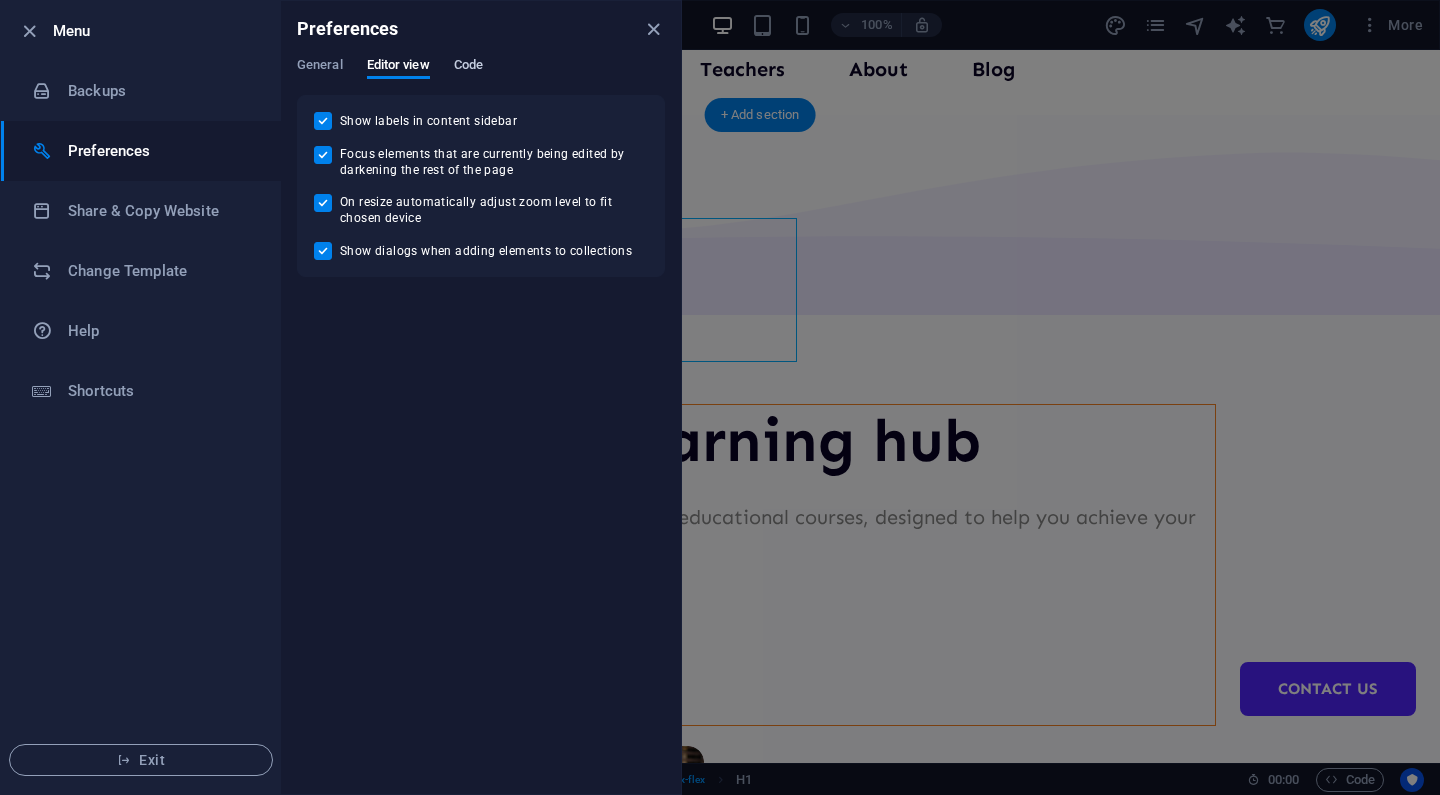 click on "Code" at bounding box center (468, 67) 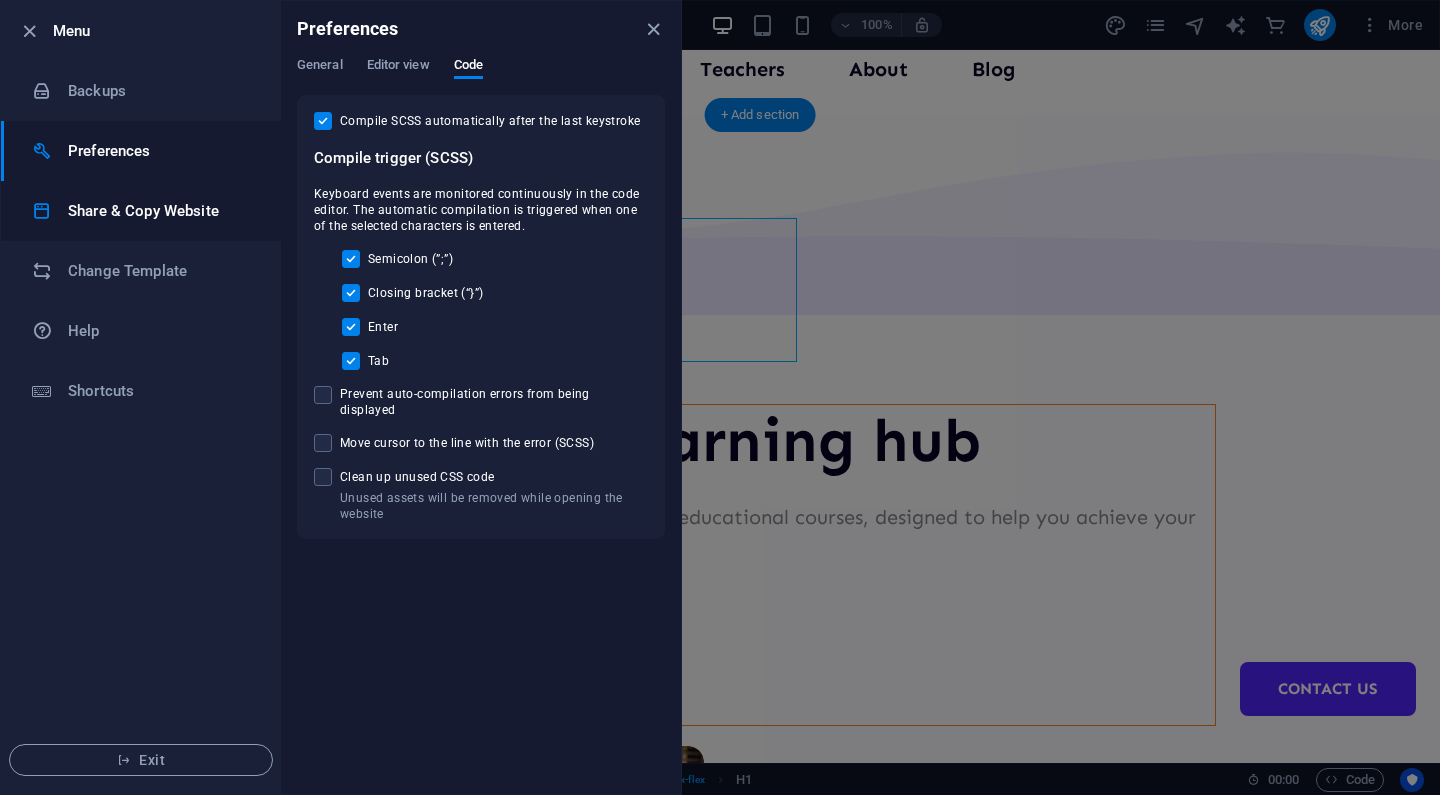 click on "Share & Copy Website" at bounding box center (160, 211) 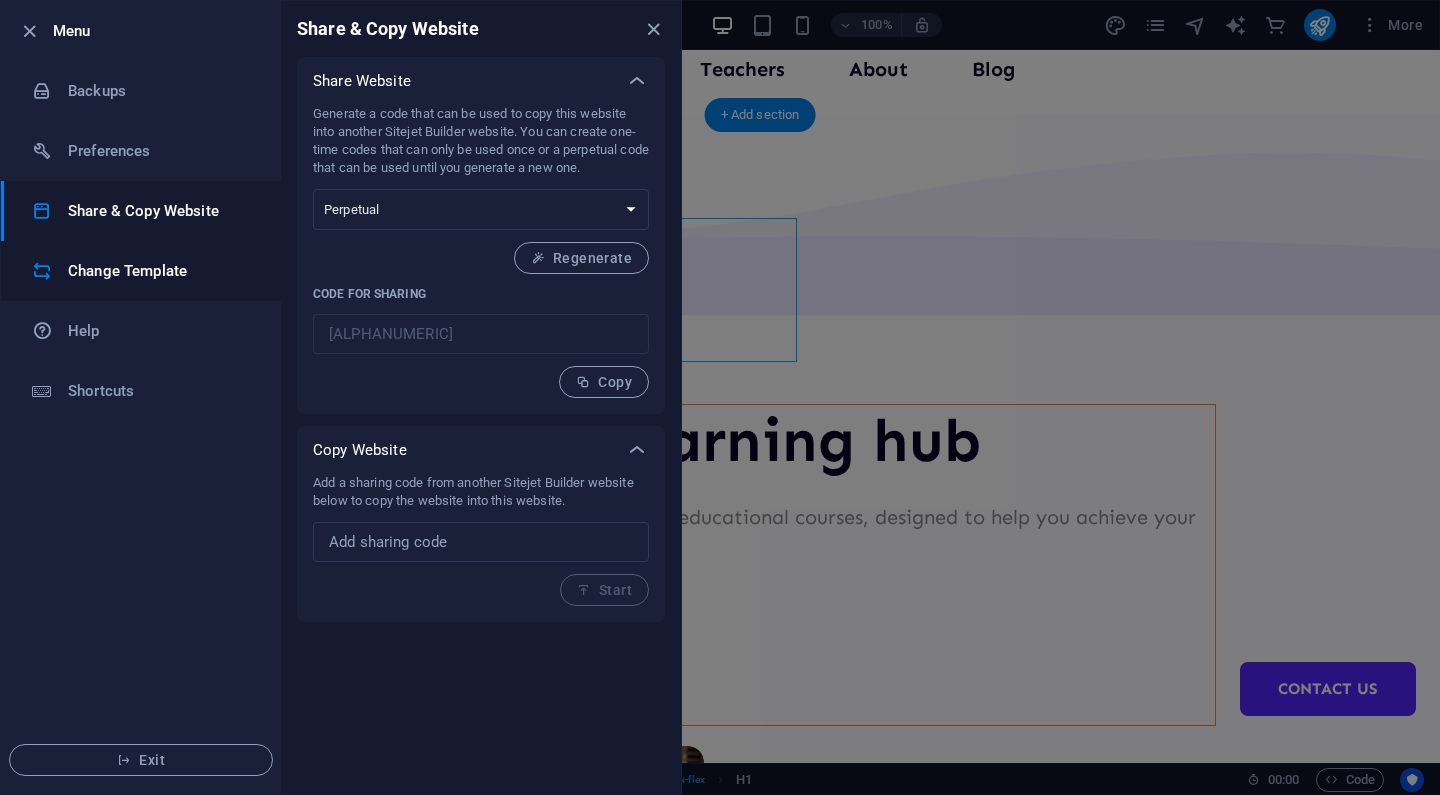 click on "Change Template" at bounding box center [141, 271] 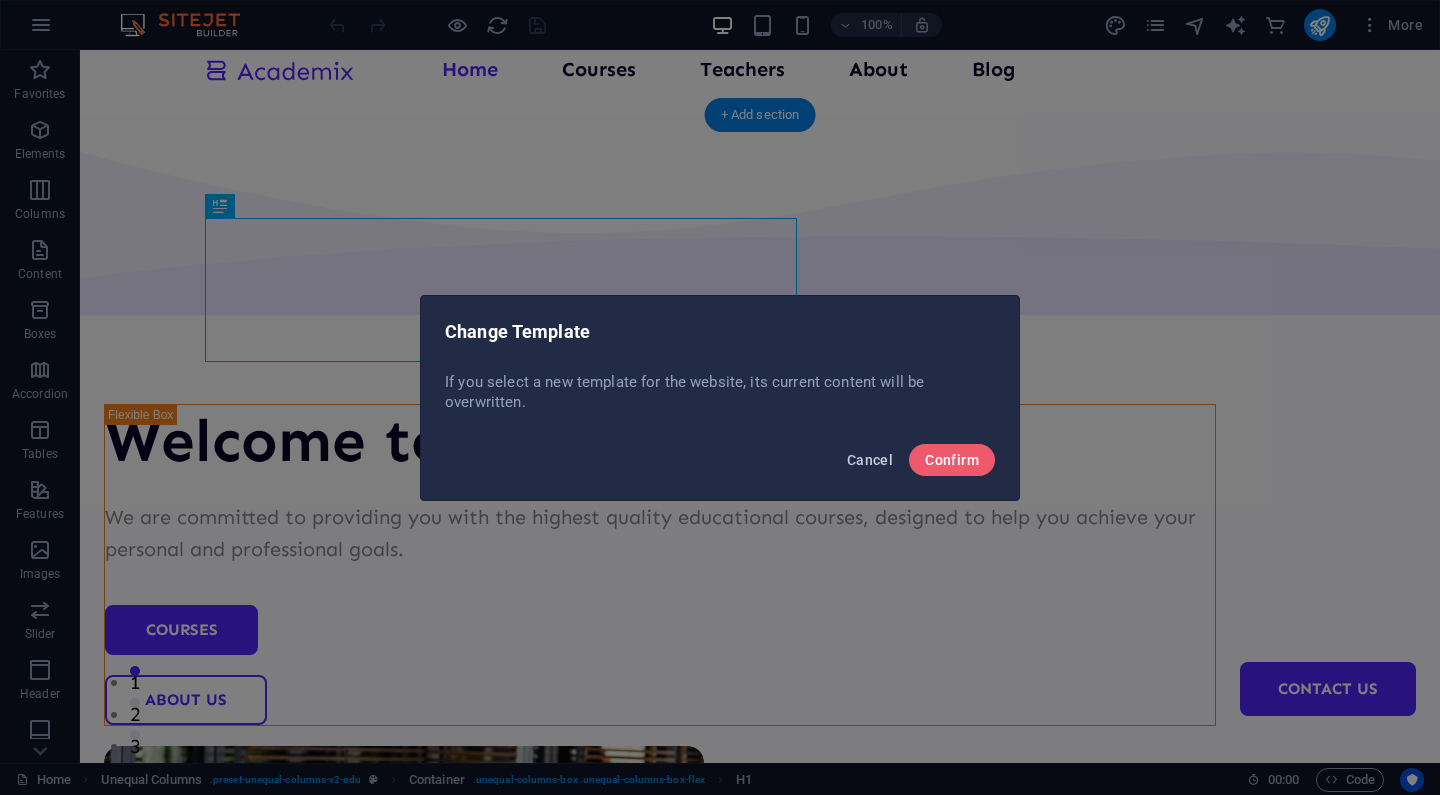 click on "Cancel" at bounding box center [870, 460] 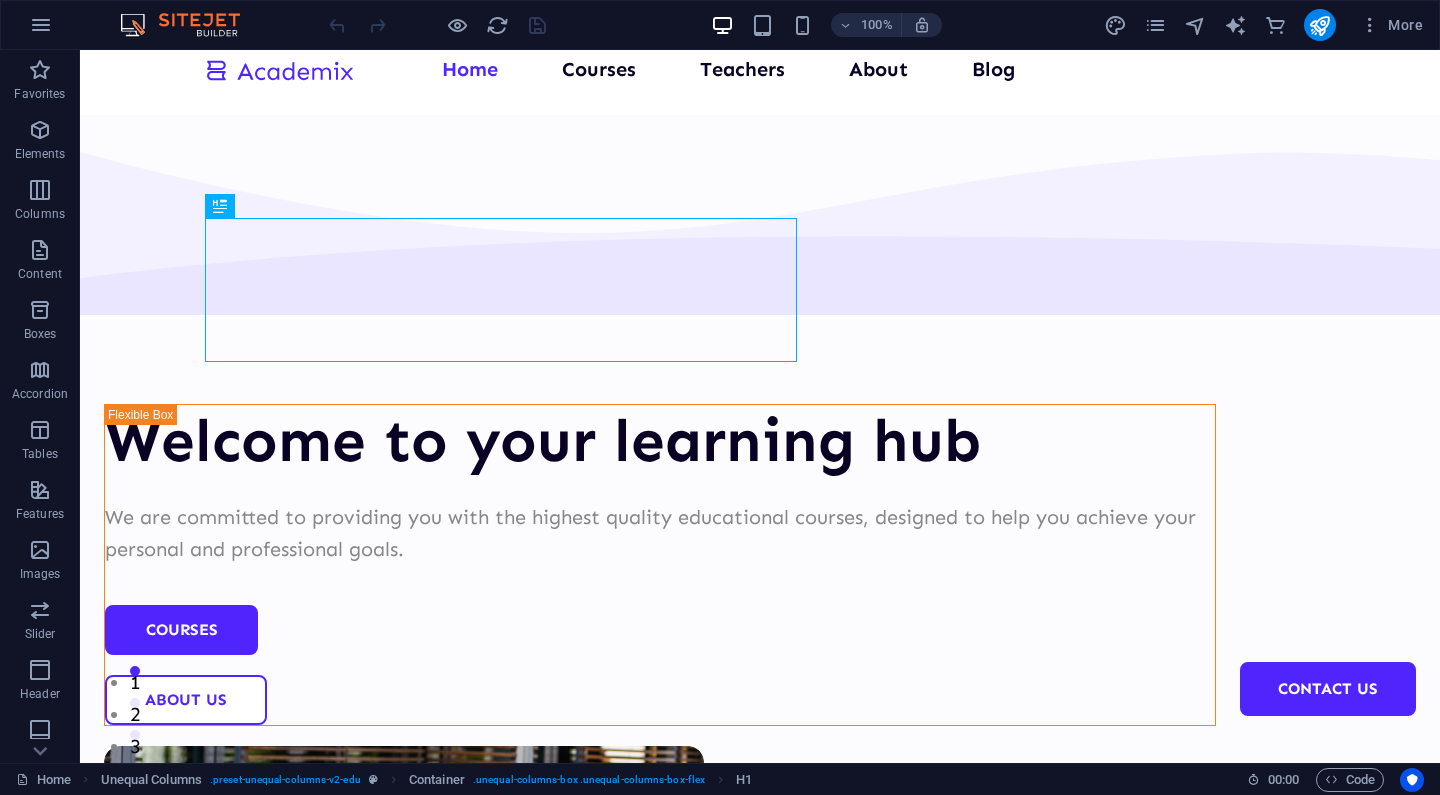 click at bounding box center (190, 25) 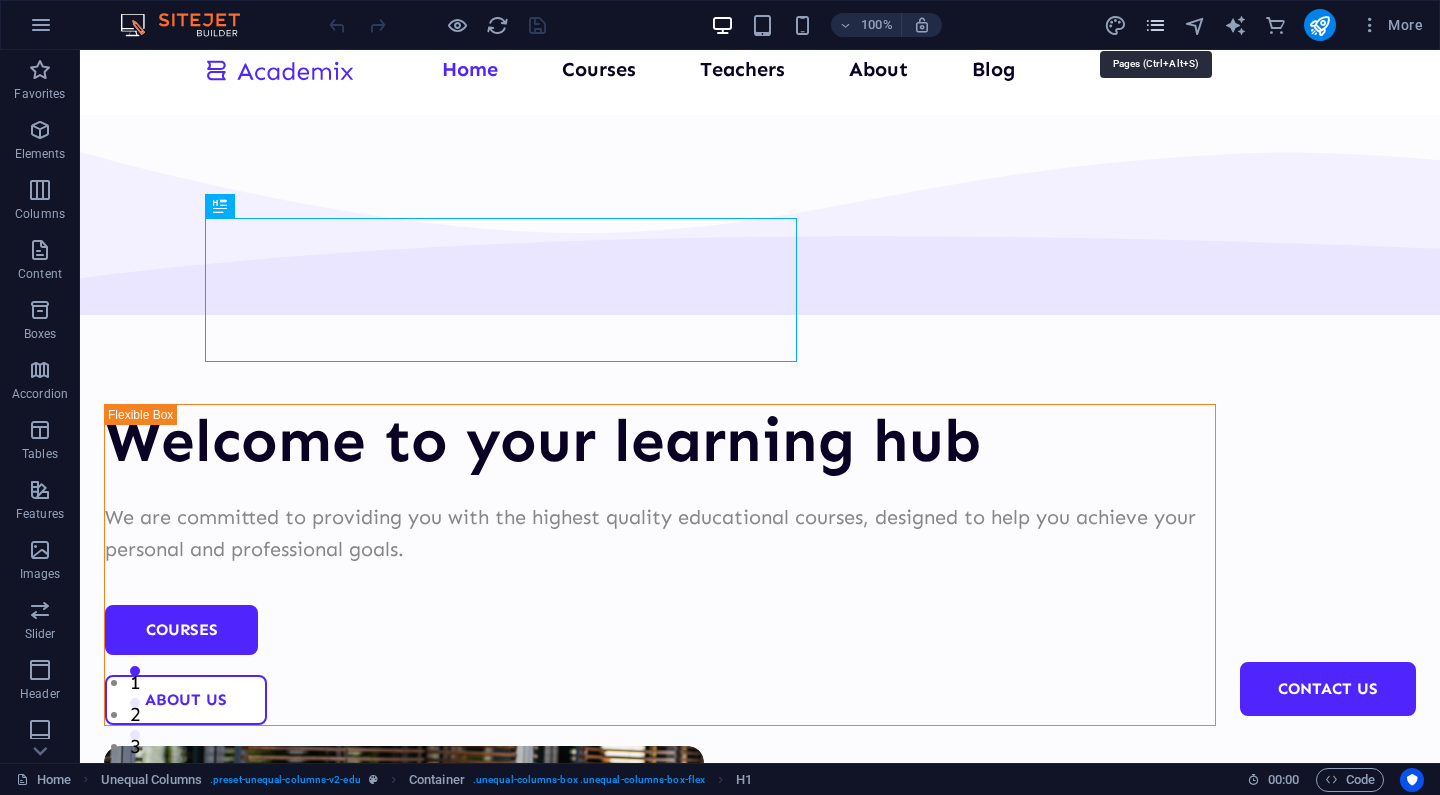 click at bounding box center [1155, 25] 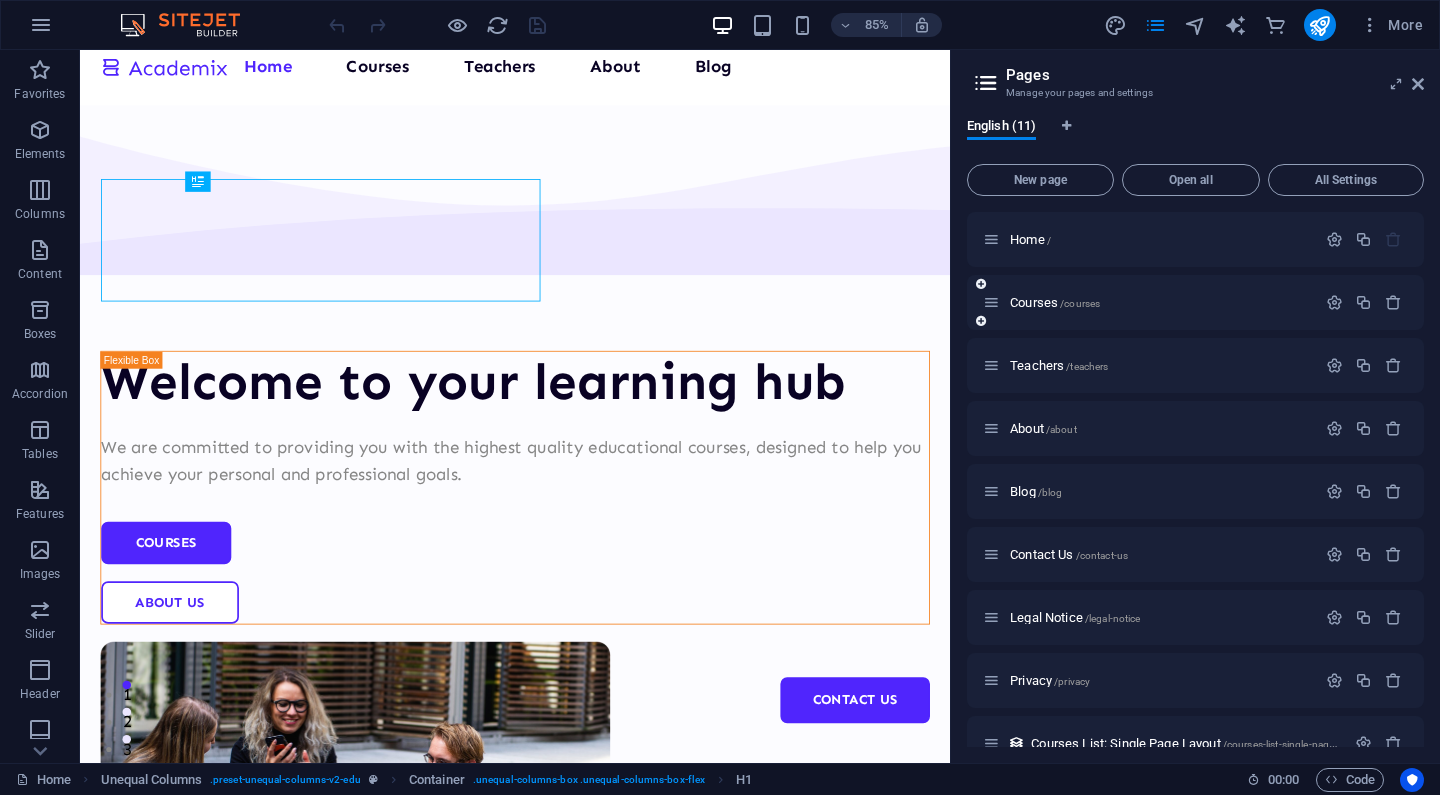 scroll, scrollTop: 0, scrollLeft: 0, axis: both 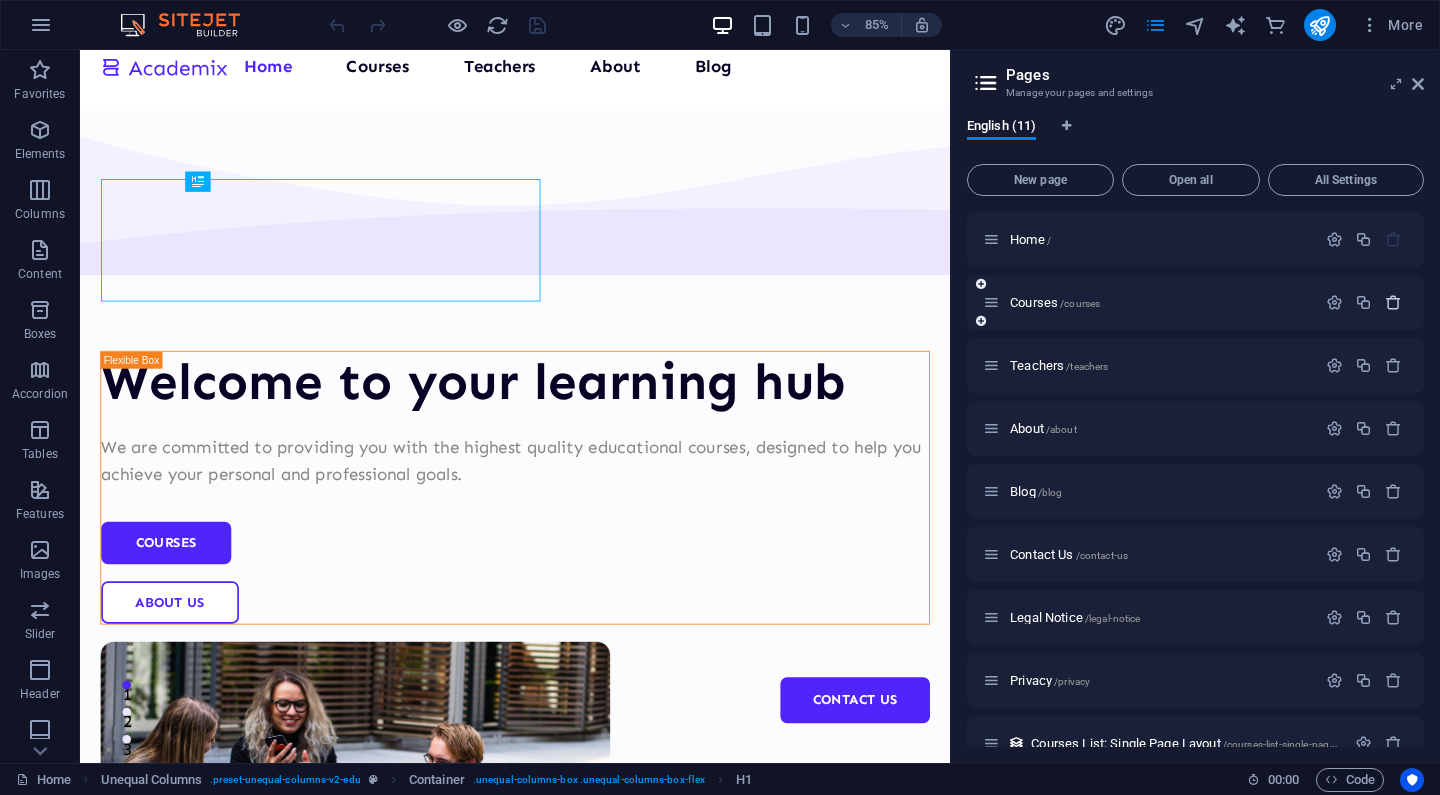 click at bounding box center [1393, 302] 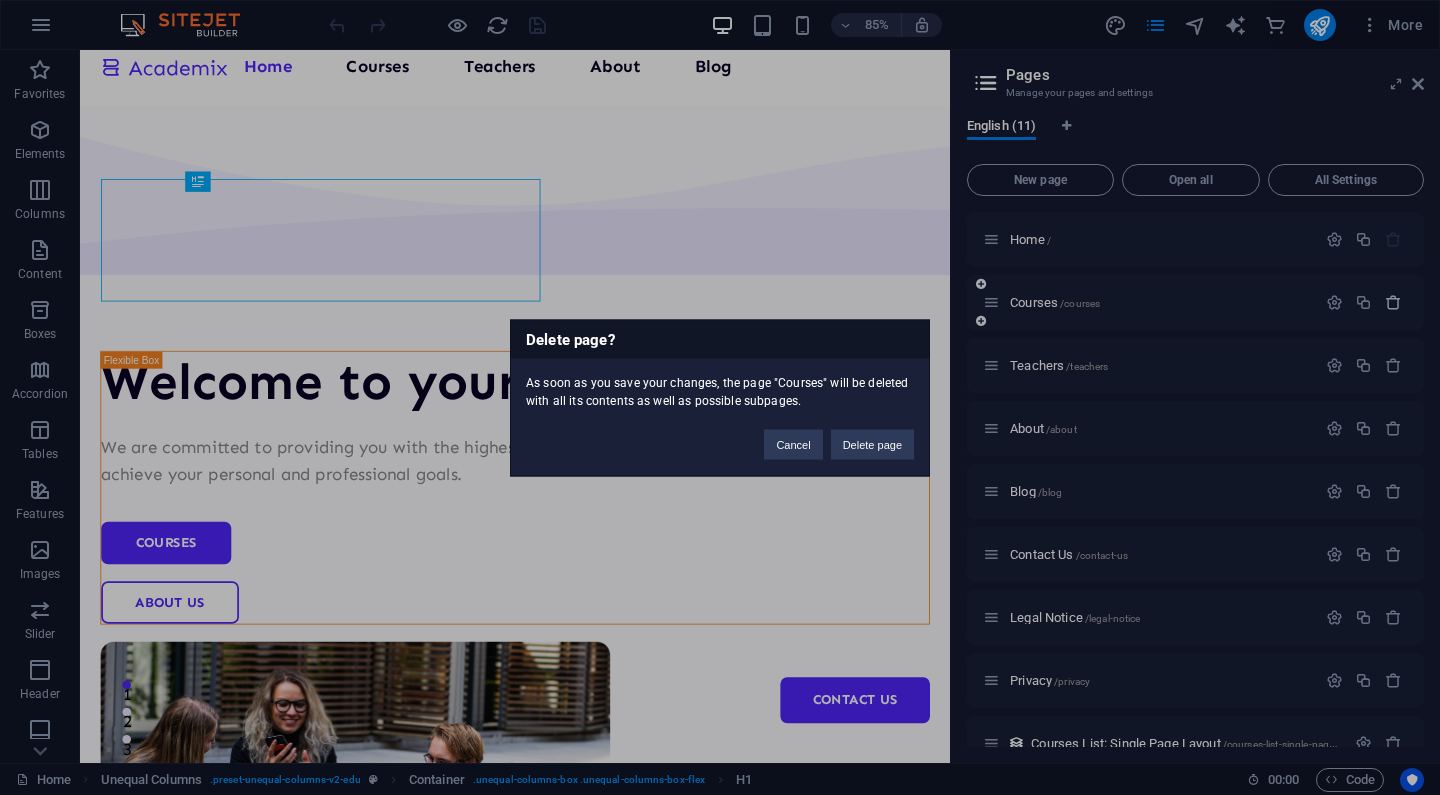 click on "Delete page? As soon as you save your changes, the page "Courses" will be deleted with all its contents as well as possible subpages. Cancel Delete page" at bounding box center (720, 397) 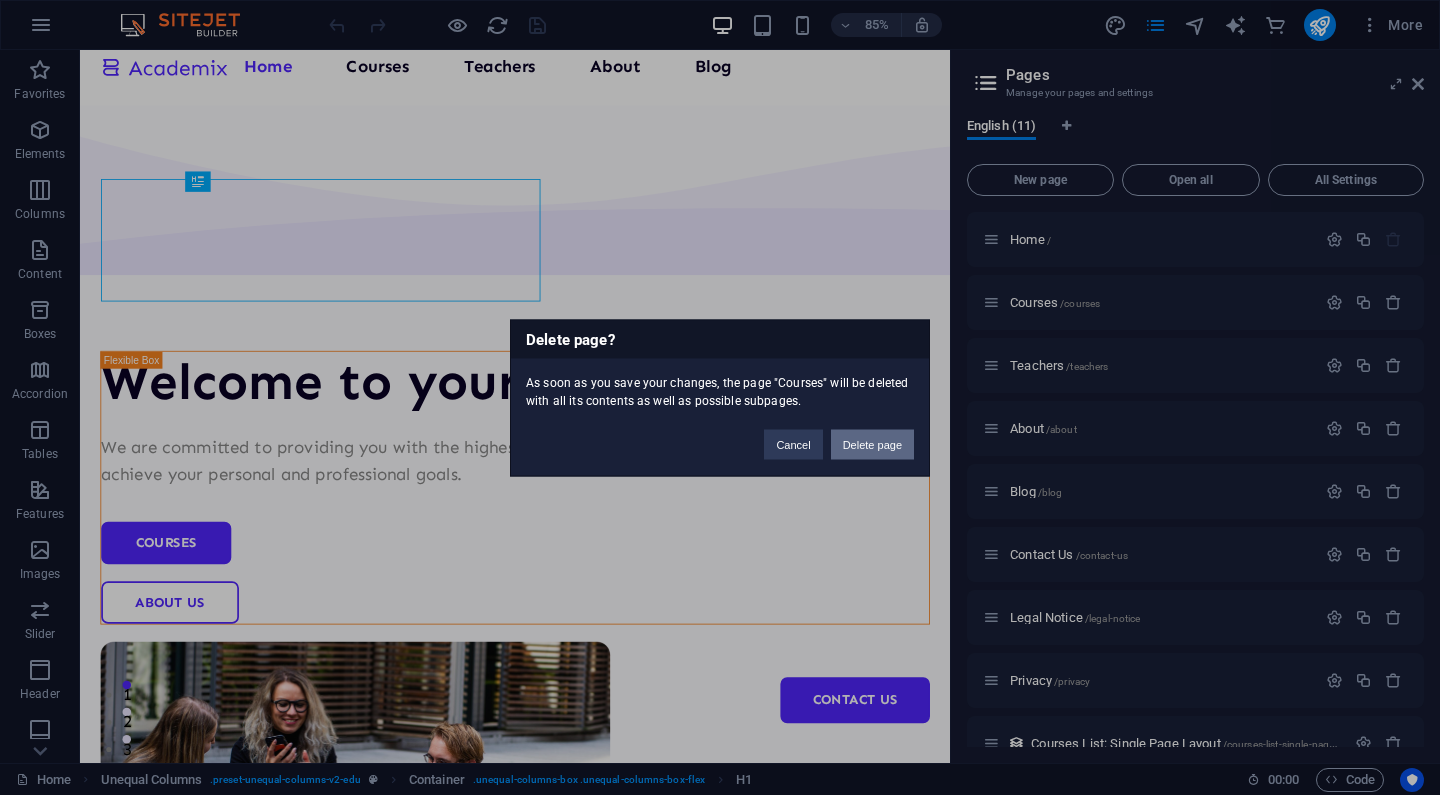 click on "Delete page" at bounding box center [872, 444] 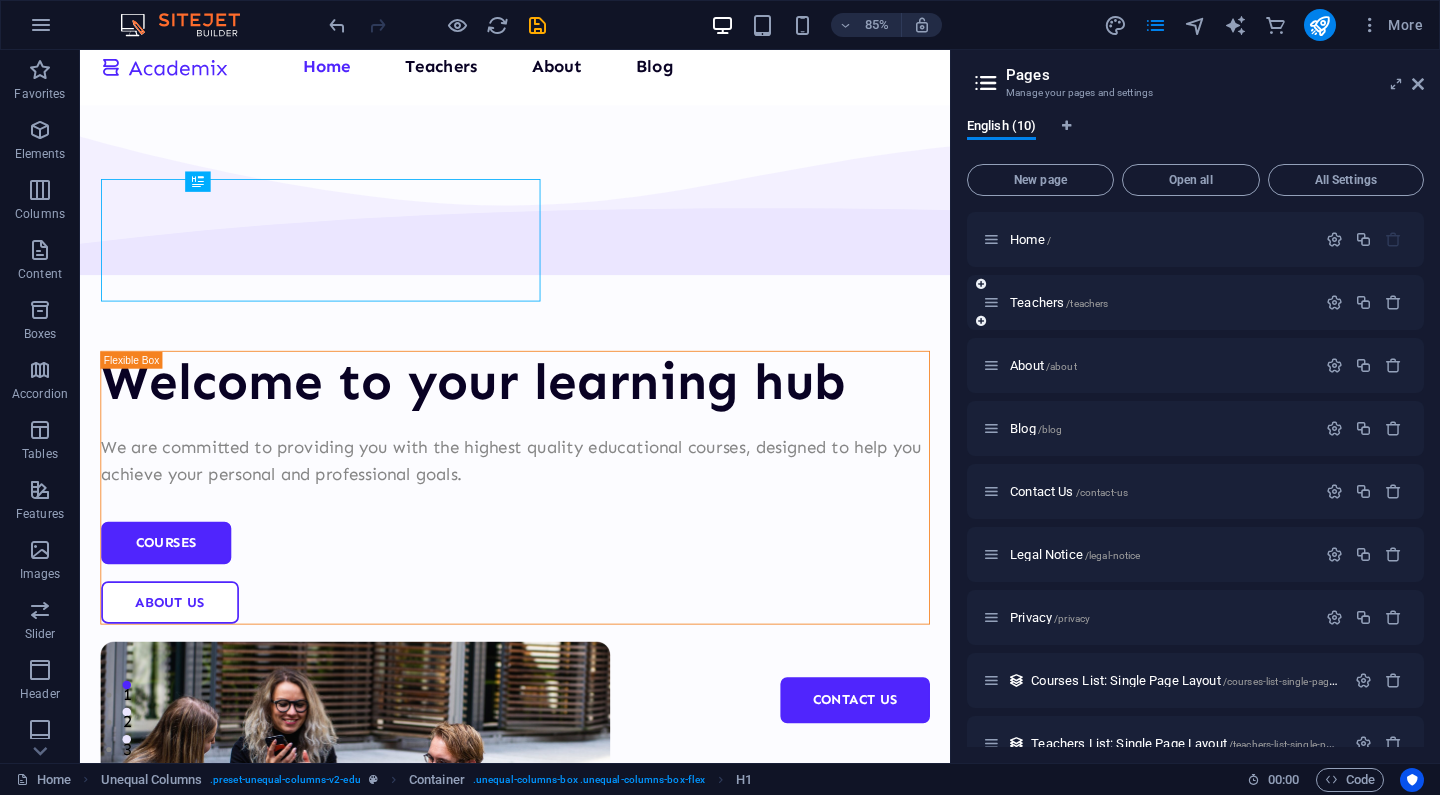 click on "Teachers /teachers" at bounding box center (1195, 302) 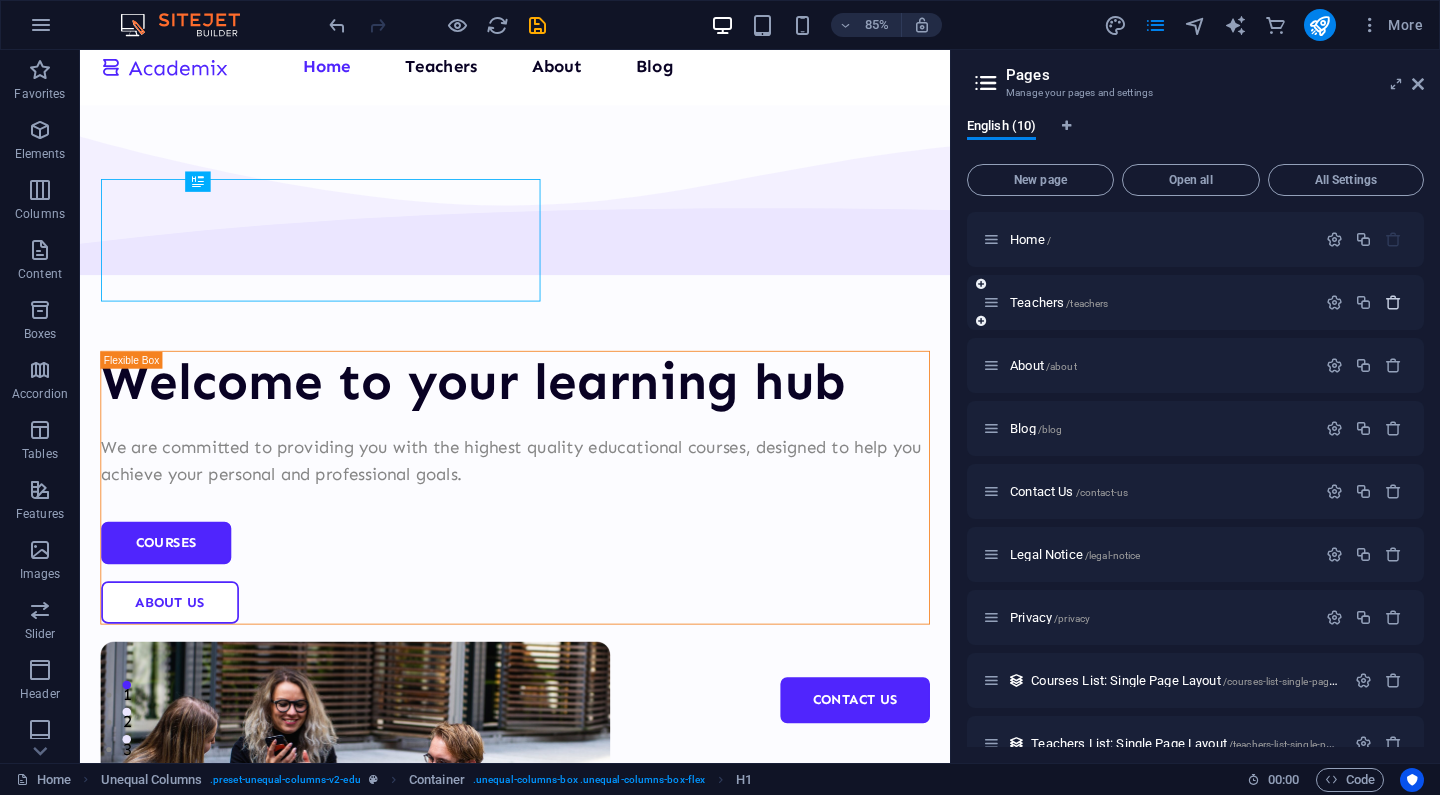 click at bounding box center [1393, 302] 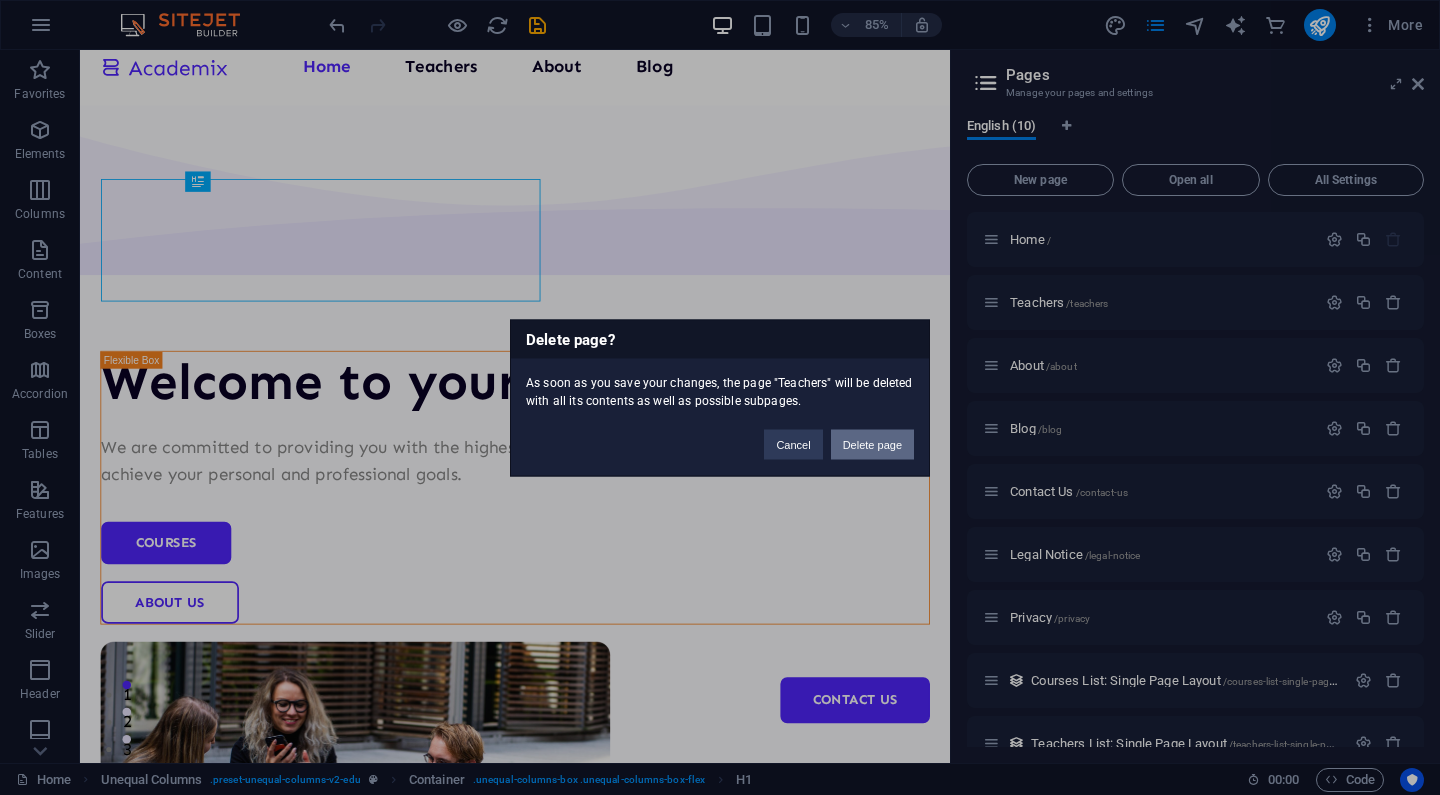 click on "Delete page" at bounding box center (872, 444) 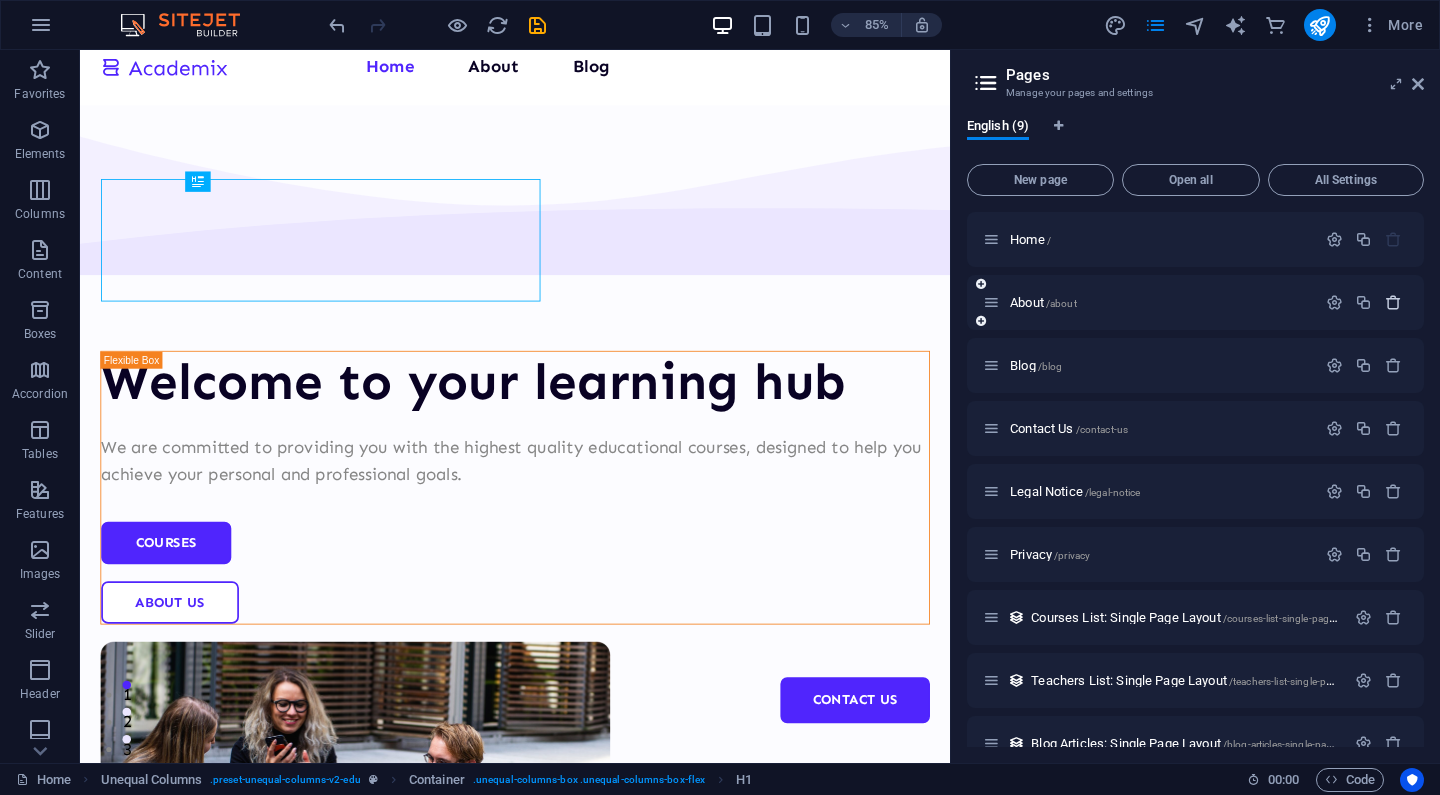 click at bounding box center [1393, 302] 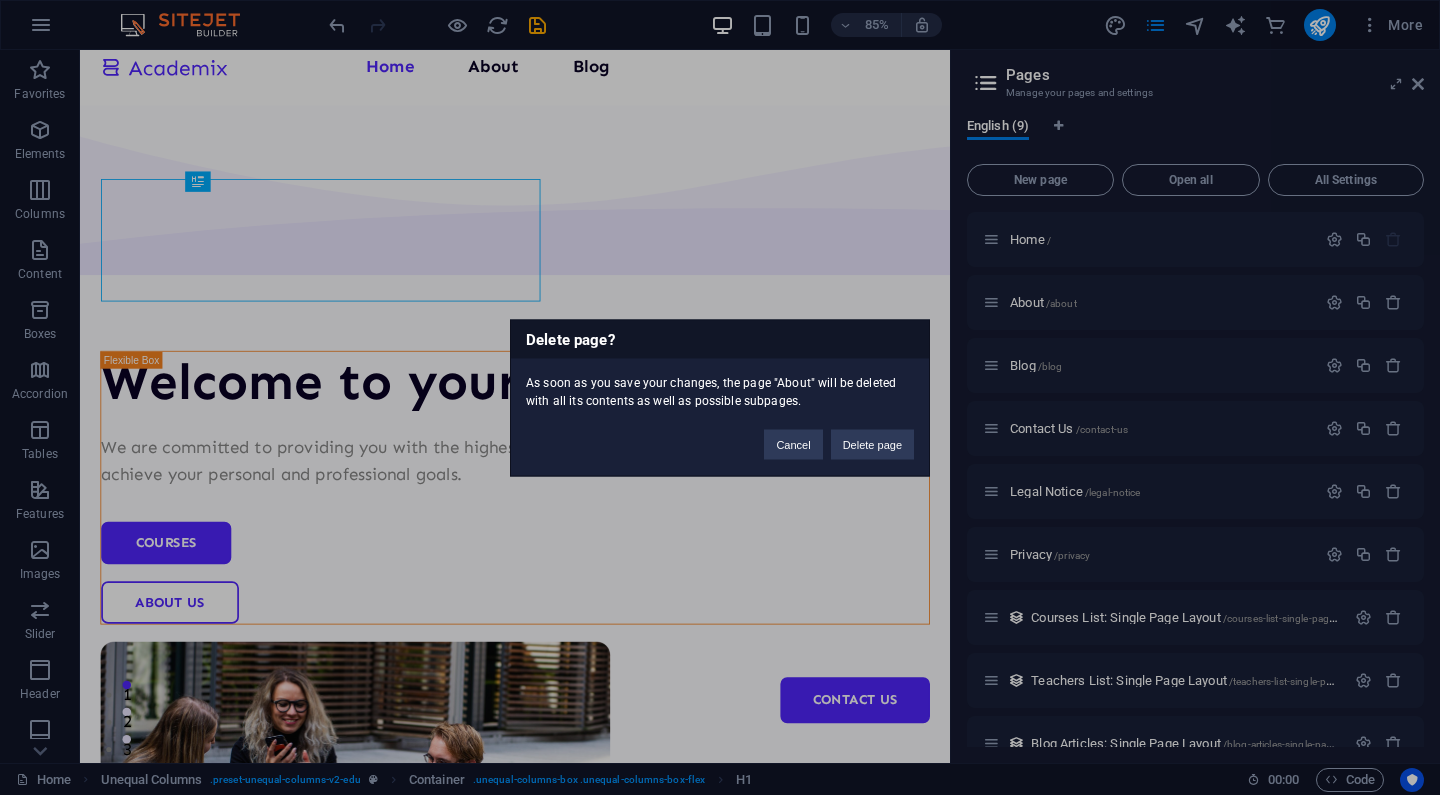click on "Cancel Delete page" at bounding box center [839, 434] 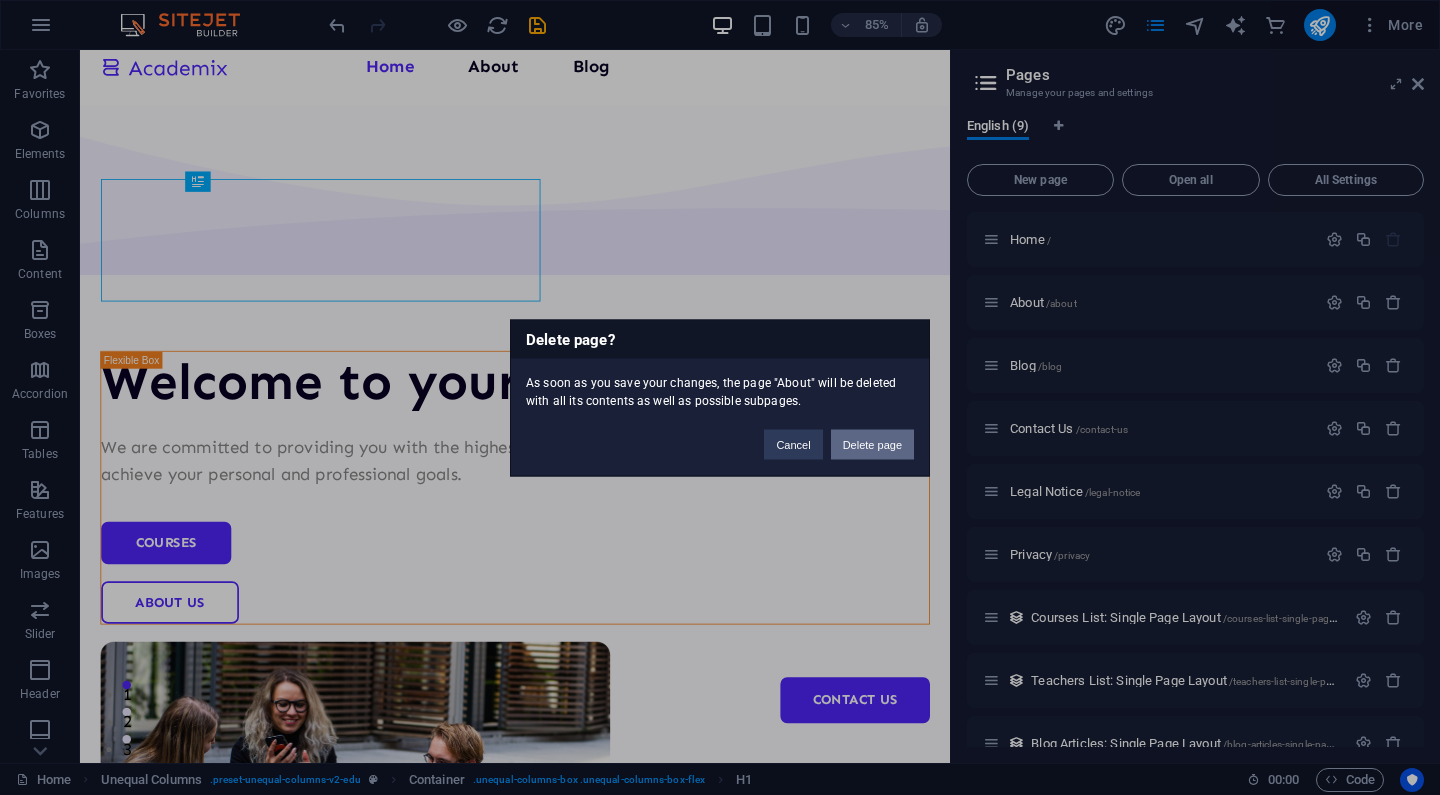 click on "Delete page" at bounding box center (872, 444) 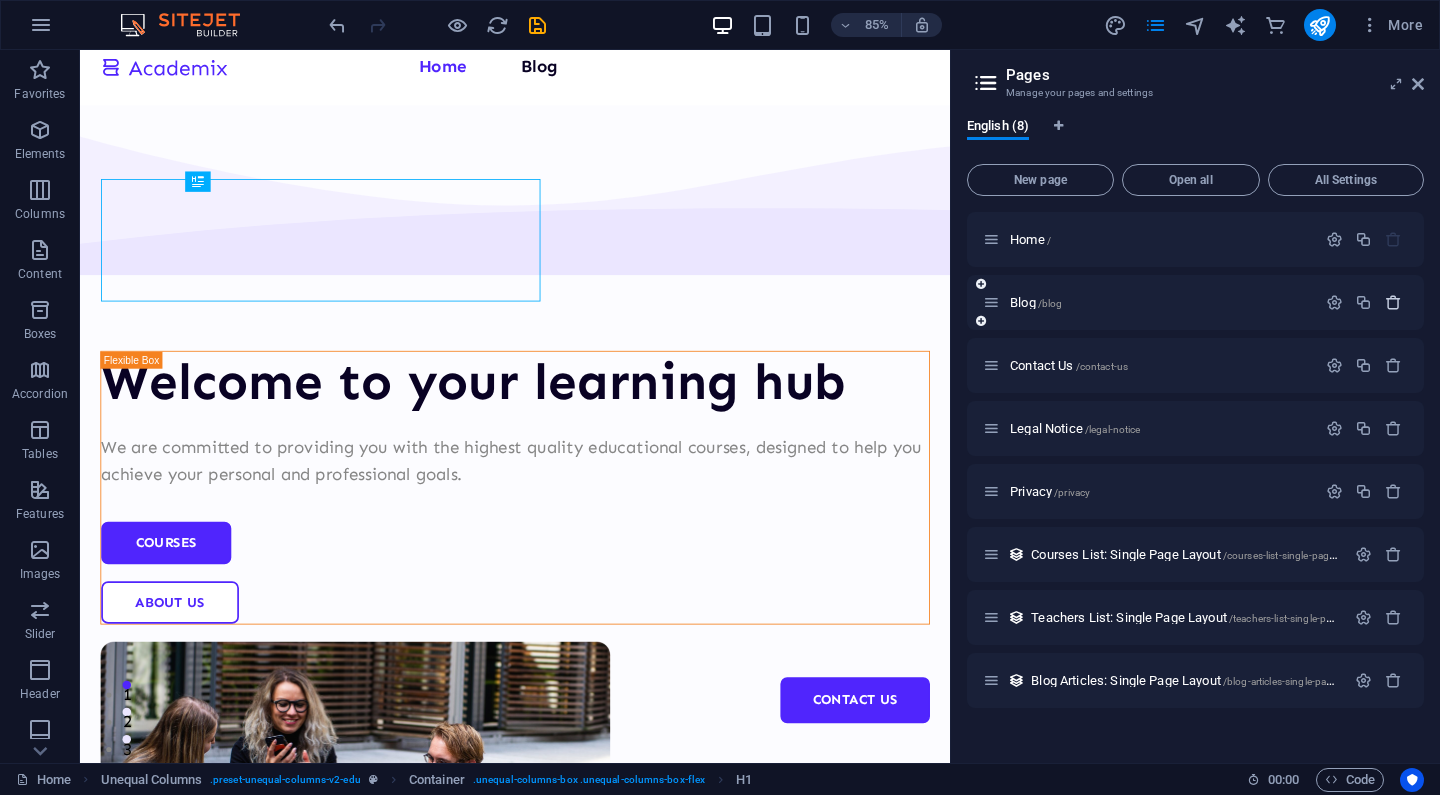 click at bounding box center [1393, 302] 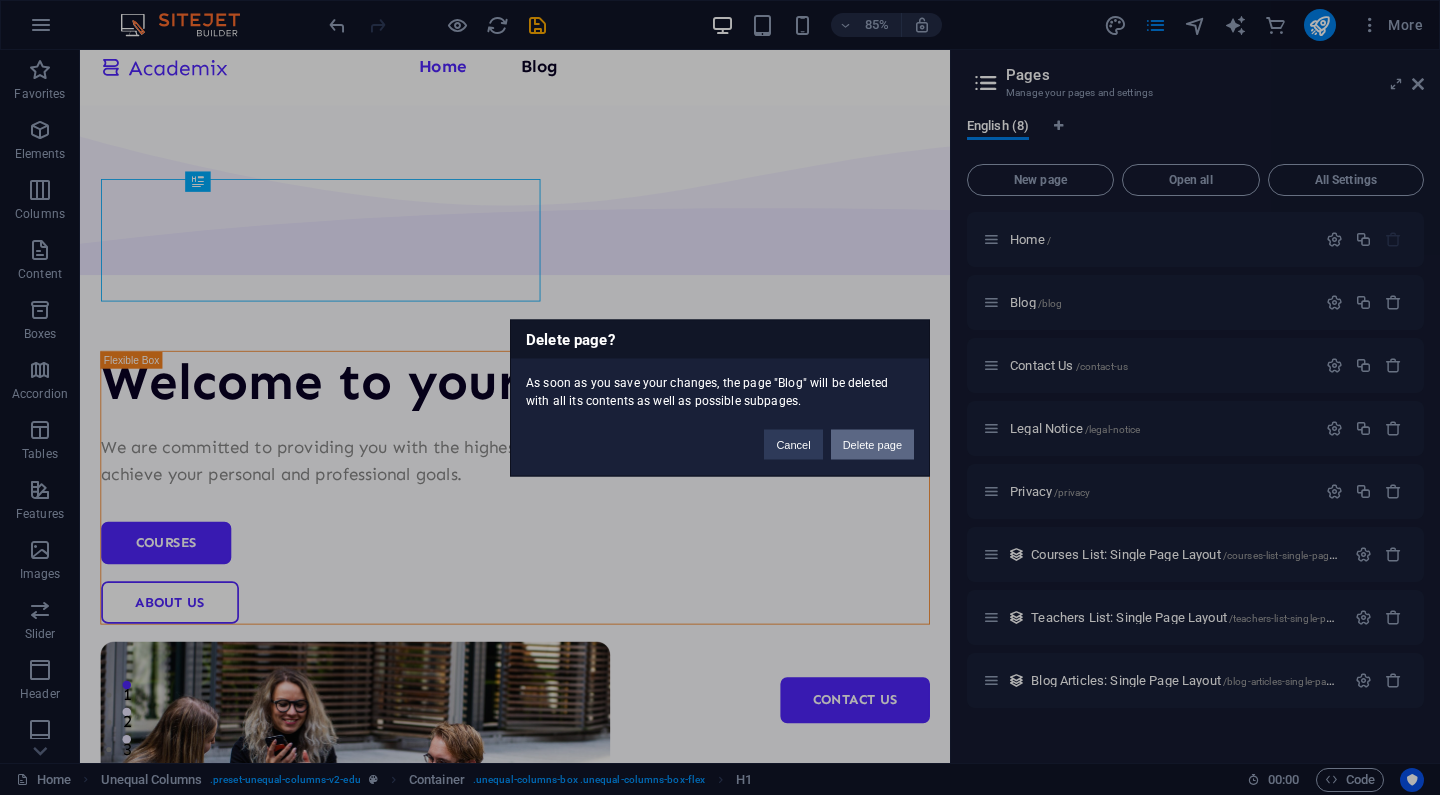 click on "Delete page" at bounding box center [872, 444] 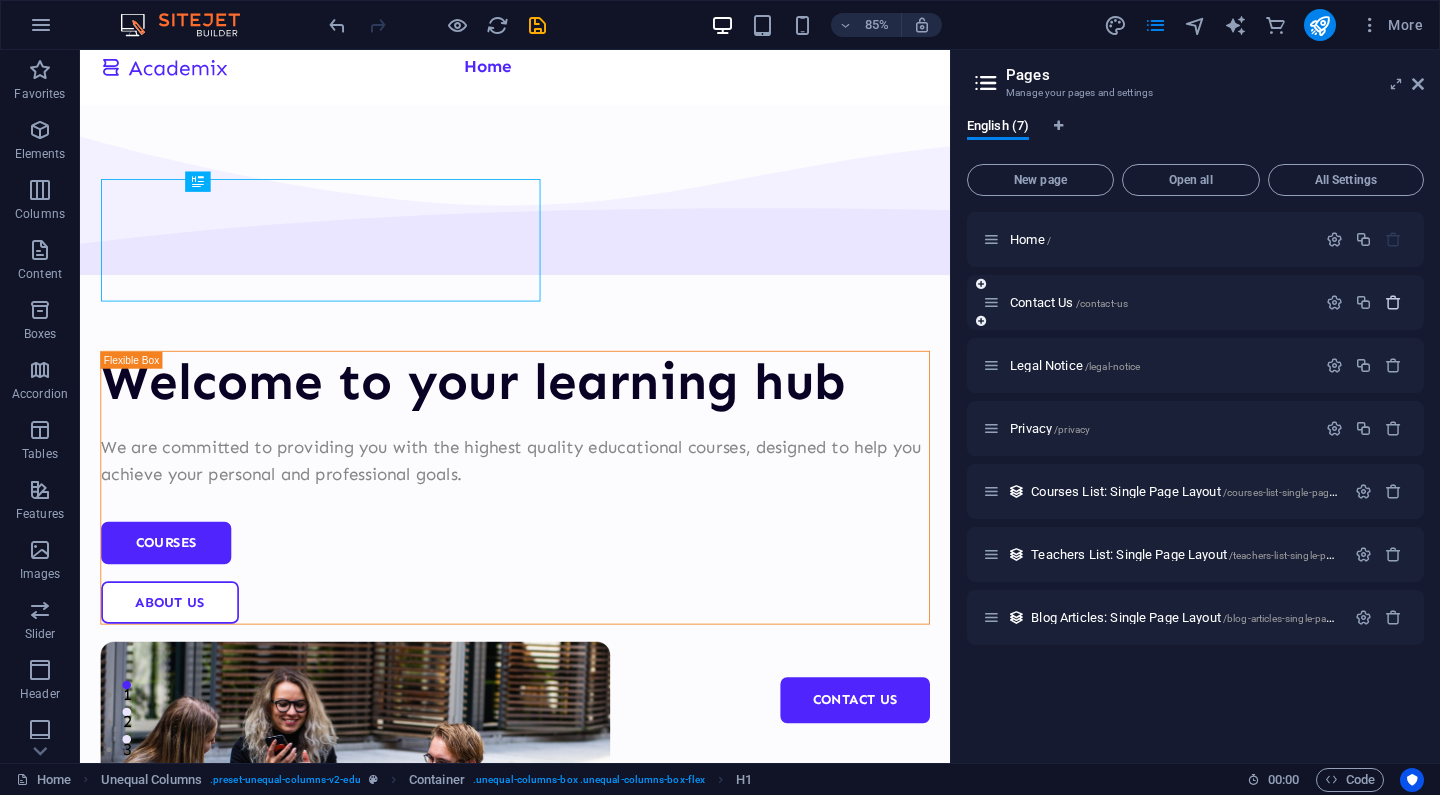 click at bounding box center [1393, 302] 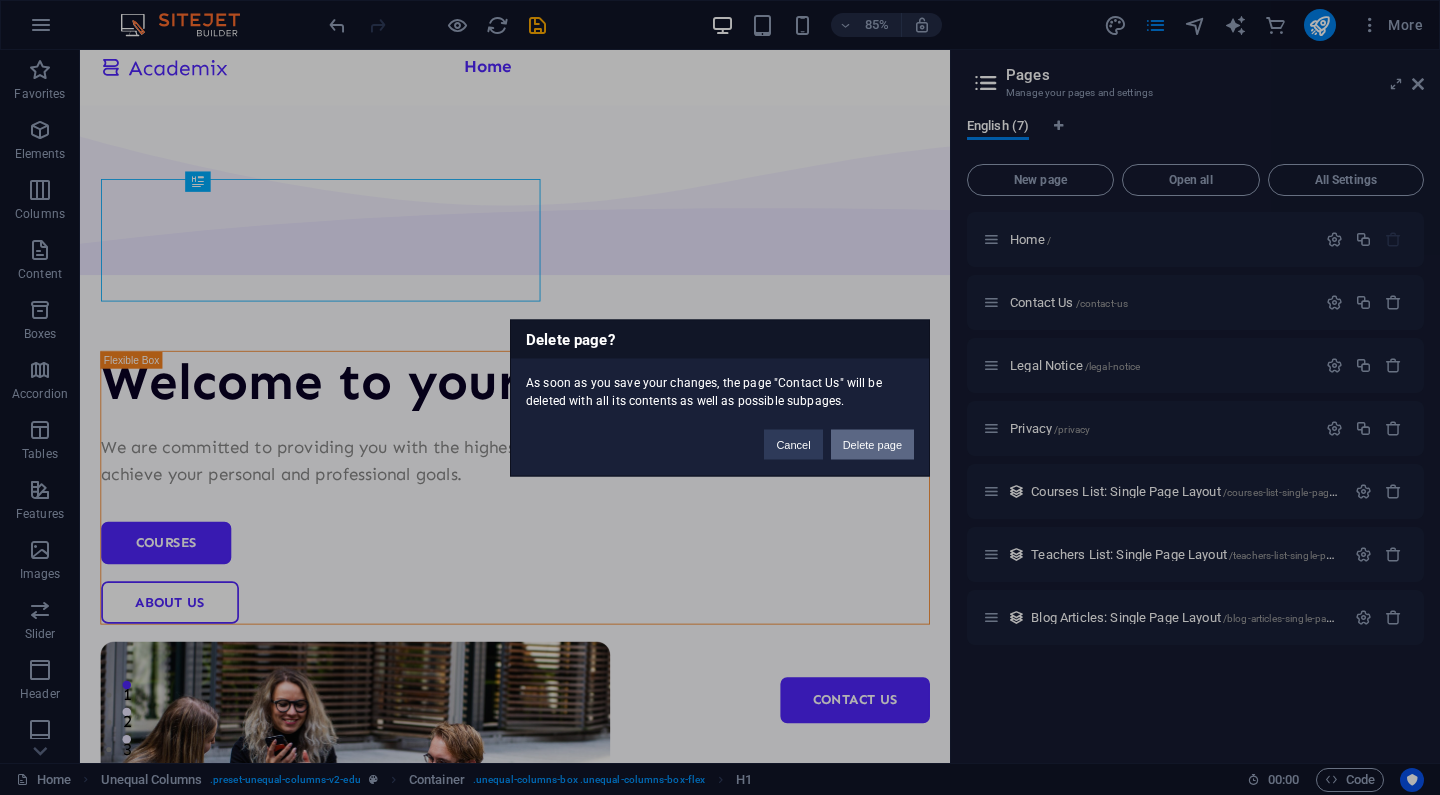 click on "Delete page" at bounding box center [872, 444] 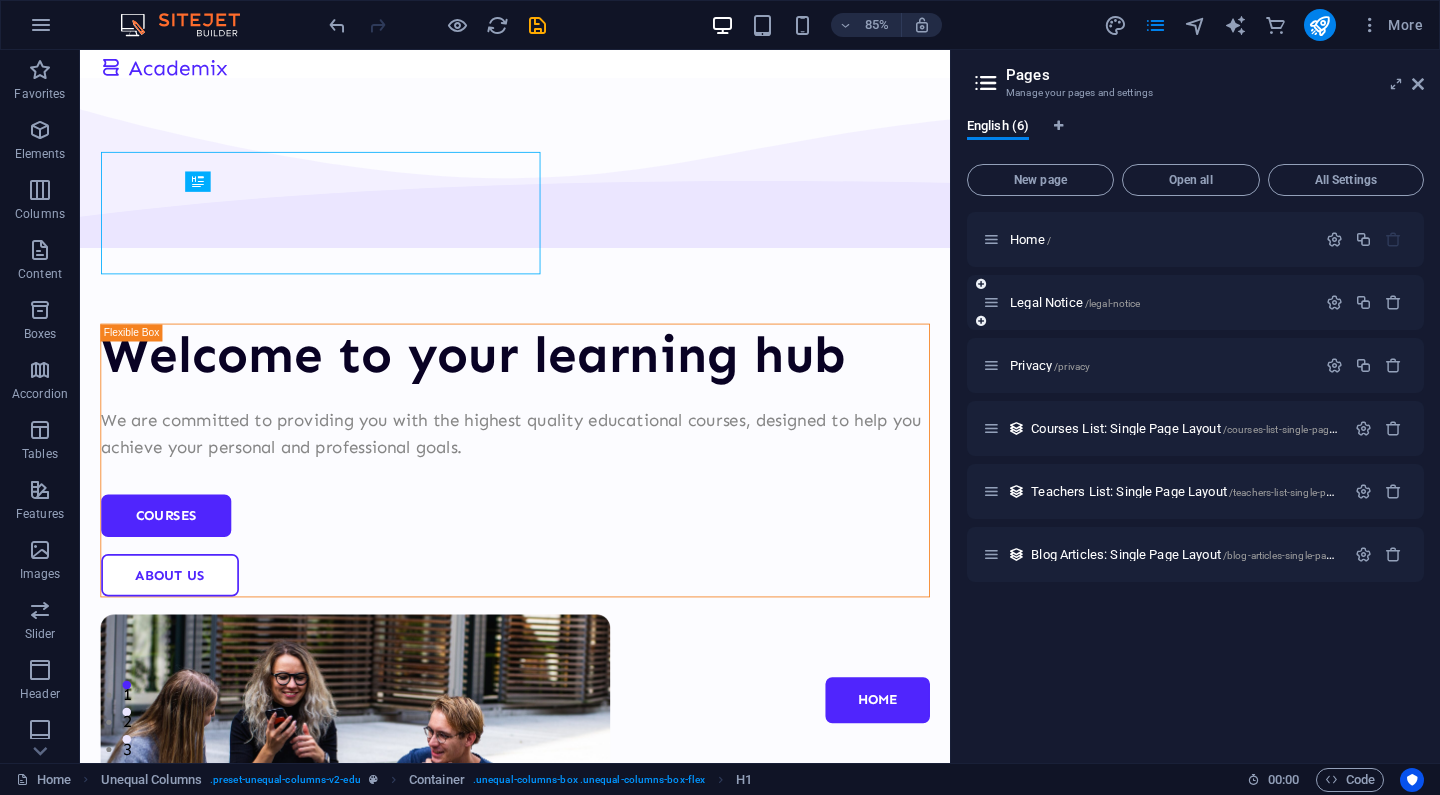 click at bounding box center (1364, 303) 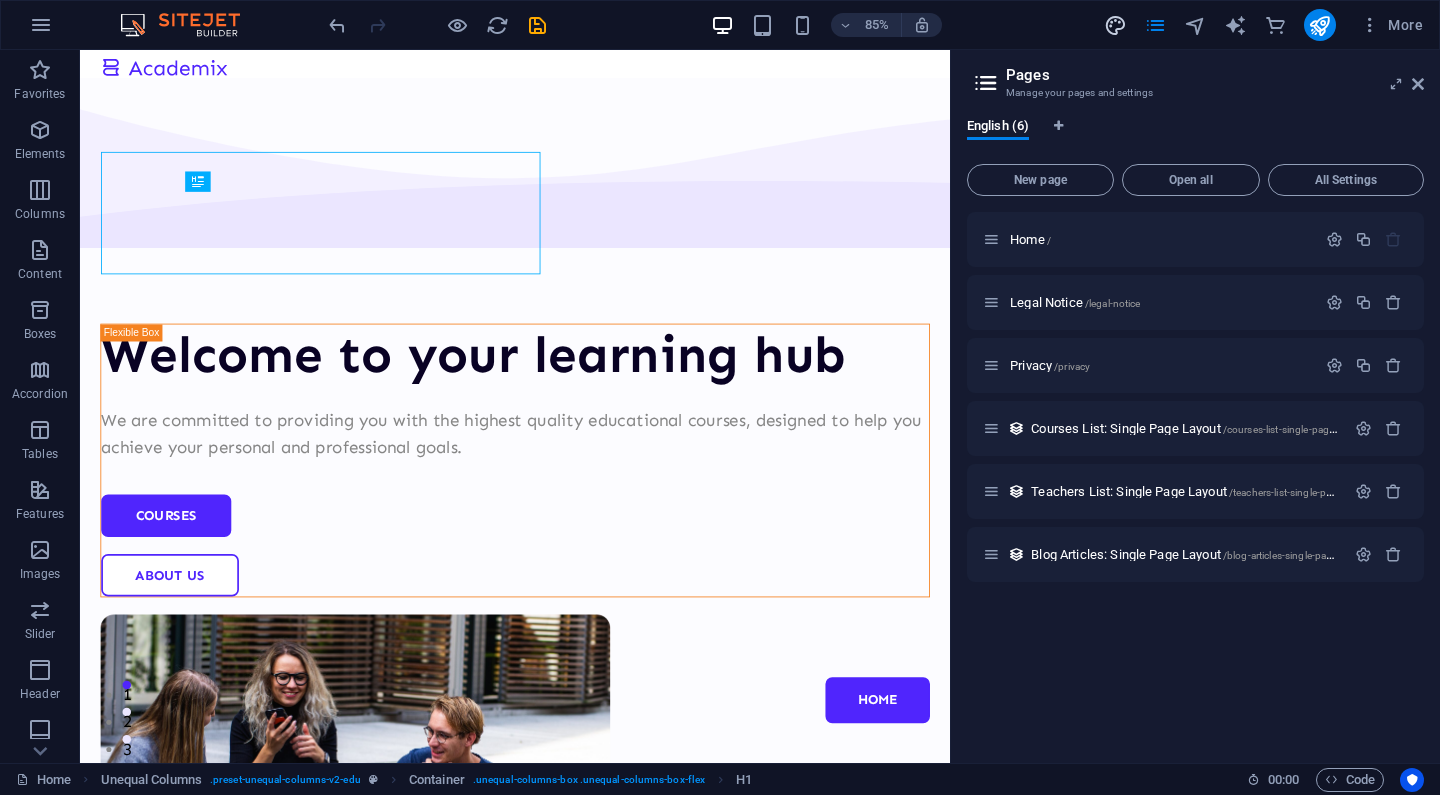 click at bounding box center (1115, 25) 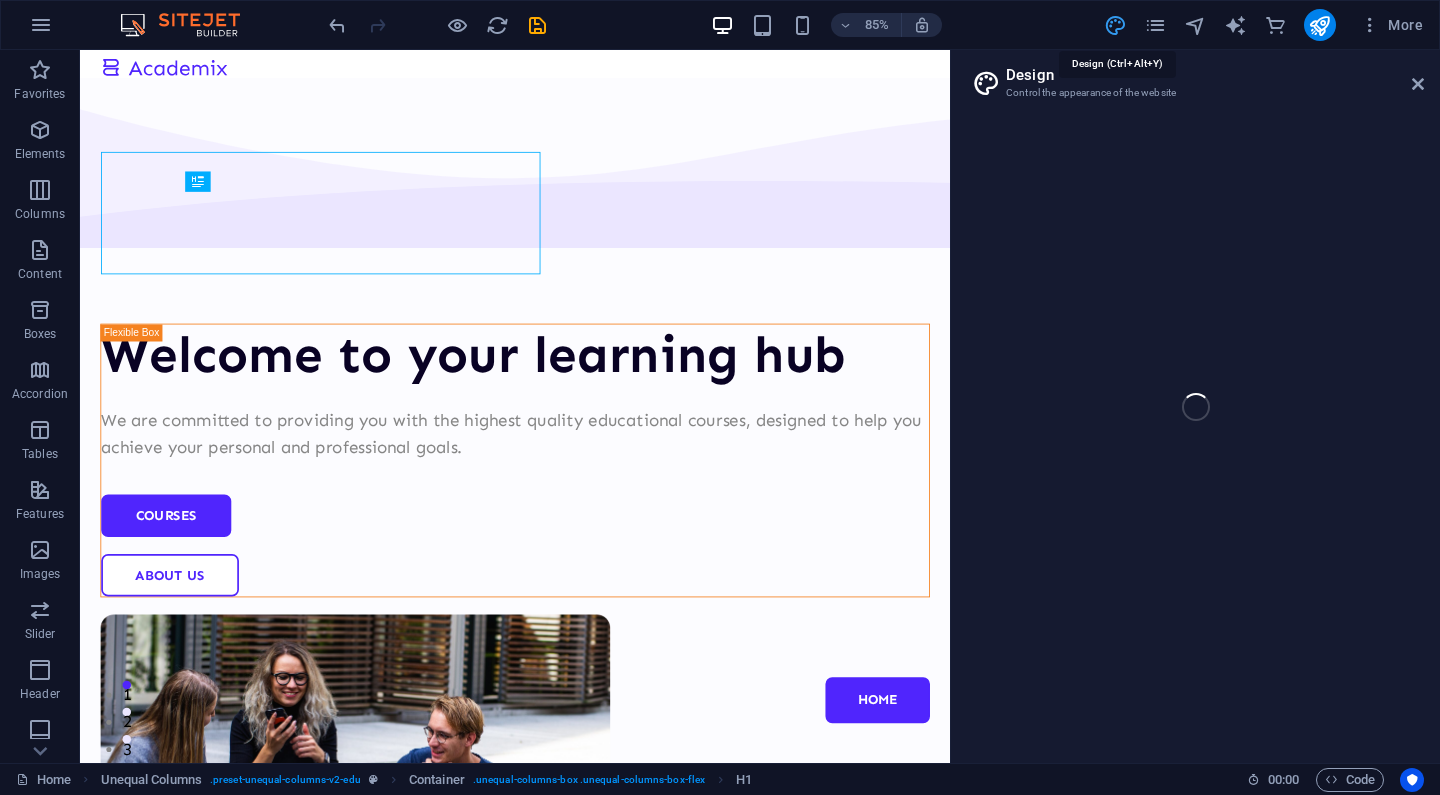 select on "px" 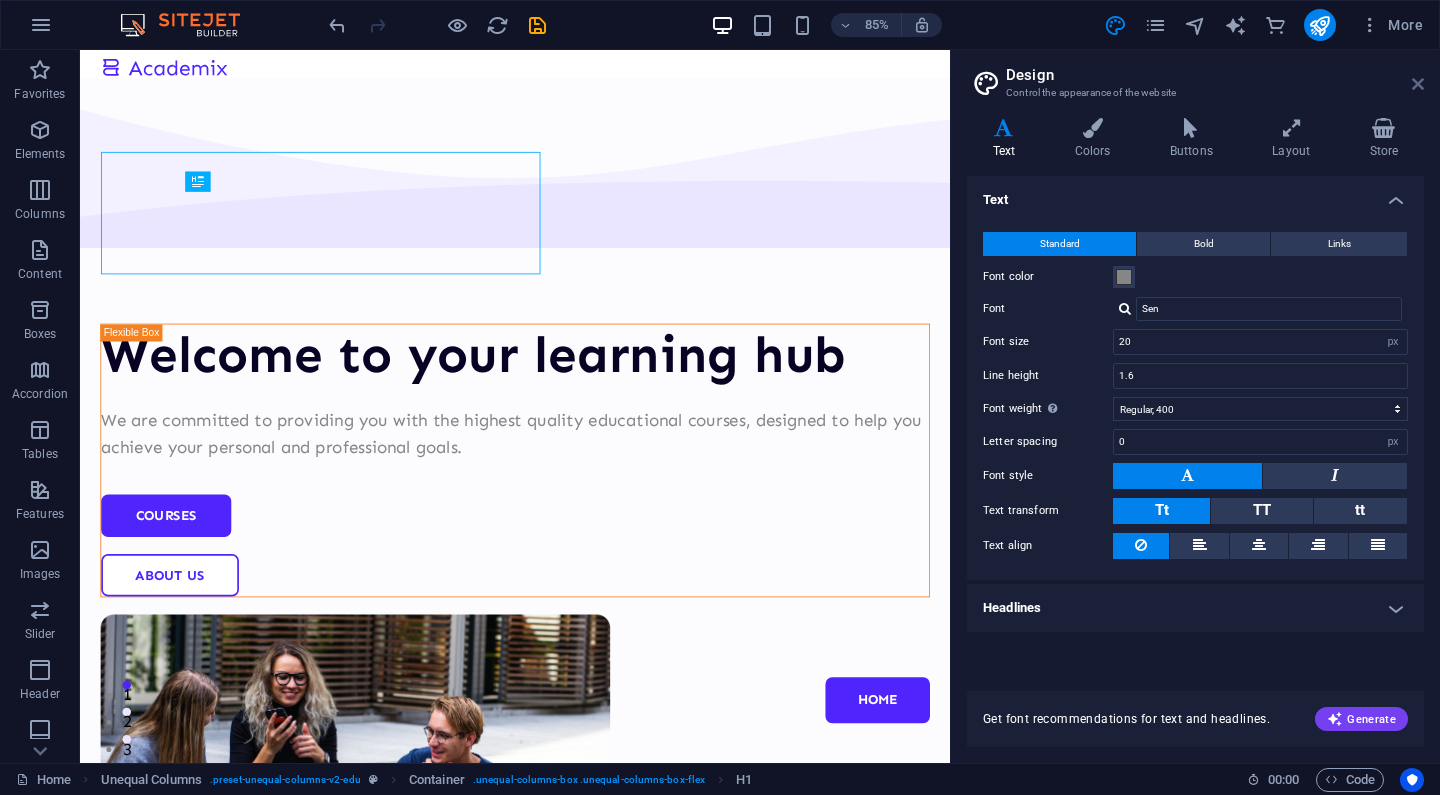 click at bounding box center (1418, 84) 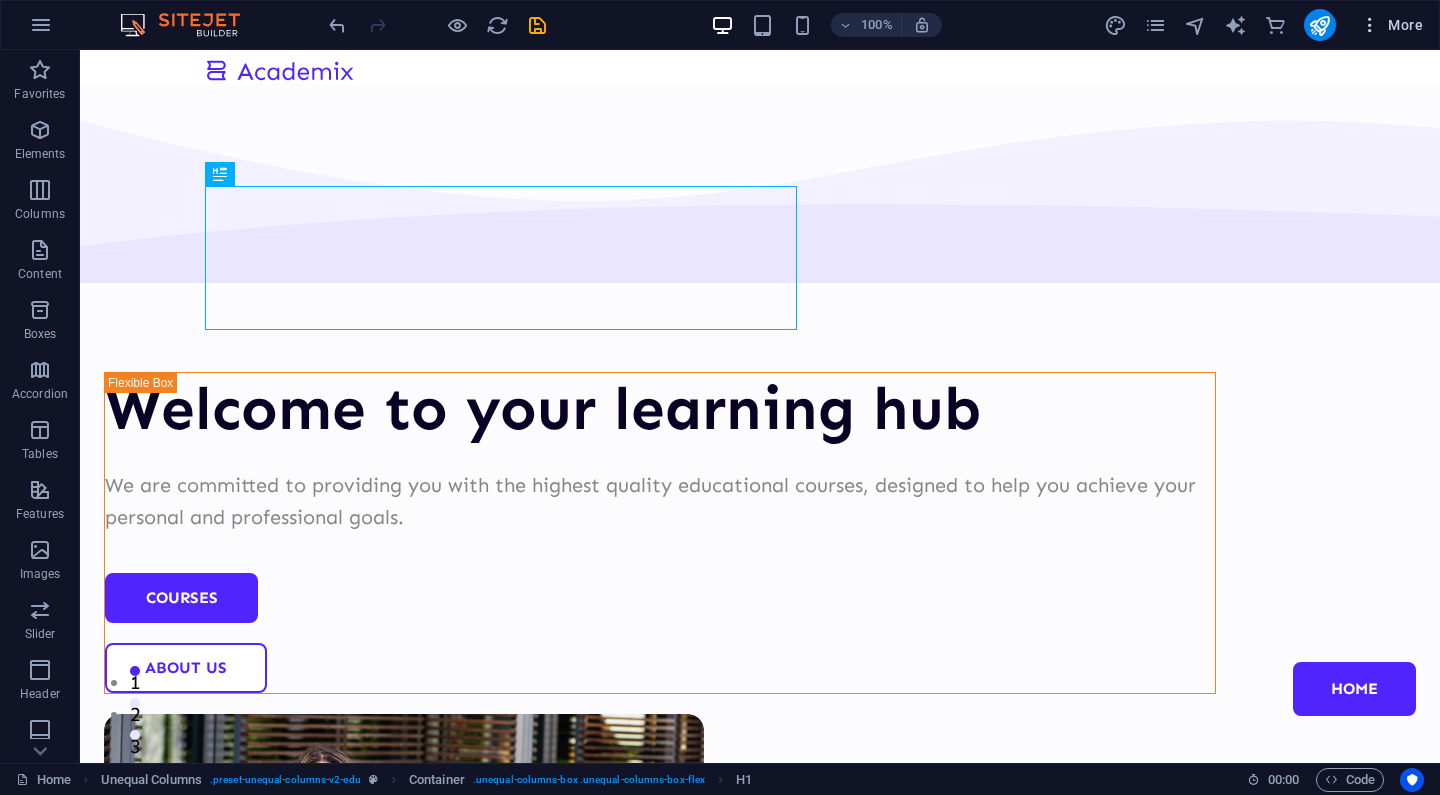 click at bounding box center [1370, 25] 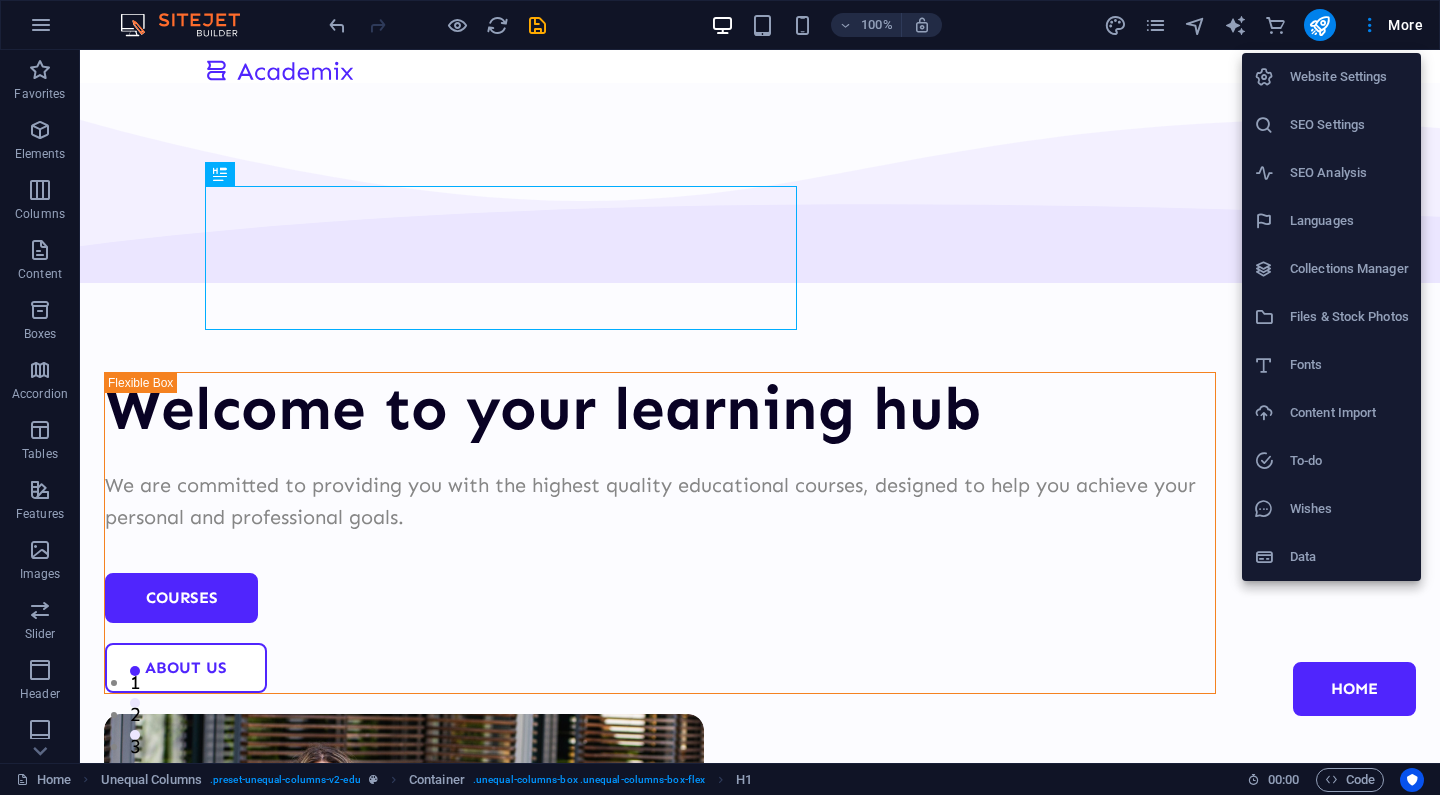 click on "Website Settings" at bounding box center [1349, 77] 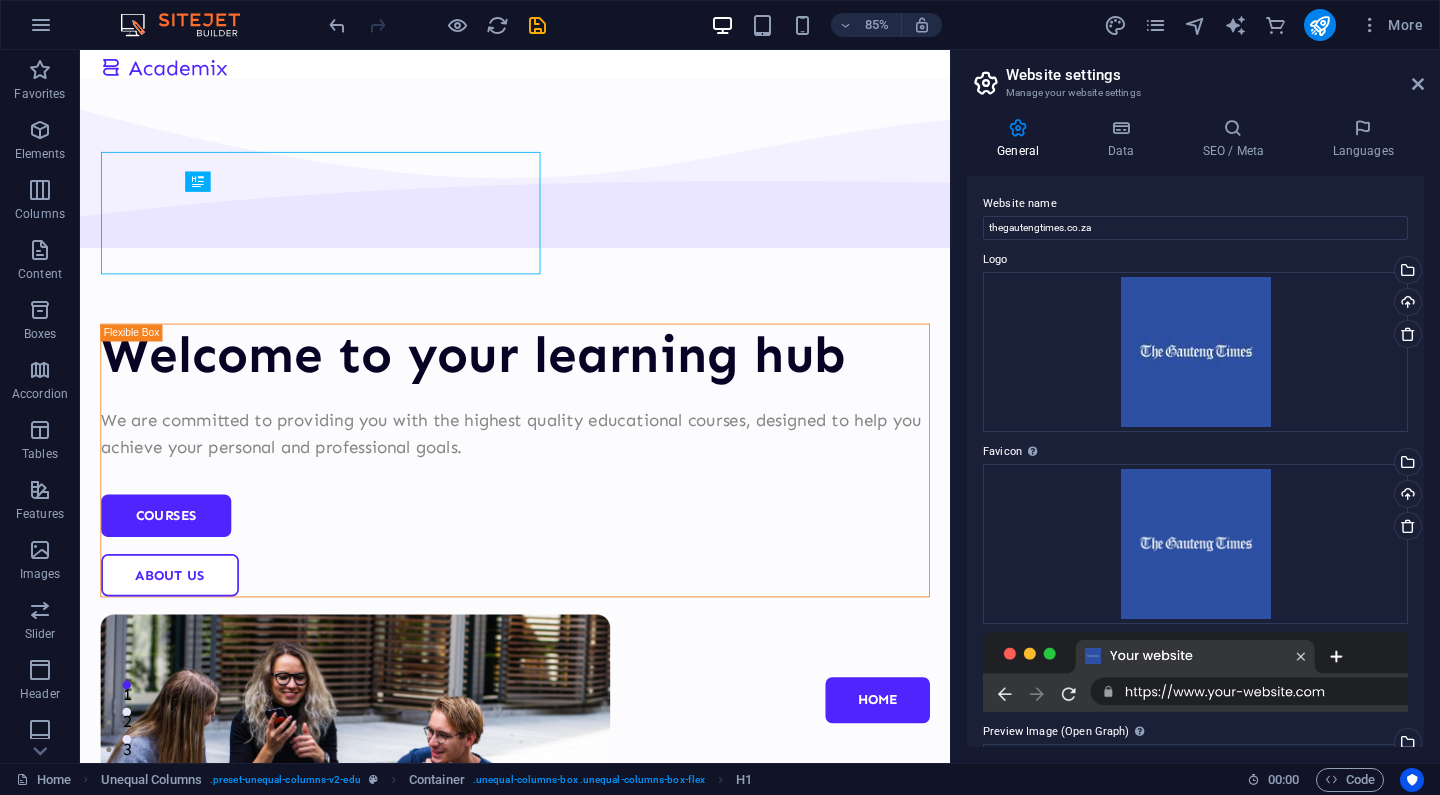 scroll, scrollTop: 0, scrollLeft: 0, axis: both 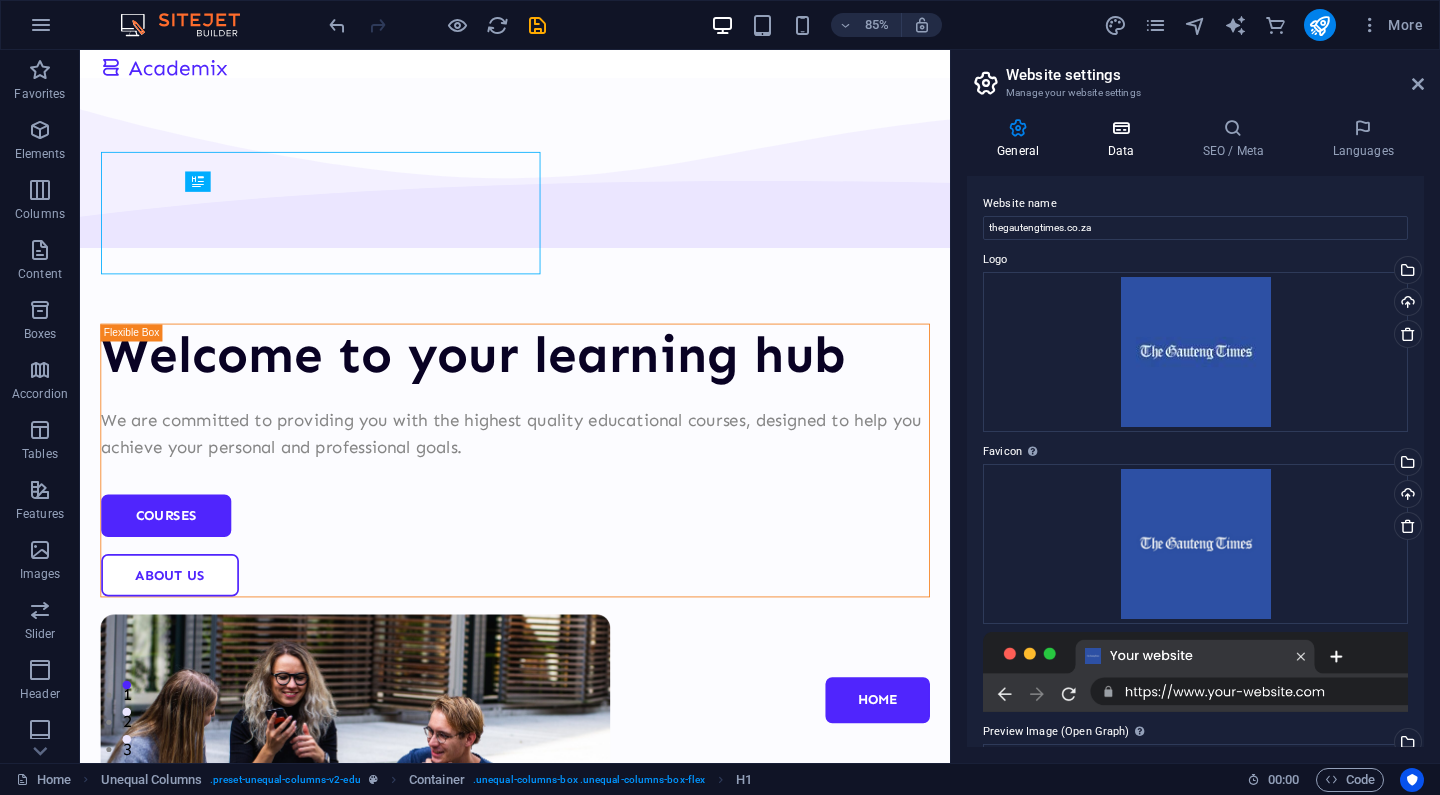 click at bounding box center [1120, 128] 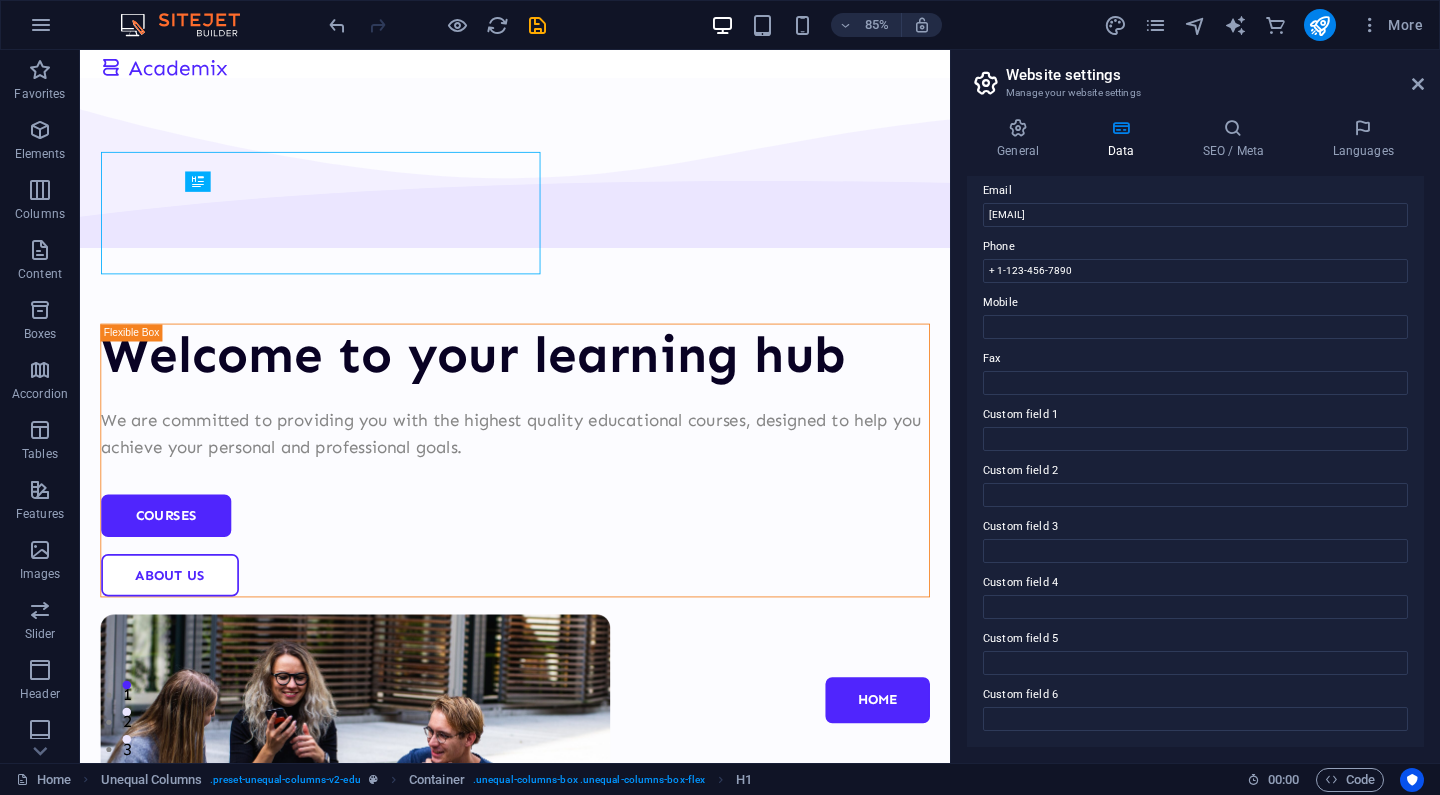 scroll, scrollTop: 388, scrollLeft: 0, axis: vertical 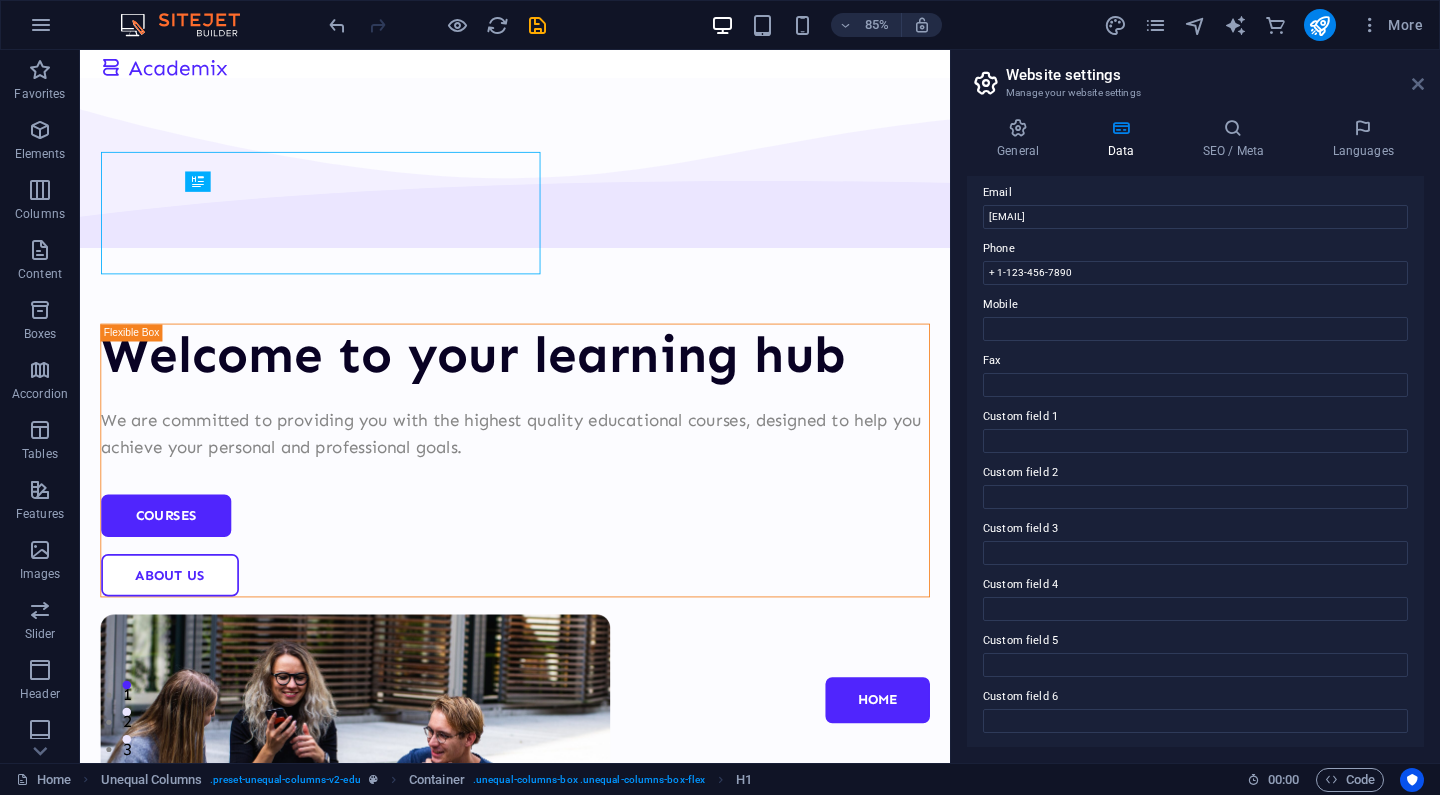 drag, startPoint x: 1413, startPoint y: 91, endPoint x: 1332, endPoint y: 38, distance: 96.79876 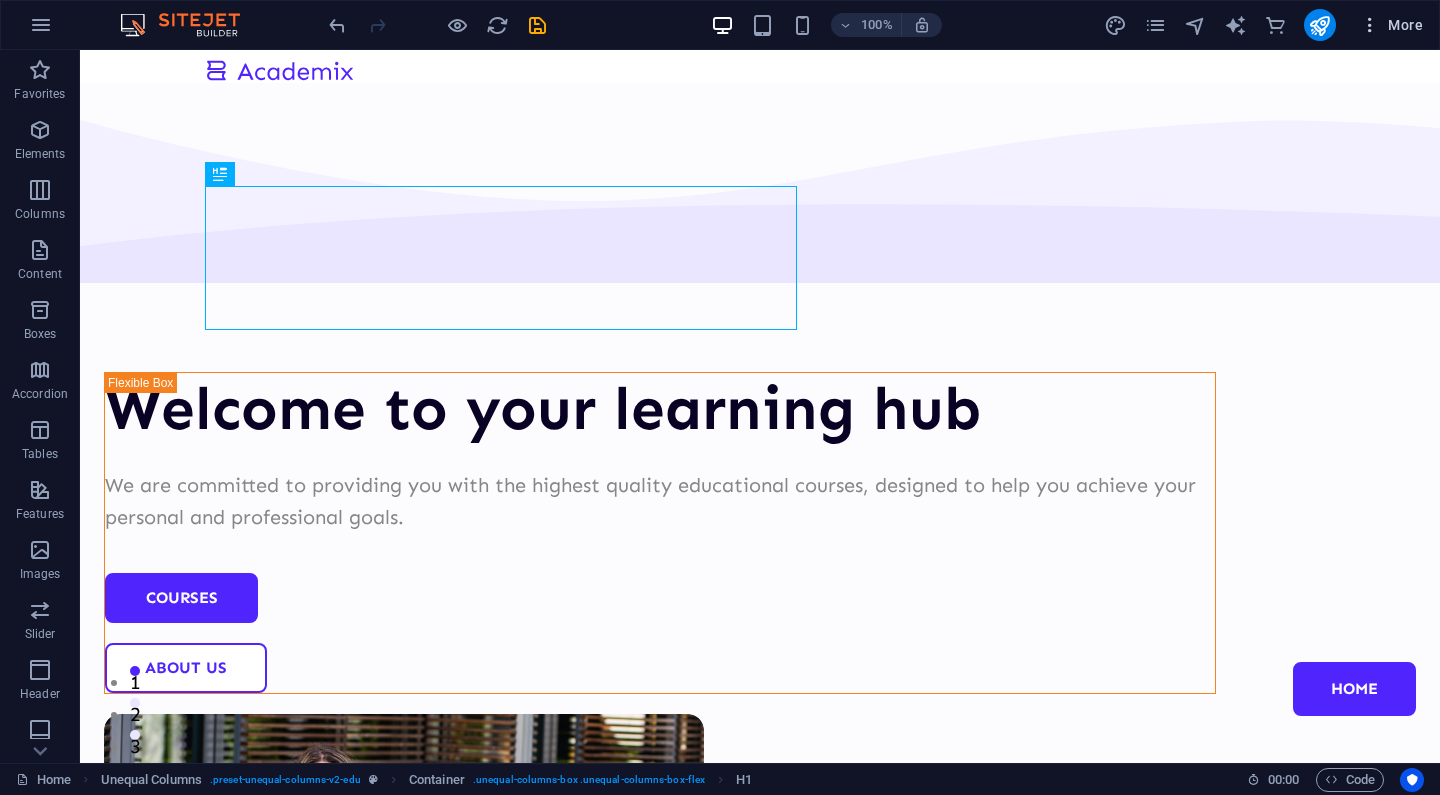 click at bounding box center [1370, 25] 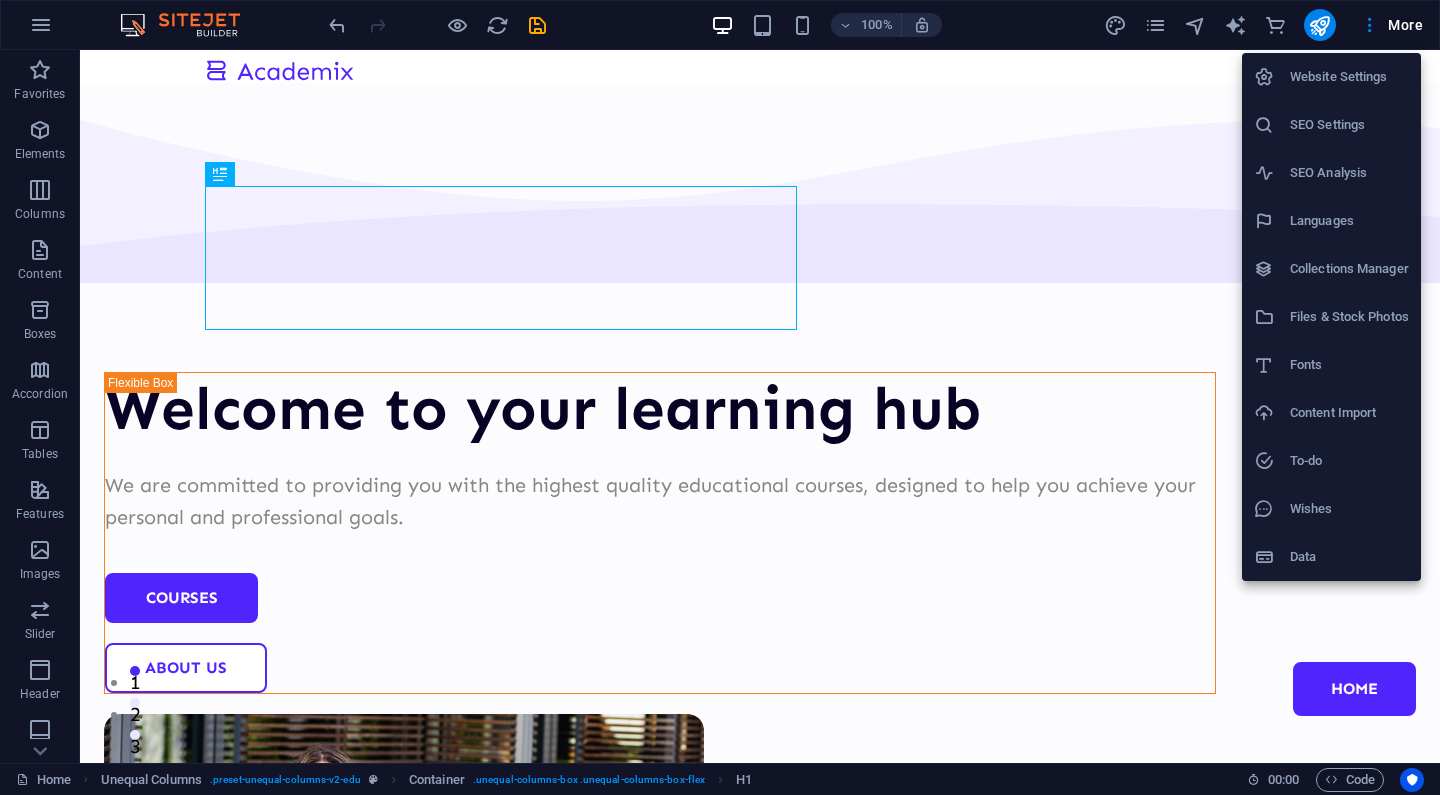 click on "Collections Manager" at bounding box center (1349, 269) 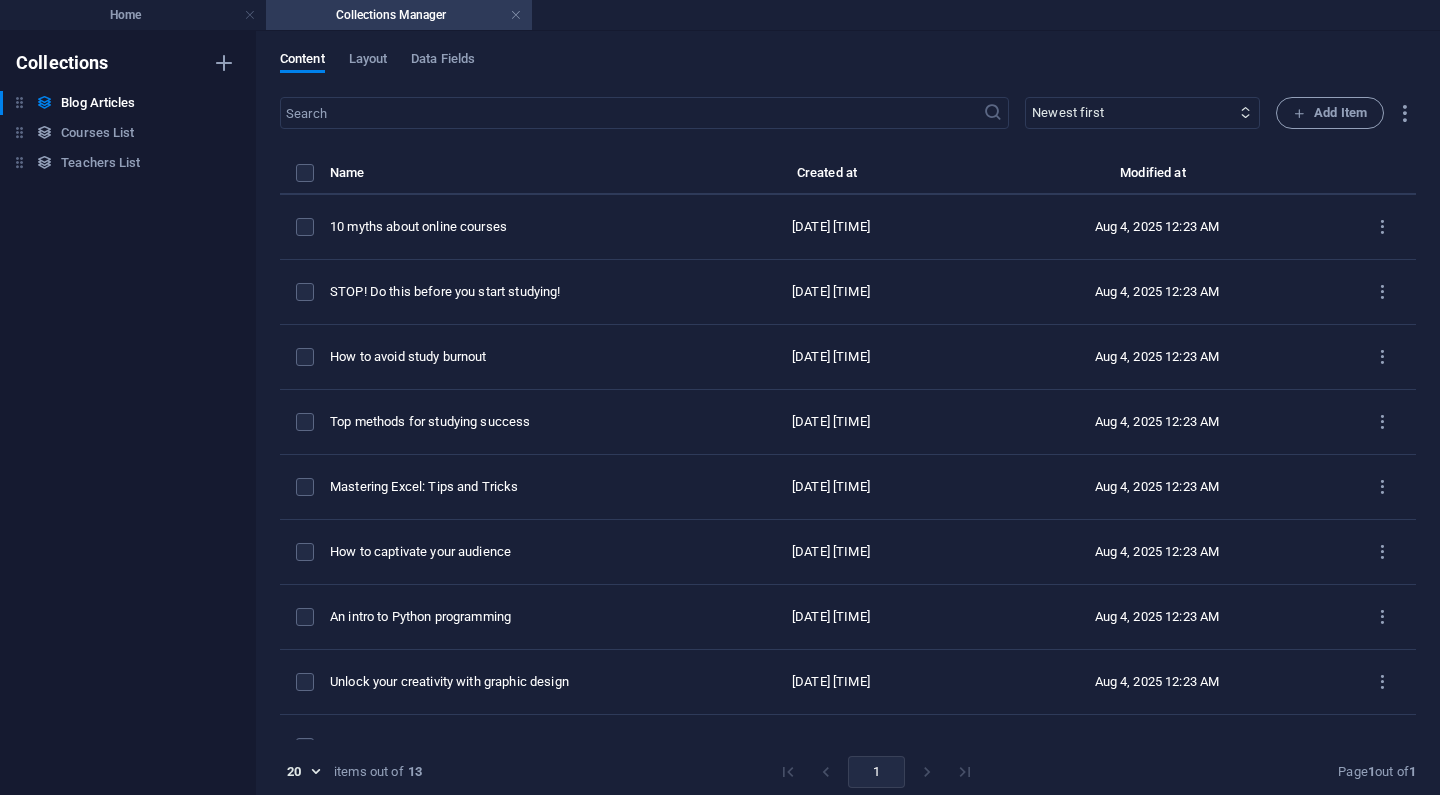 click at bounding box center (305, 178) 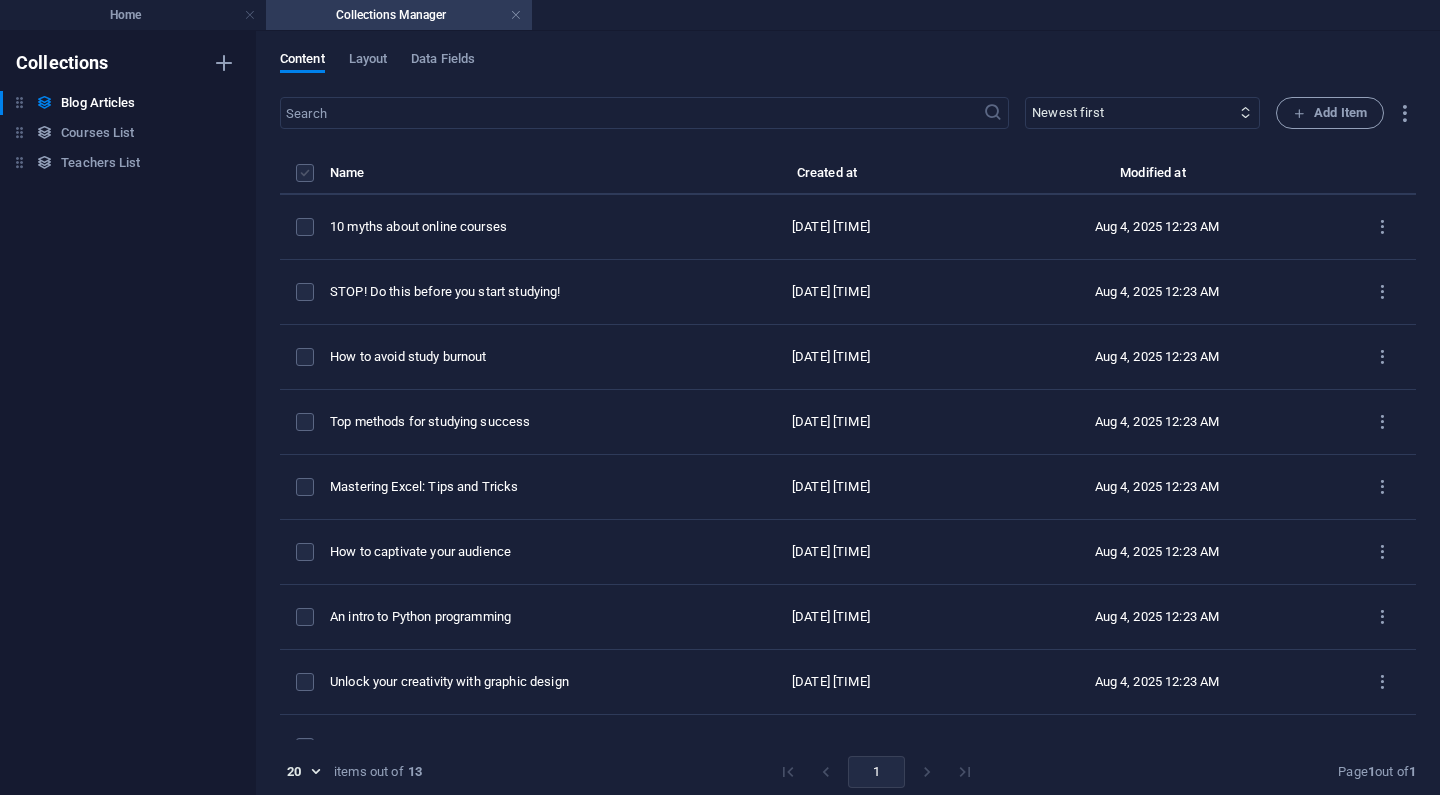 click at bounding box center (305, 173) 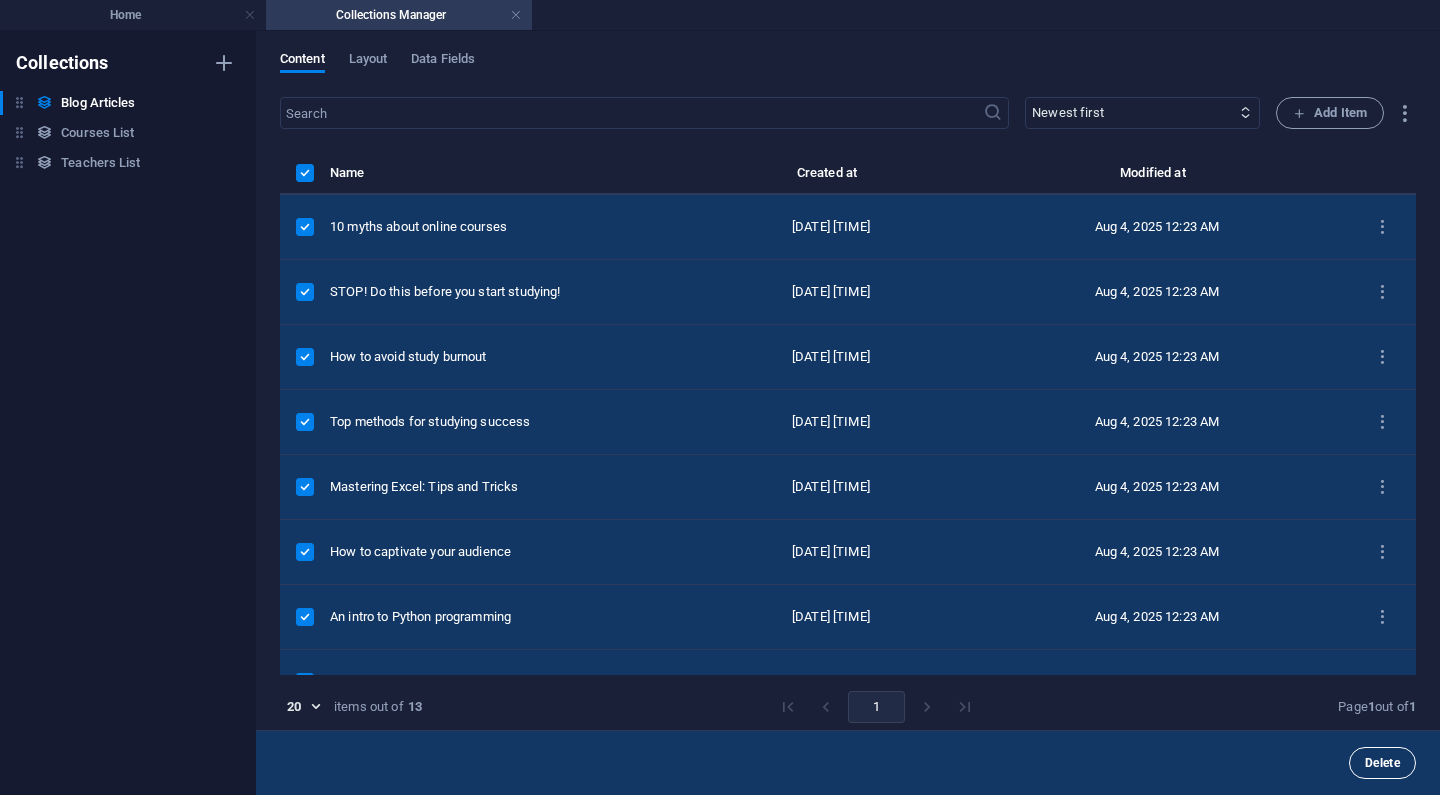 click on "Delete" at bounding box center (1382, 763) 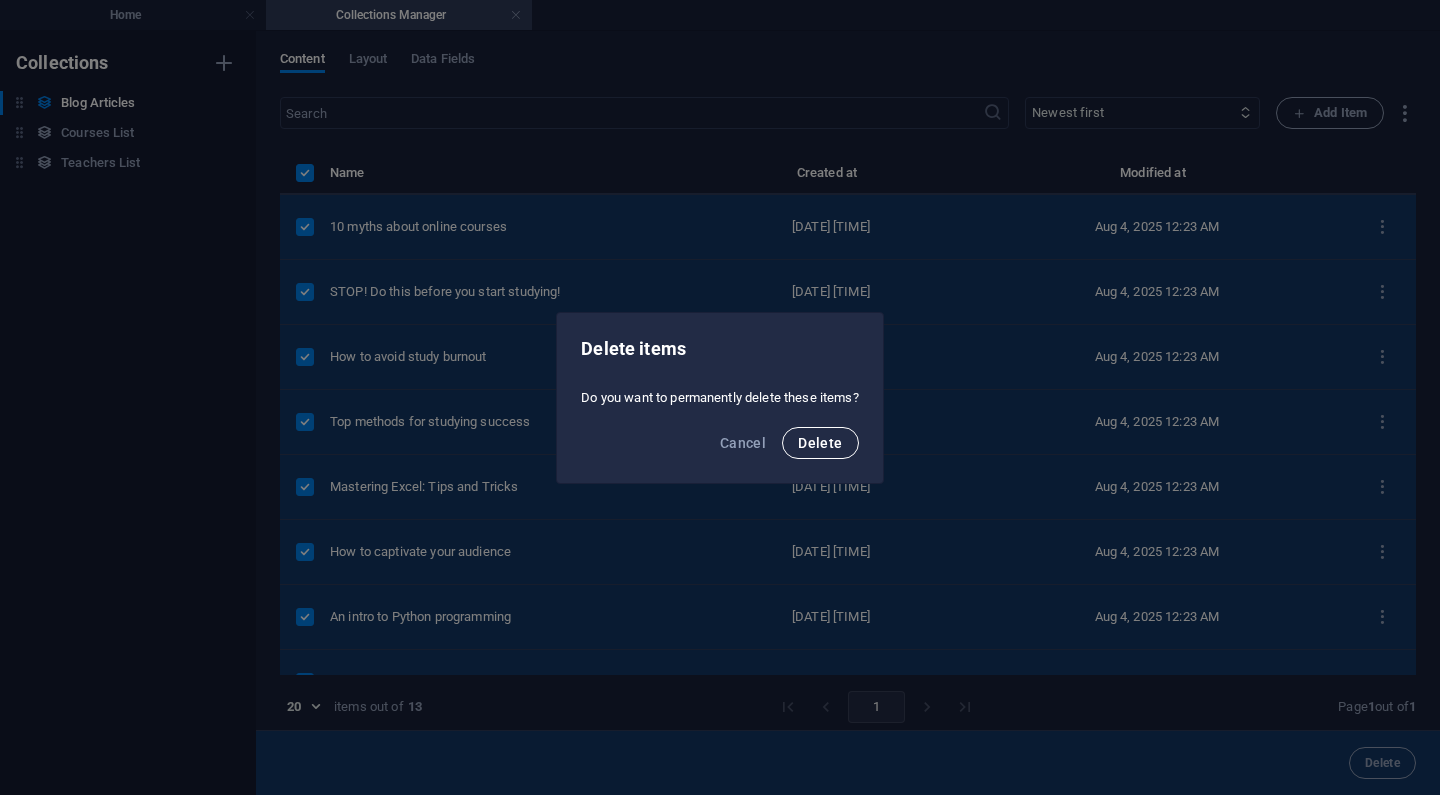 click on "Delete" at bounding box center (820, 443) 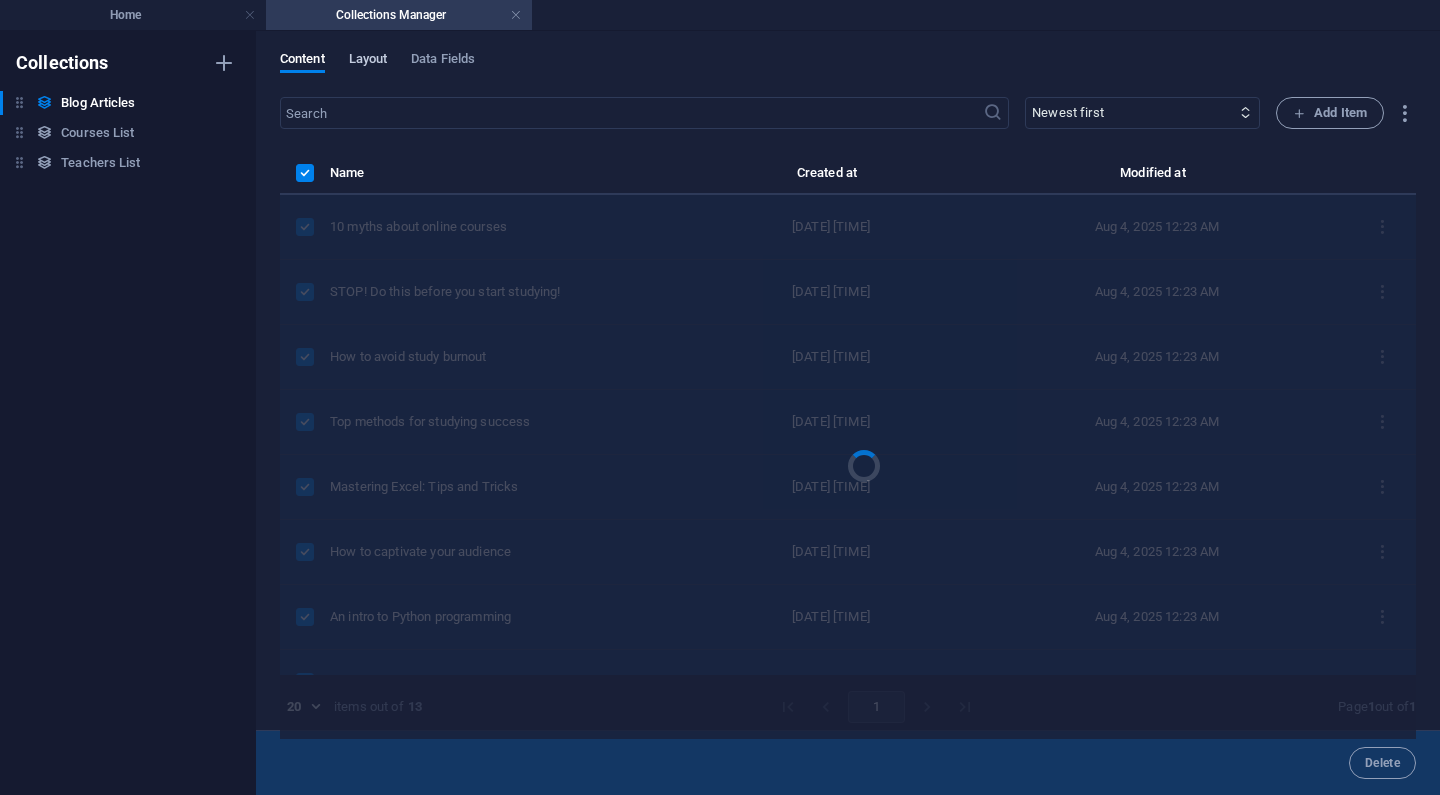 click on "Layout" at bounding box center [368, 61] 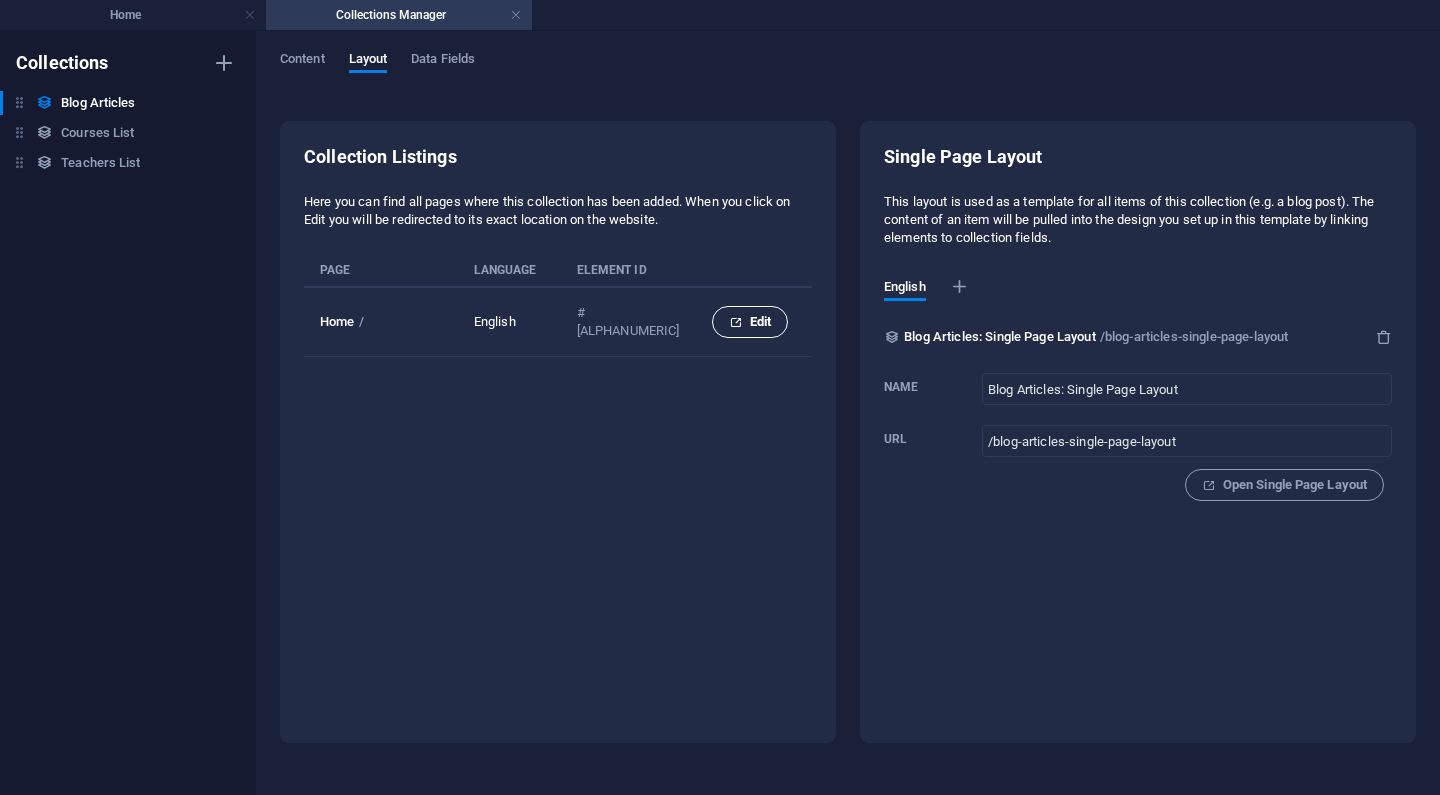 click on "Edit" at bounding box center [750, 322] 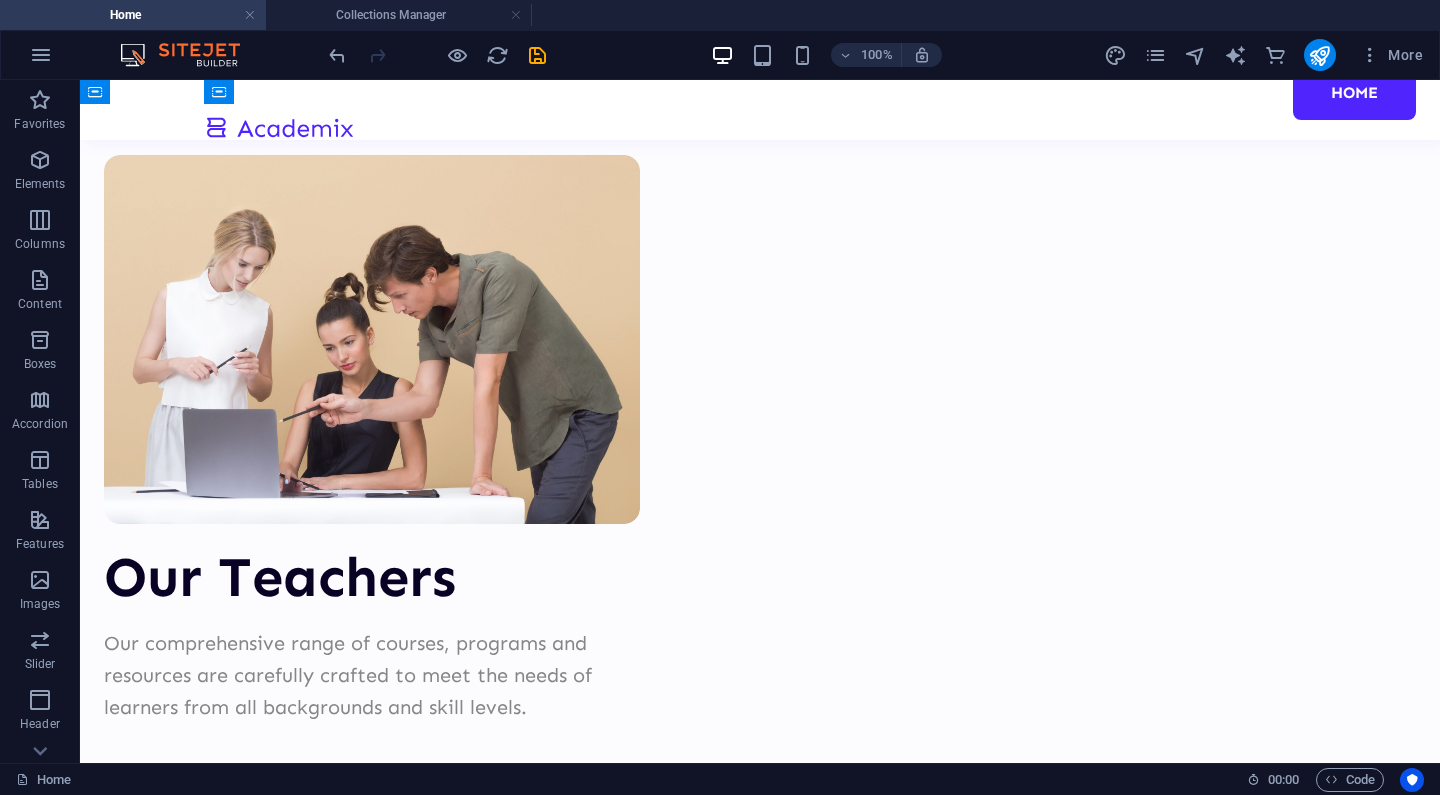 scroll, scrollTop: 7649, scrollLeft: 0, axis: vertical 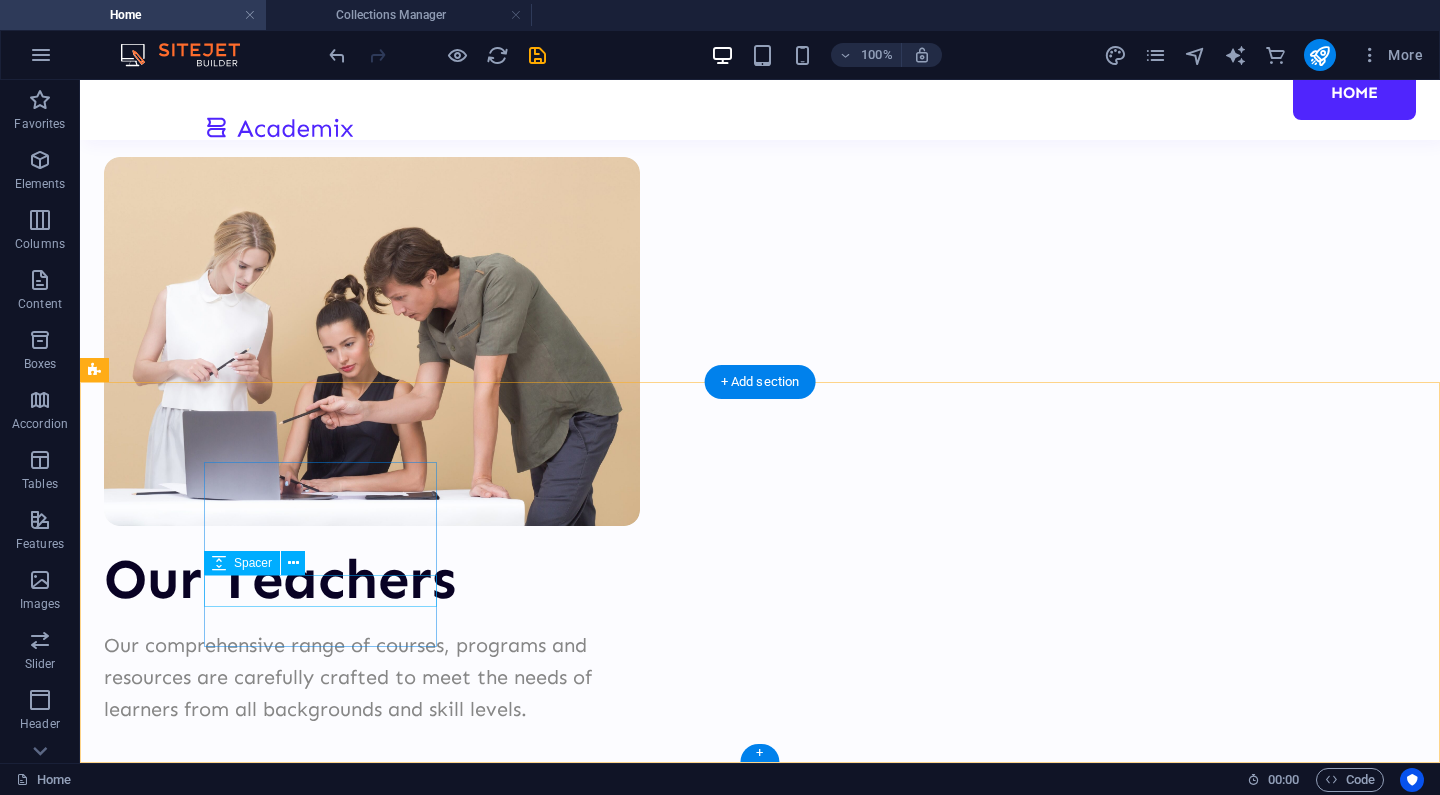click at bounding box center [220, 9483] 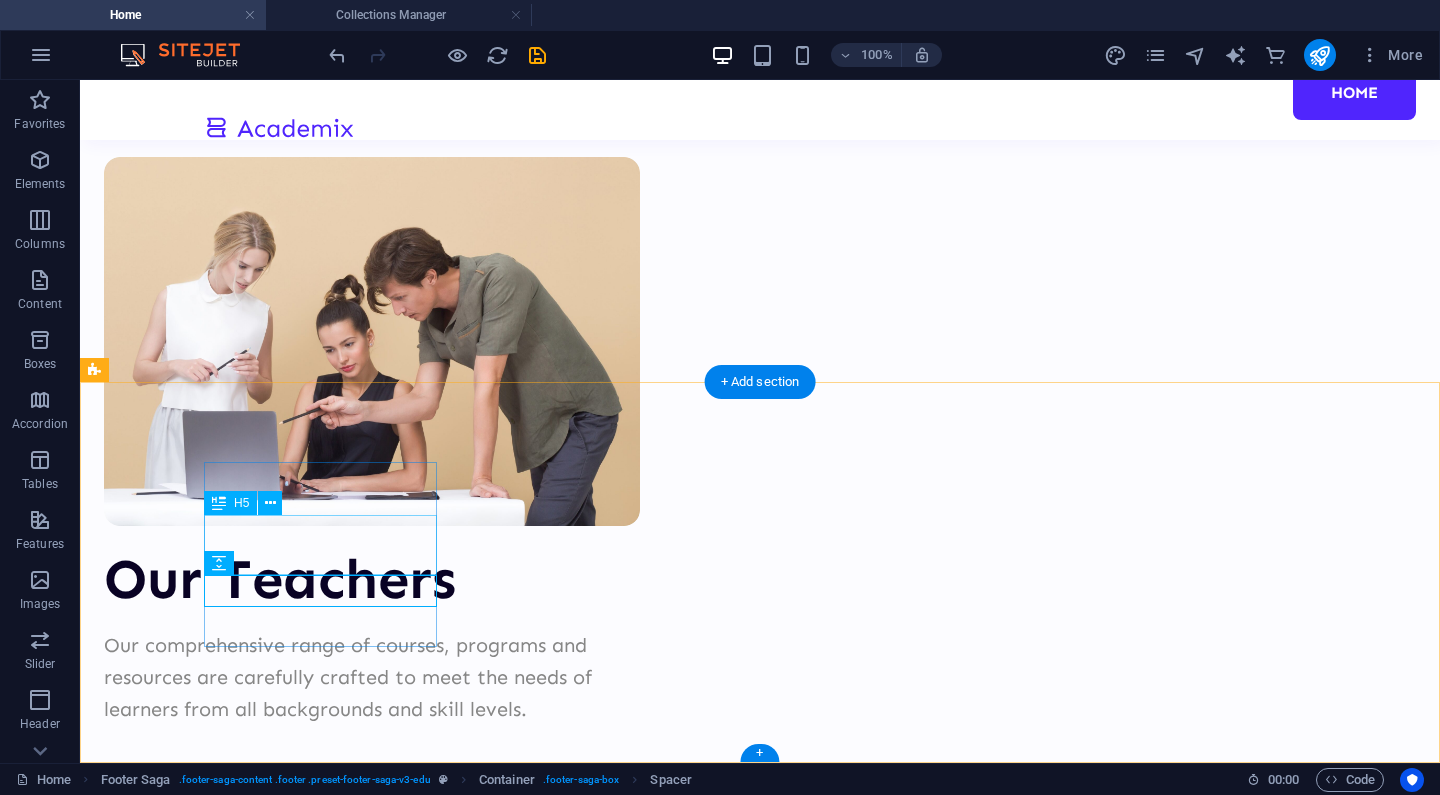 click on "Empowering learning for curious minds" at bounding box center (220, 9437) 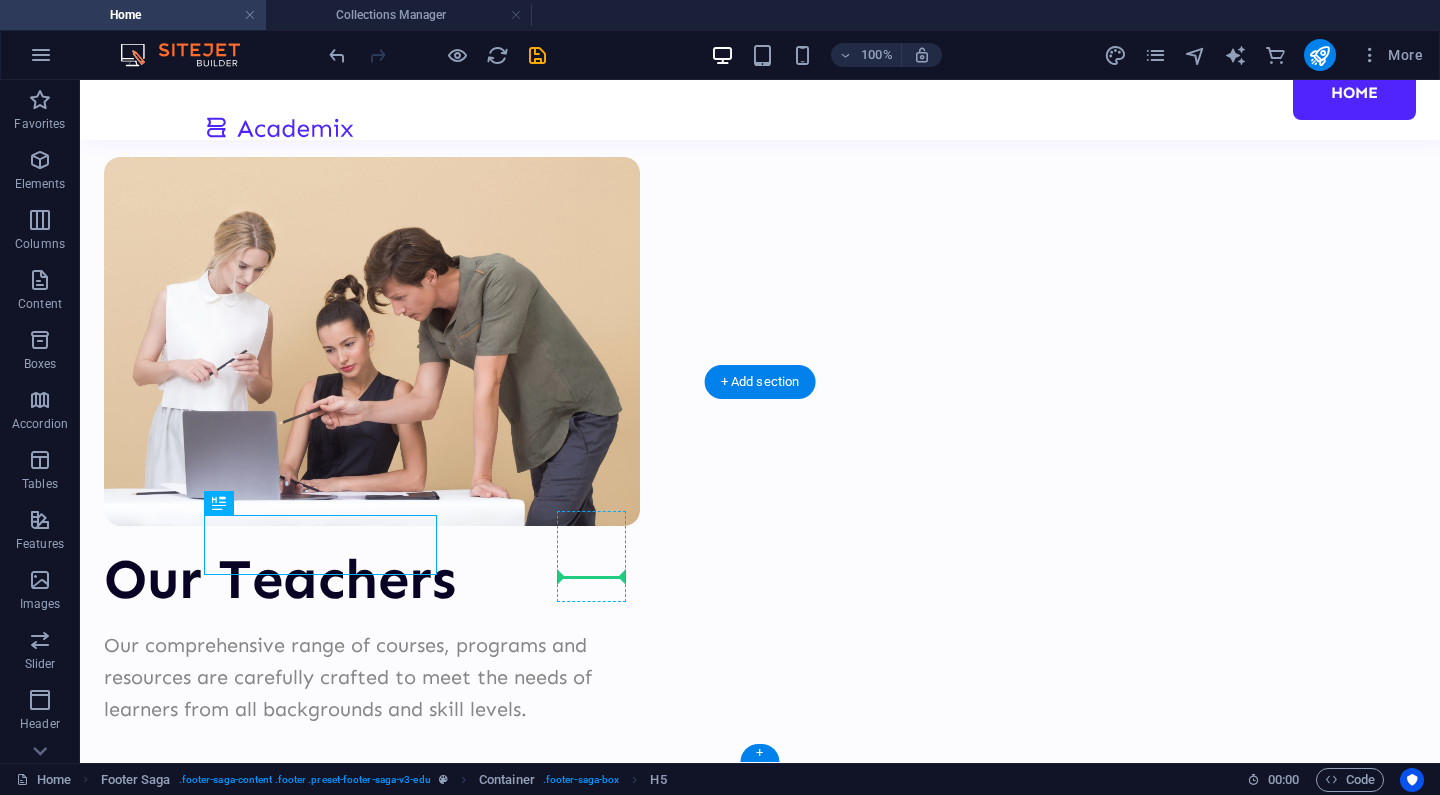 drag, startPoint x: 336, startPoint y: 553, endPoint x: 589, endPoint y: 583, distance: 254.77245 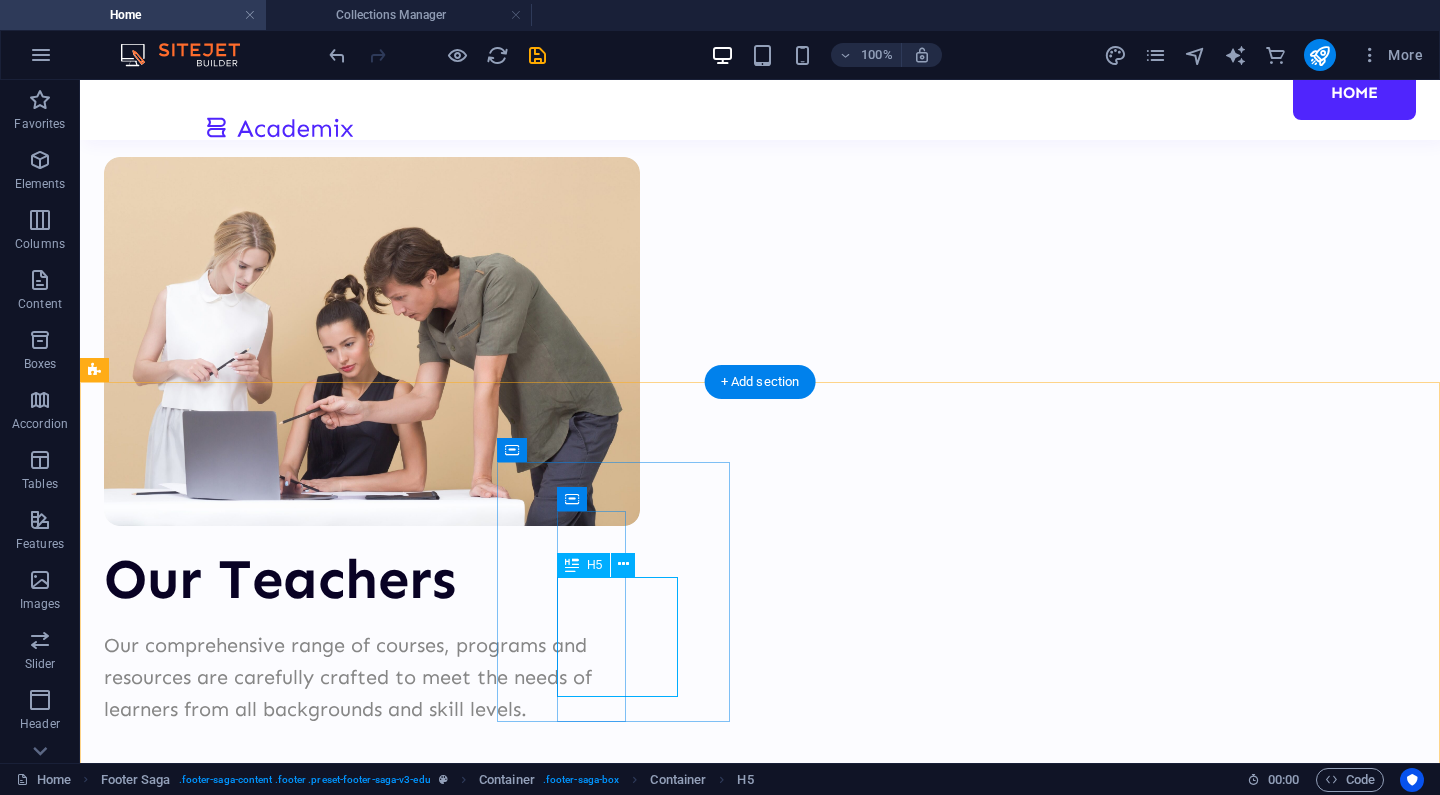 click on "Empowering learning for curious minds" at bounding box center (198, 9837) 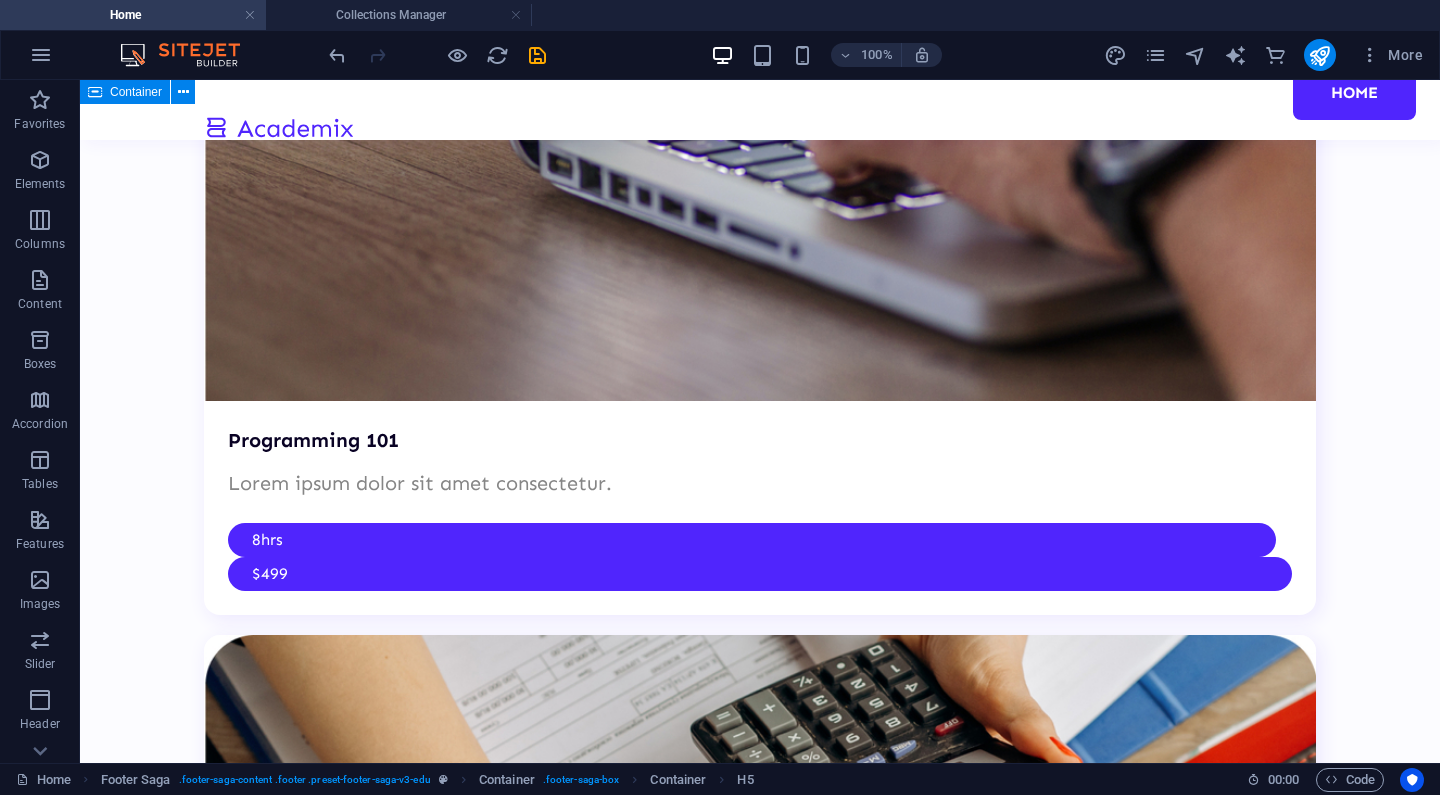 scroll, scrollTop: 5810, scrollLeft: 0, axis: vertical 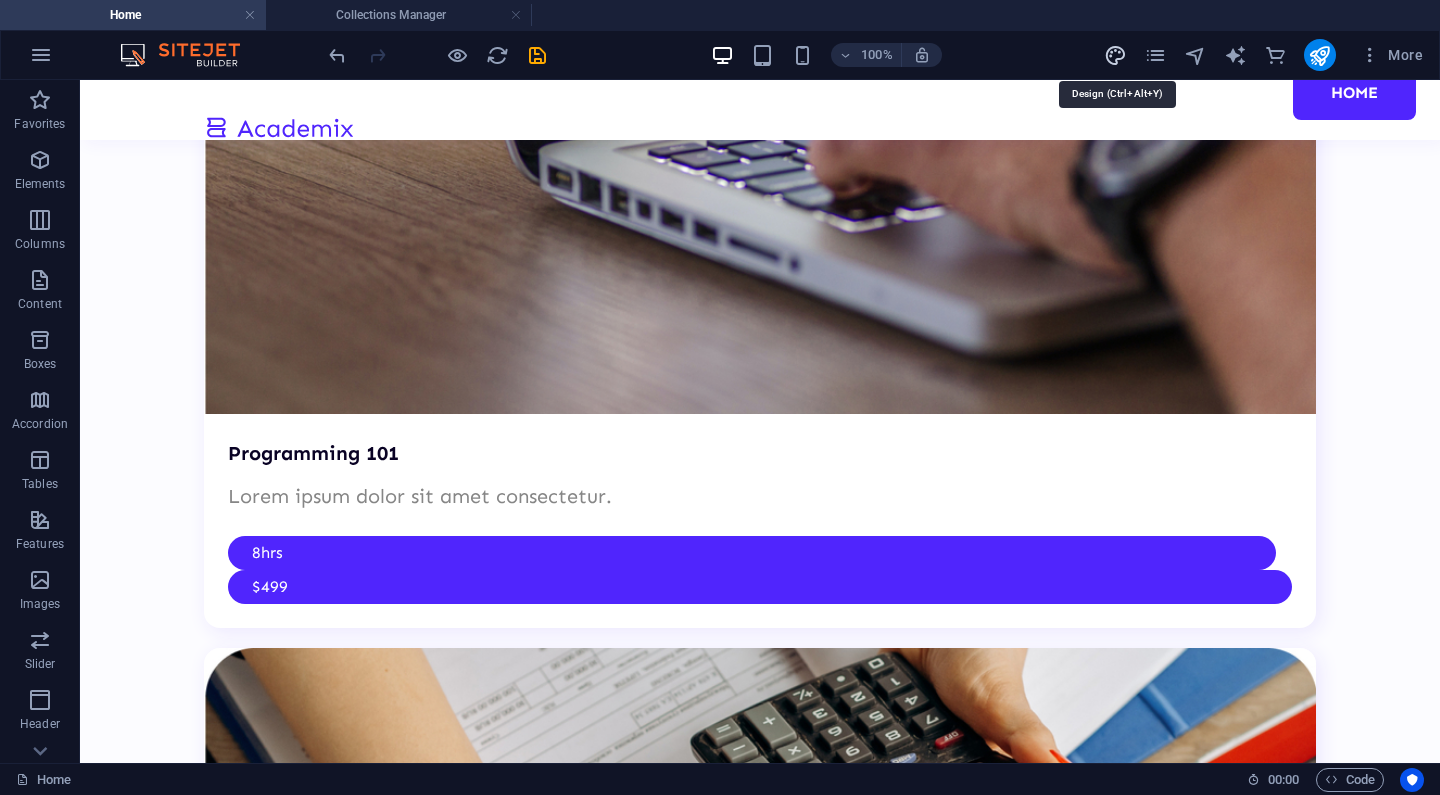click at bounding box center (1115, 55) 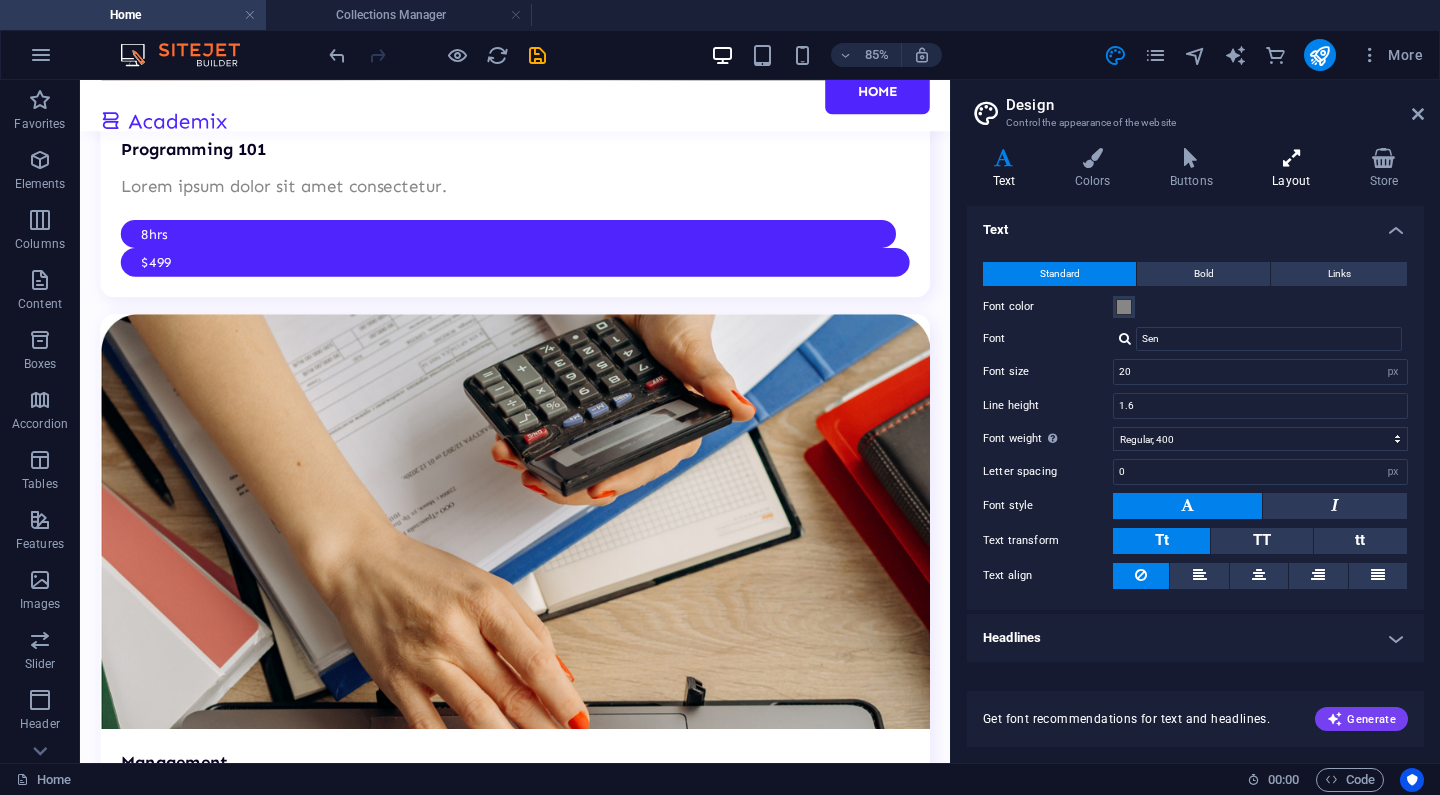 click at bounding box center [1291, 158] 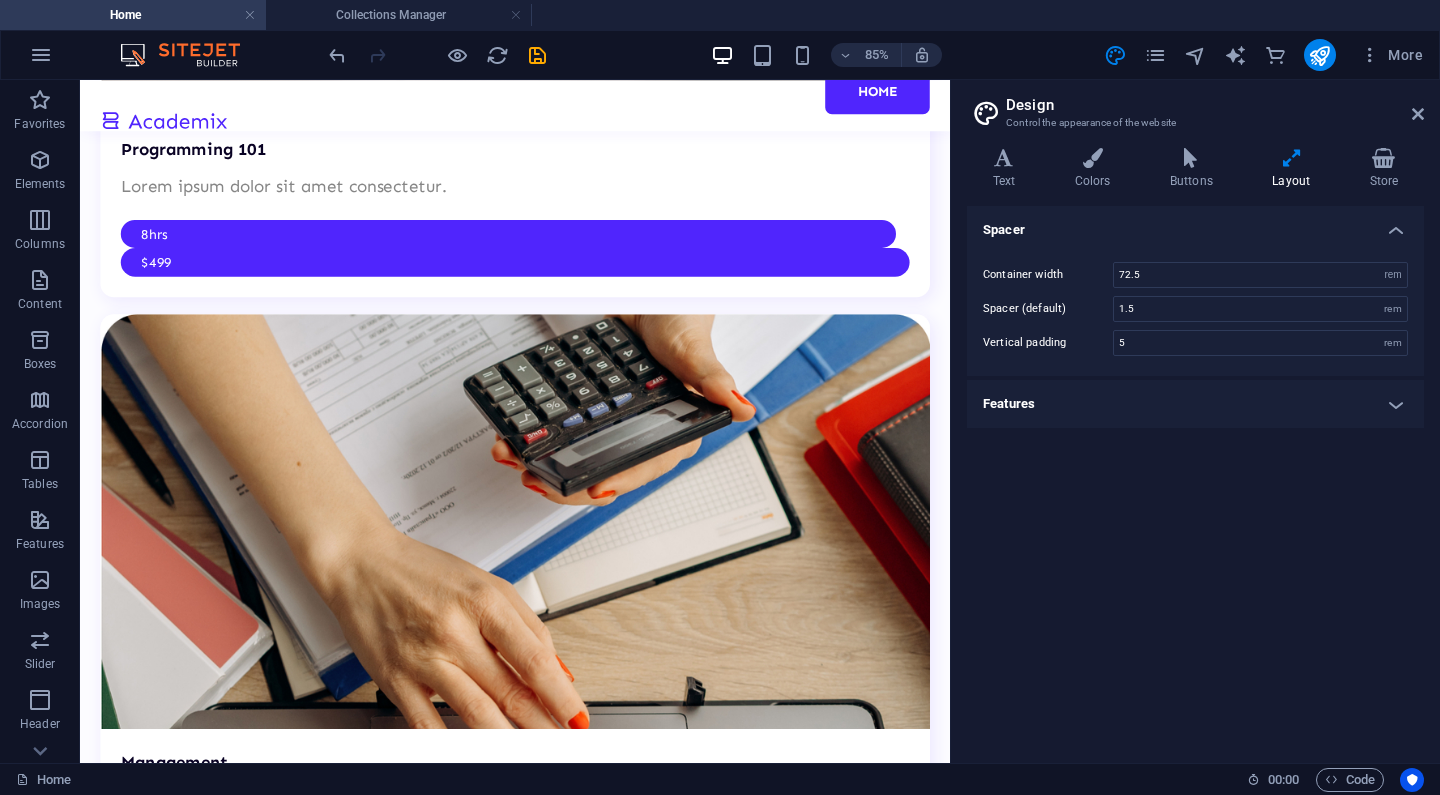 click on "More" at bounding box center [1267, 55] 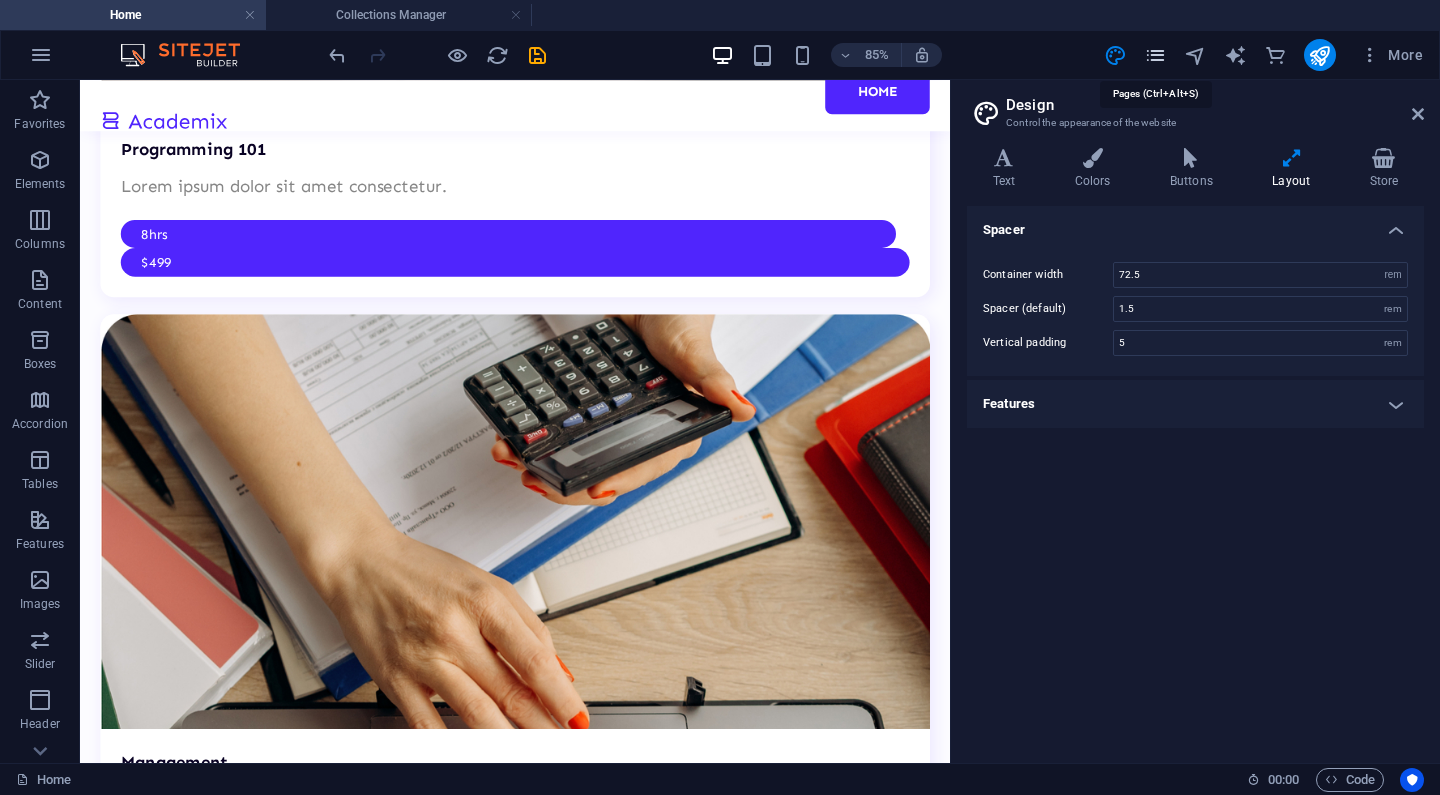 click at bounding box center (1155, 55) 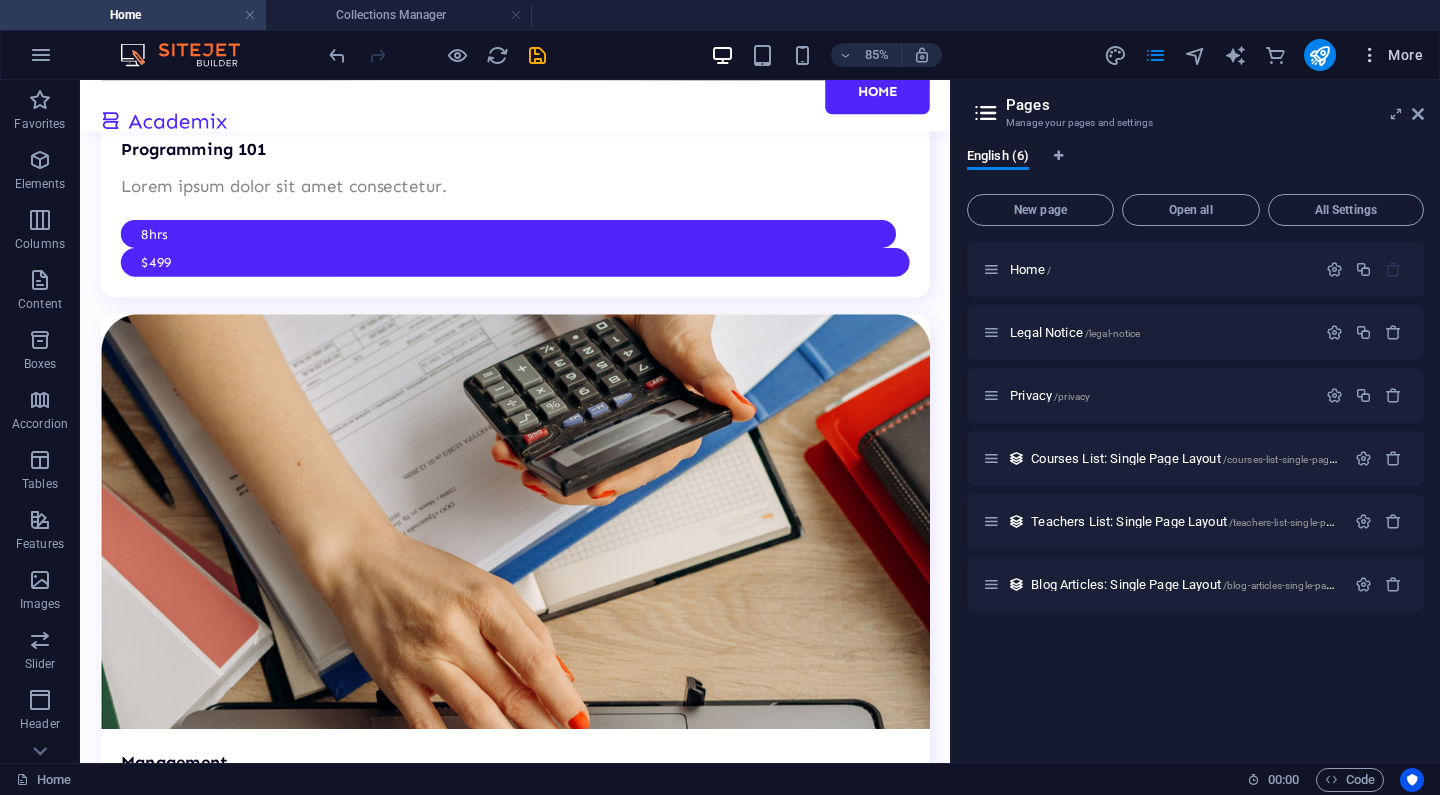 click on "More" at bounding box center (1391, 55) 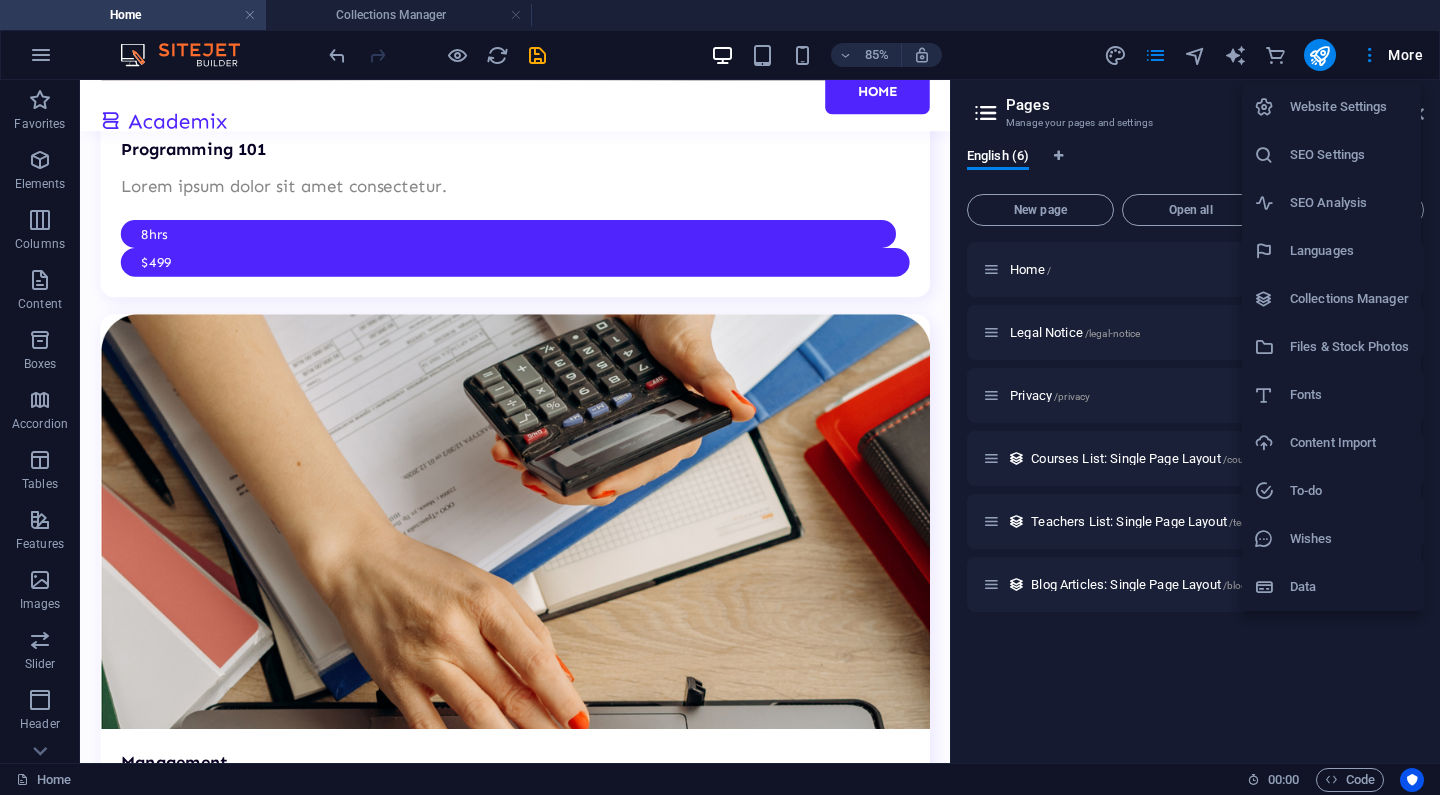 type 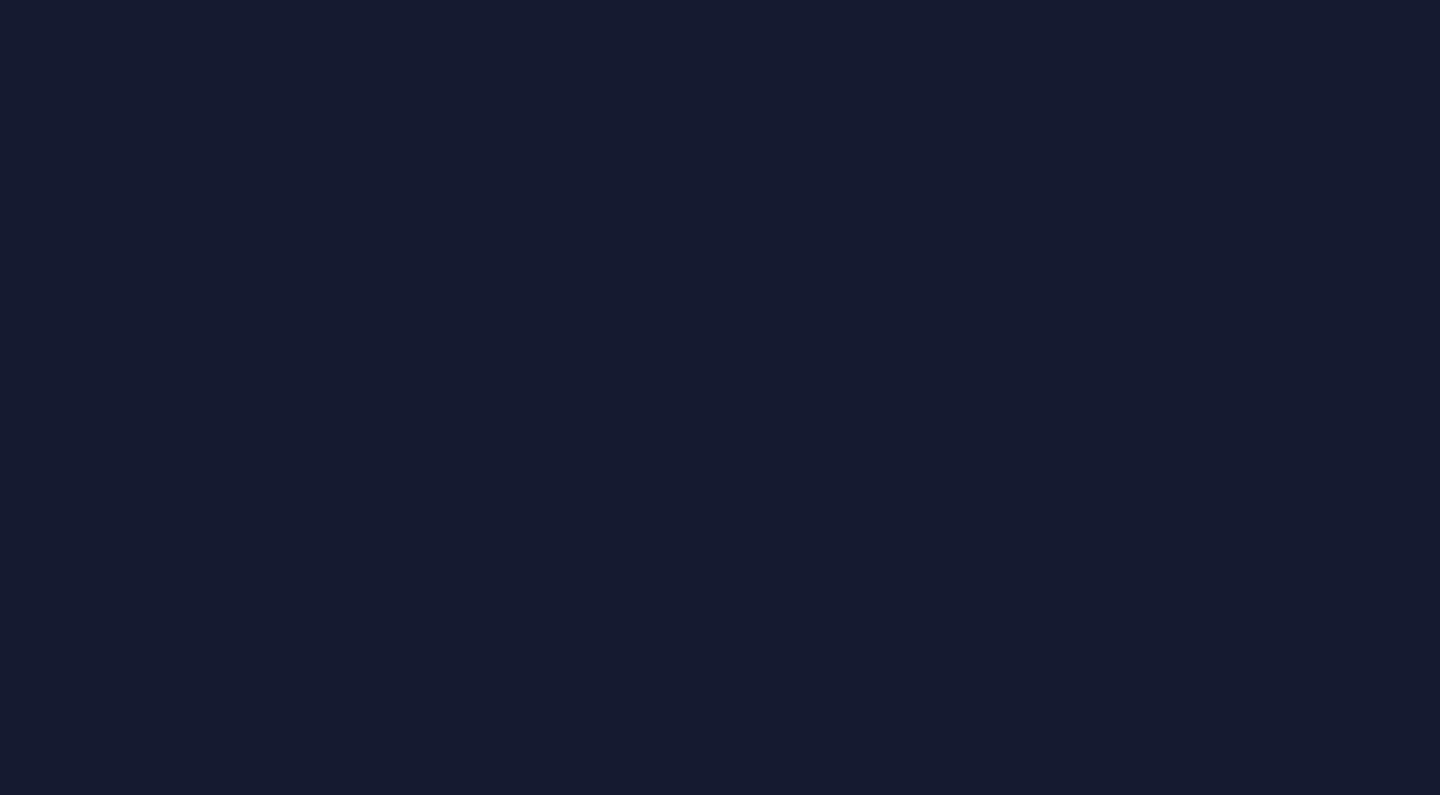 scroll, scrollTop: 0, scrollLeft: 0, axis: both 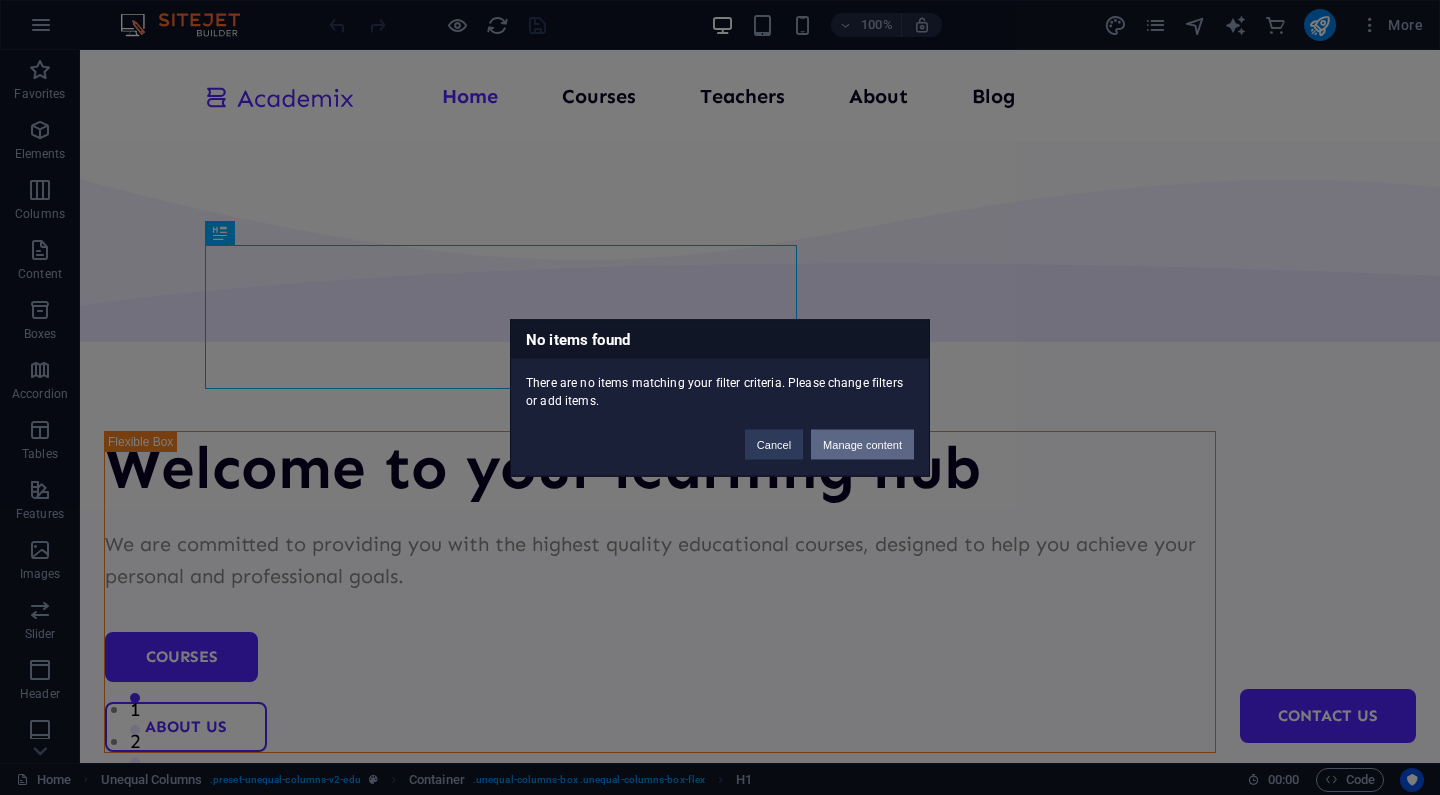 click on "Manage content" at bounding box center (862, 444) 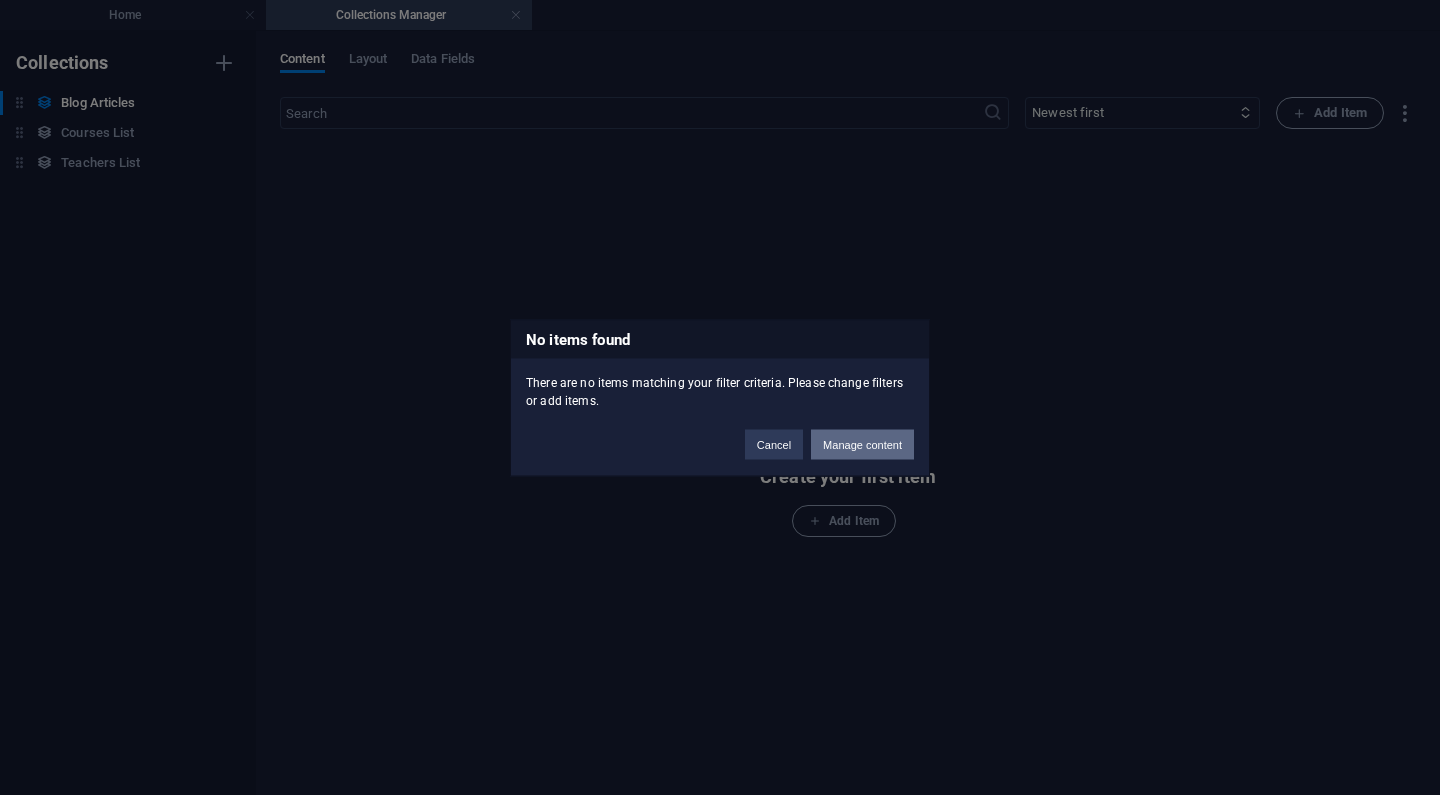 click on "Manage content" at bounding box center (862, 444) 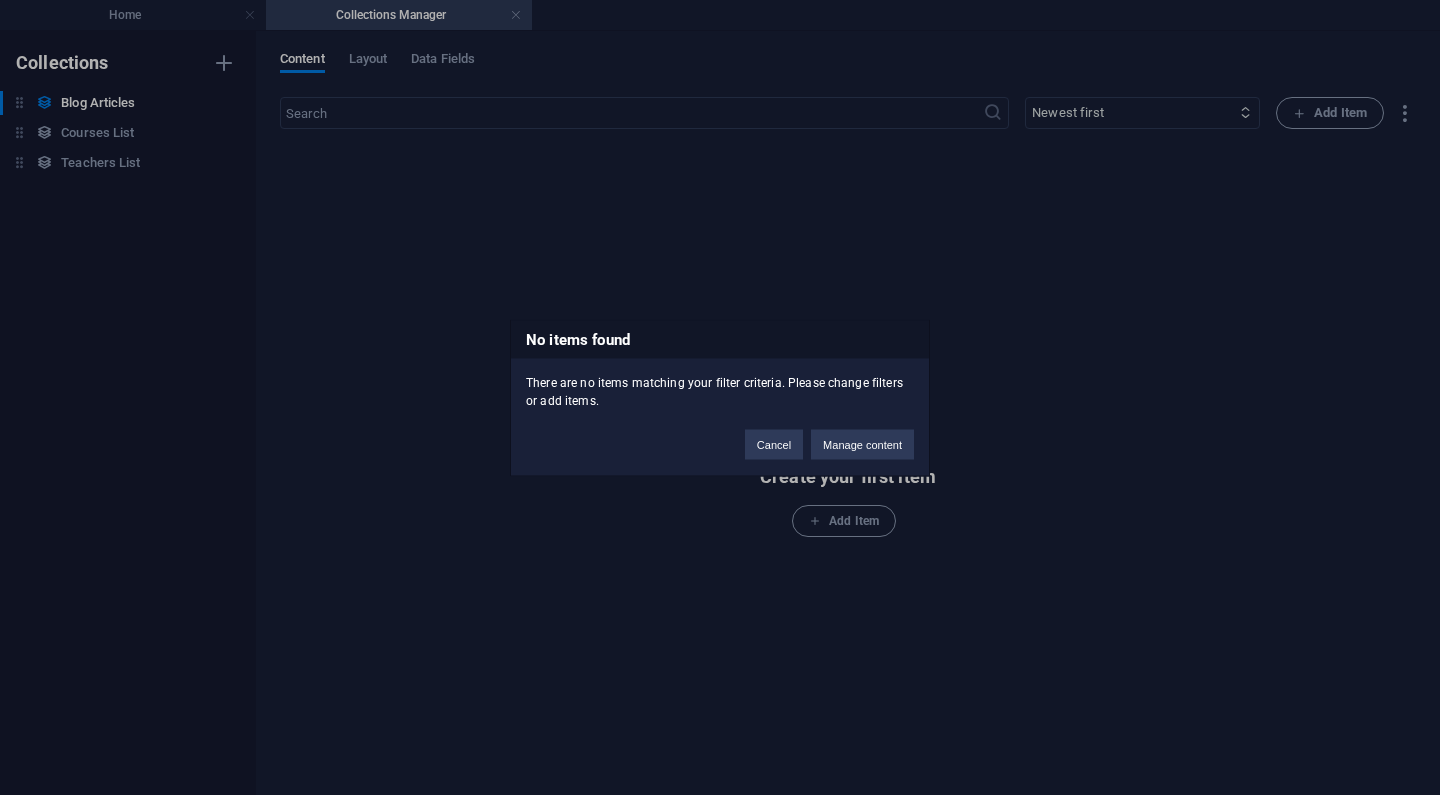 click on "Manage content" at bounding box center [862, 444] 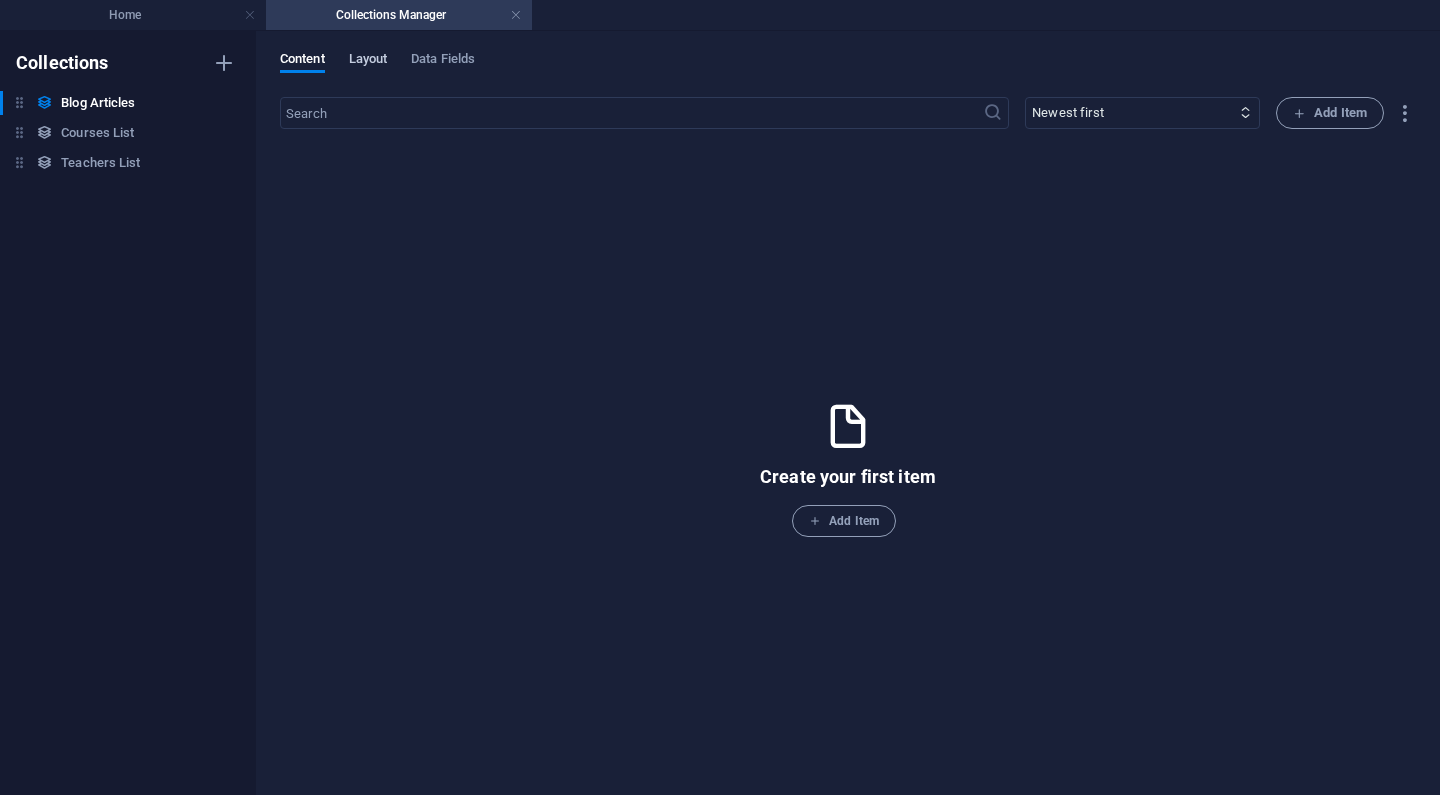 click on "Layout" at bounding box center [368, 62] 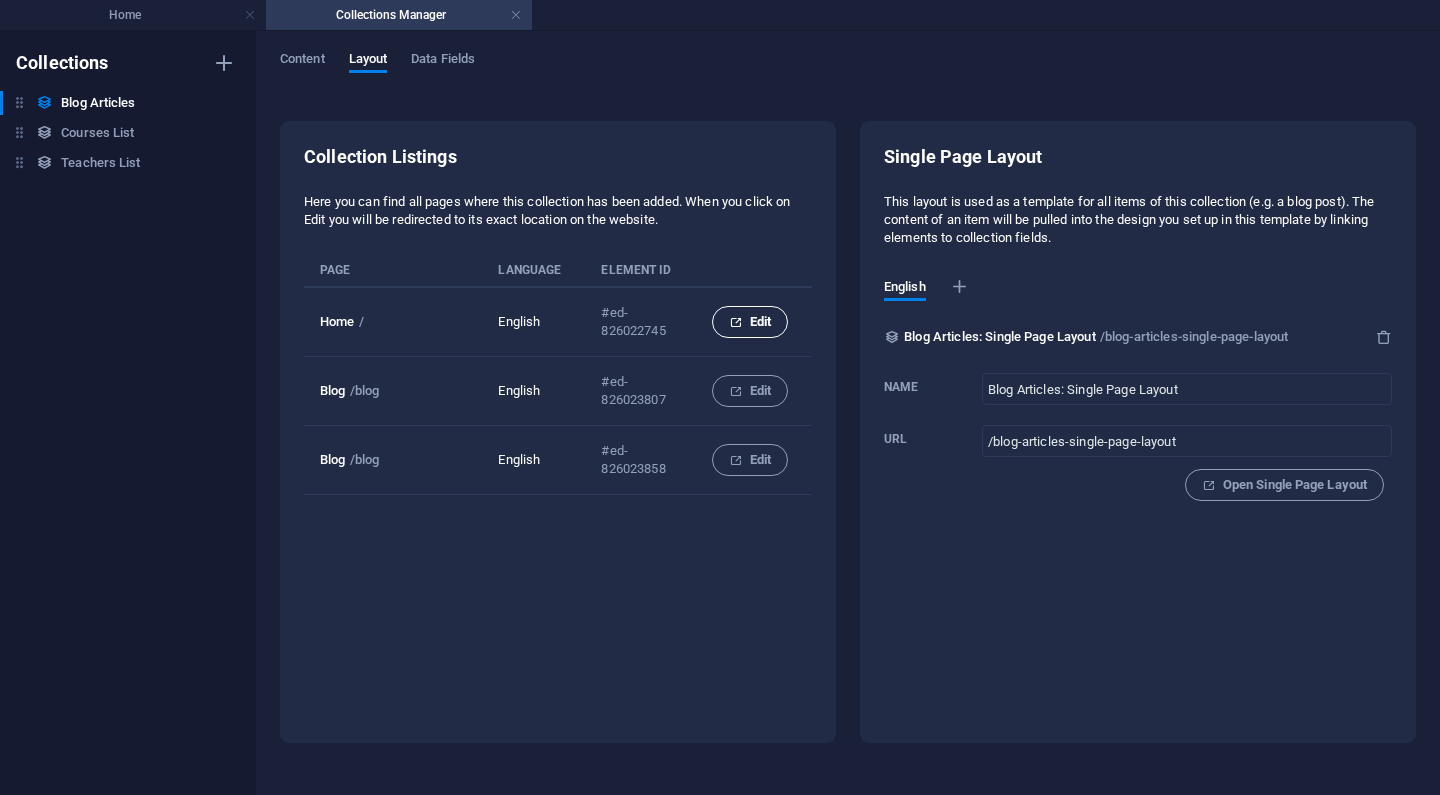 click on "Edit" at bounding box center [750, 322] 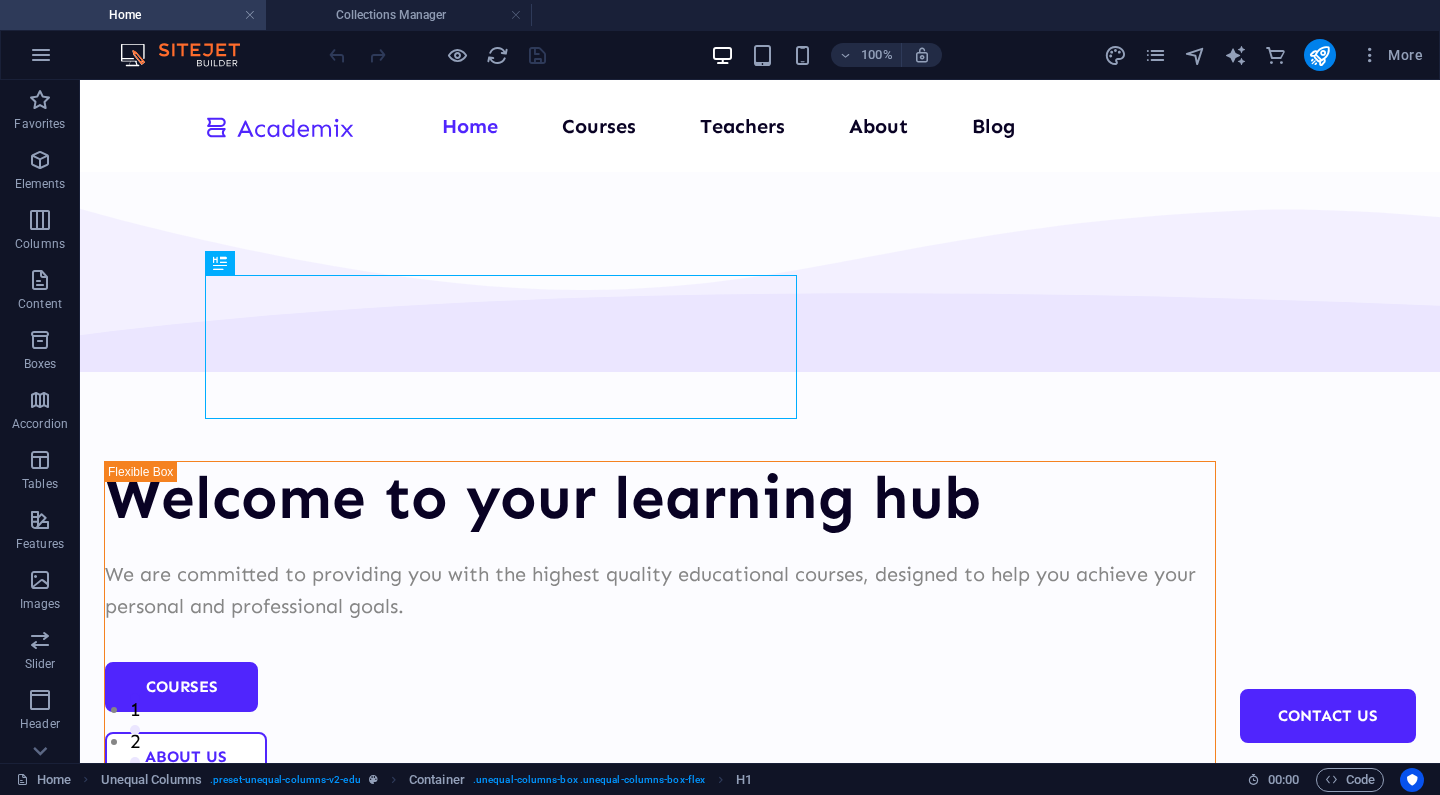 scroll, scrollTop: 4313, scrollLeft: 0, axis: vertical 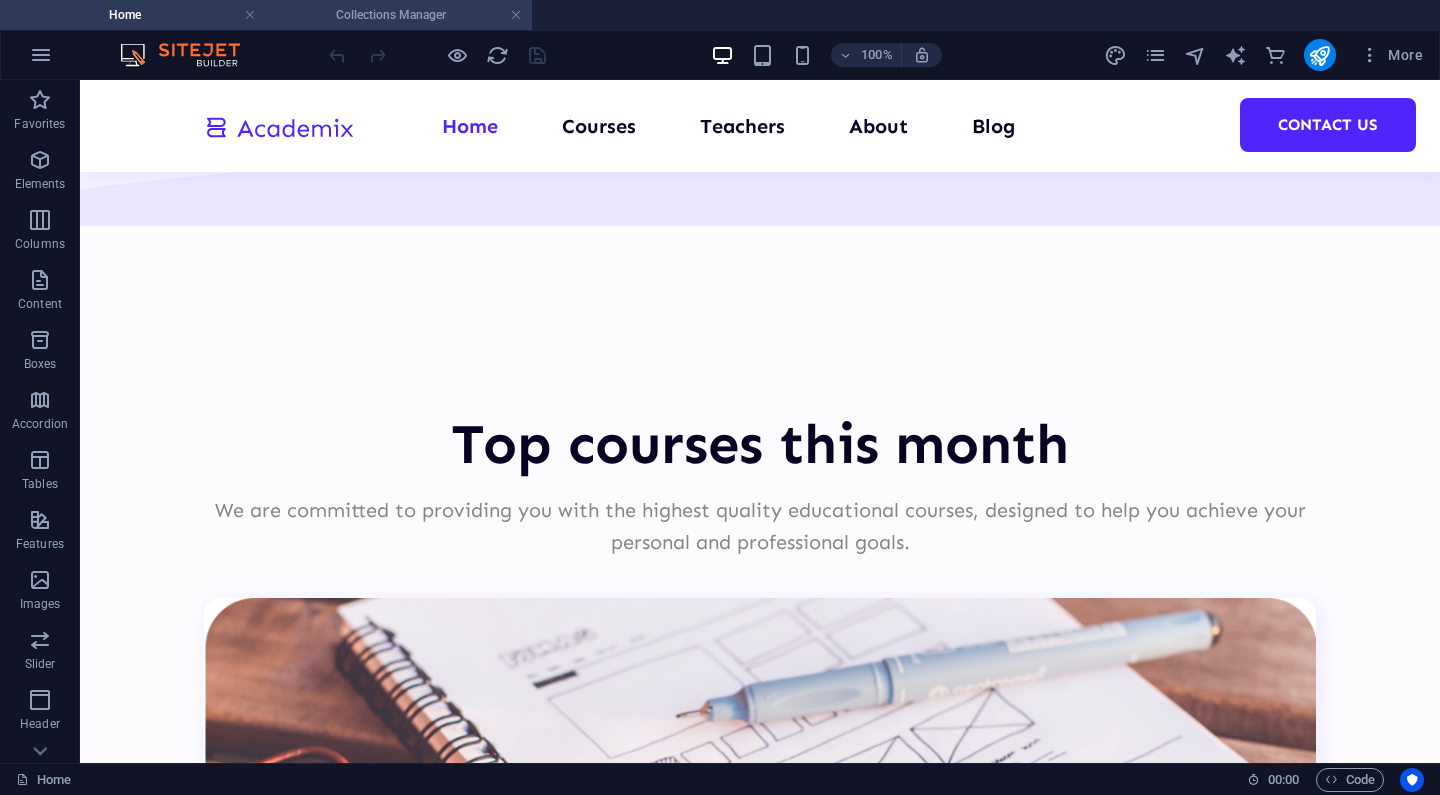 click on "Collections Manager" at bounding box center [399, 15] 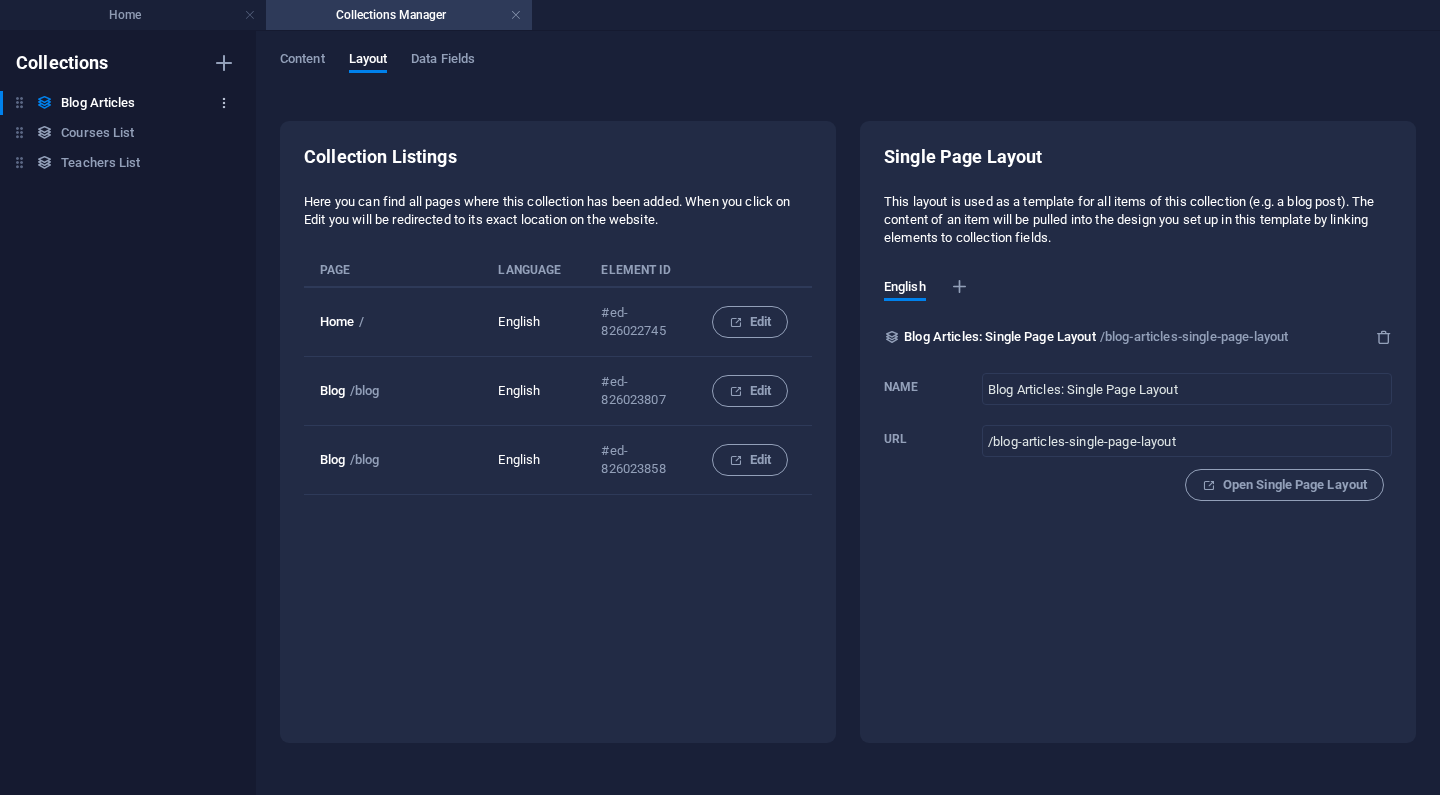 click at bounding box center [224, 103] 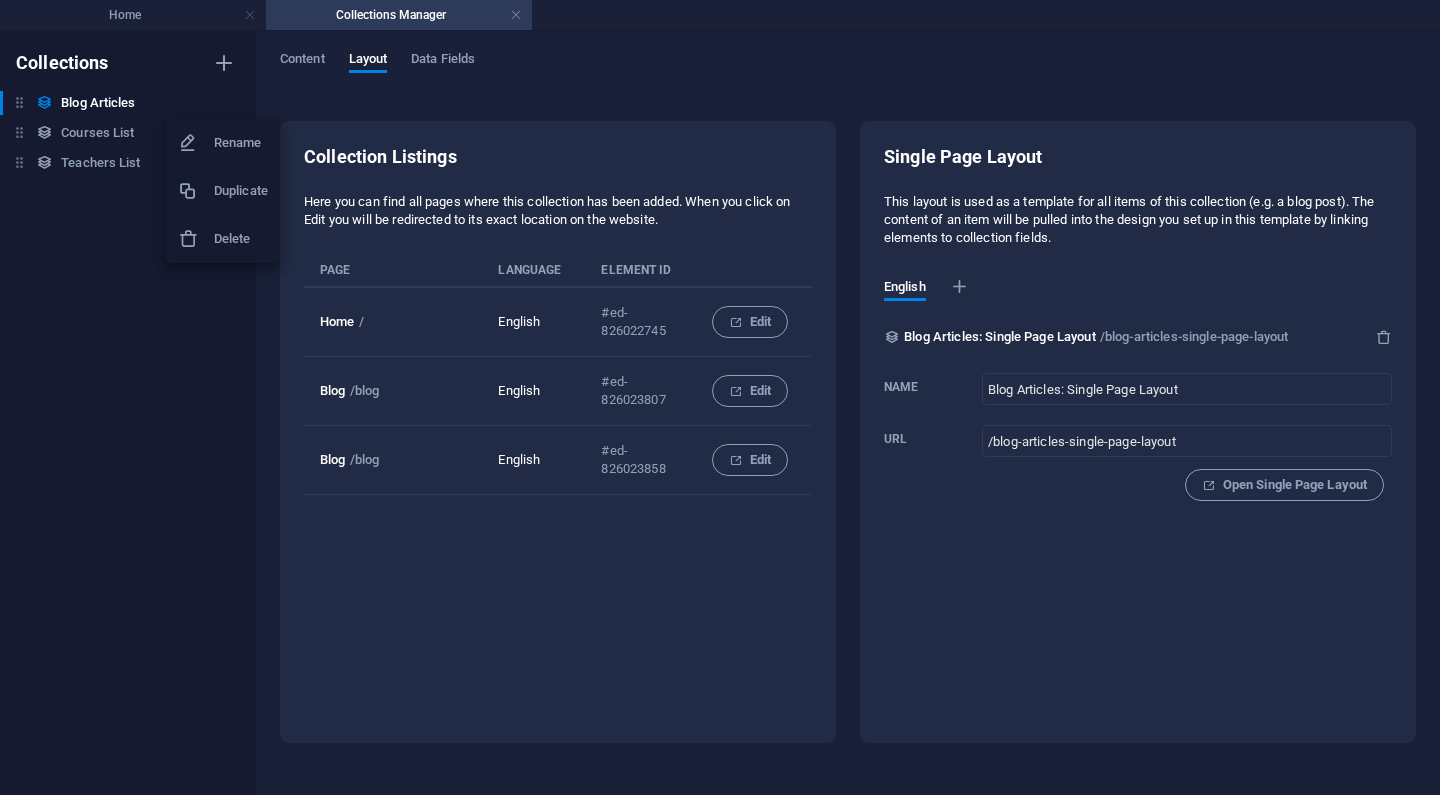 click on "Delete" at bounding box center (241, 239) 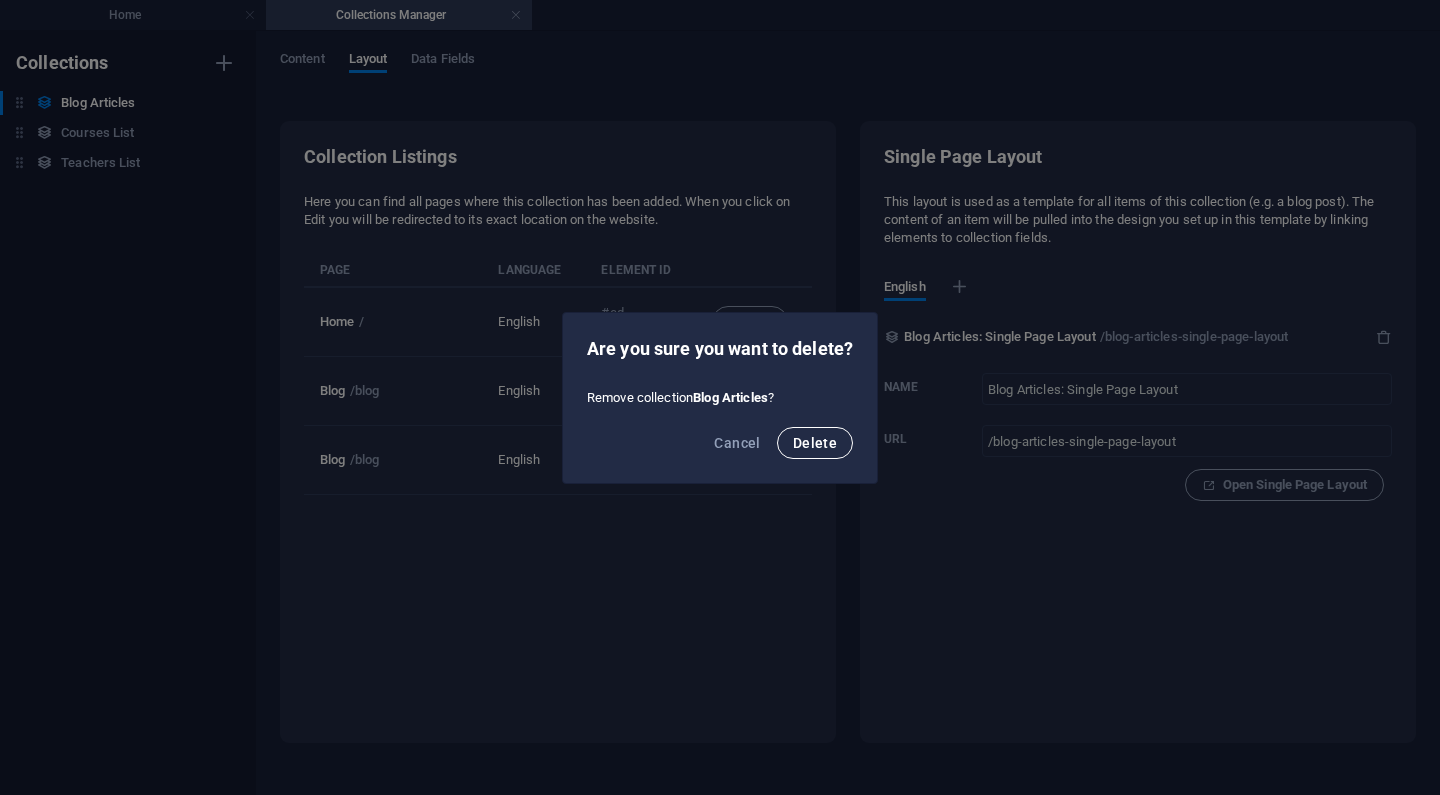 click on "Delete" at bounding box center (815, 443) 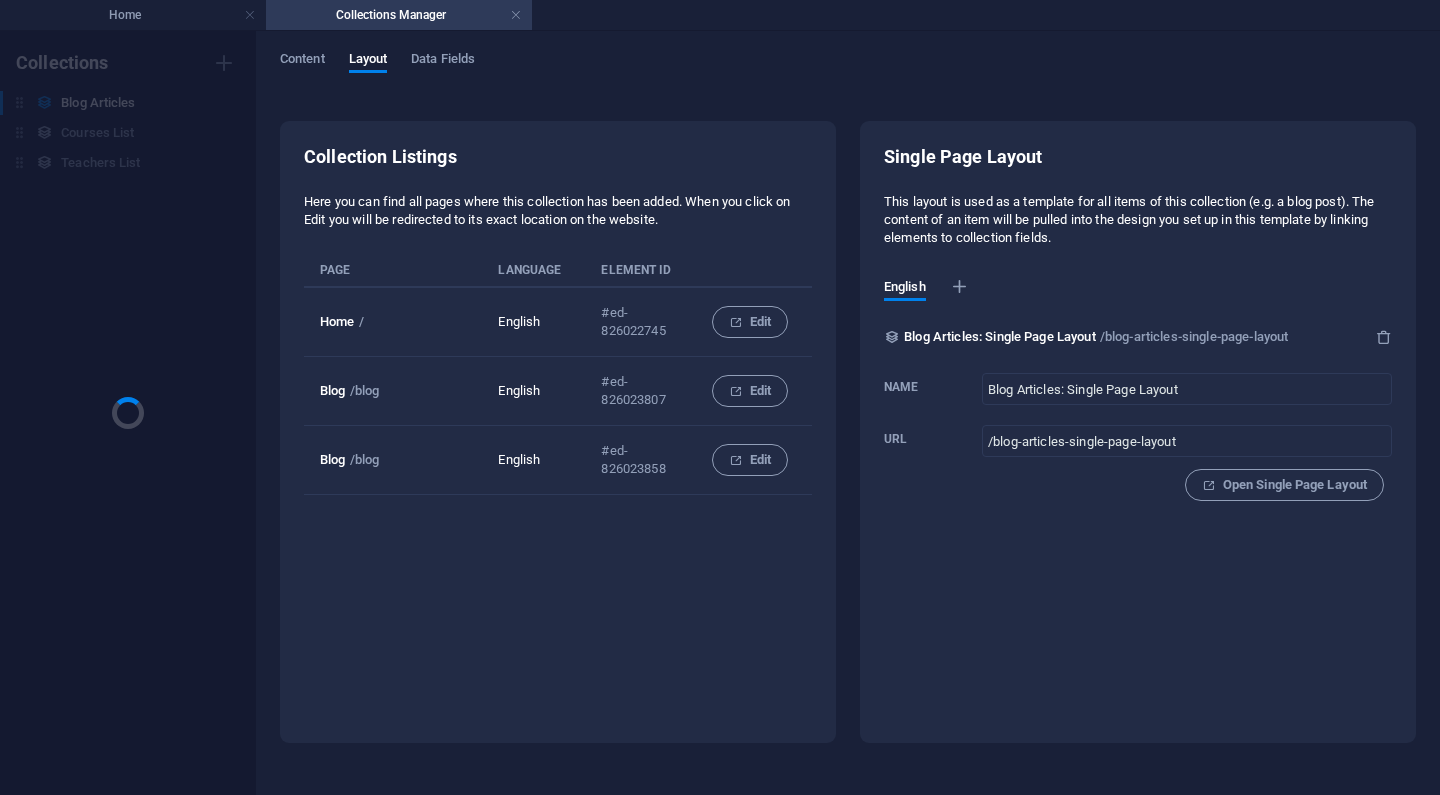 type on "Courses List: Single Page Layout" 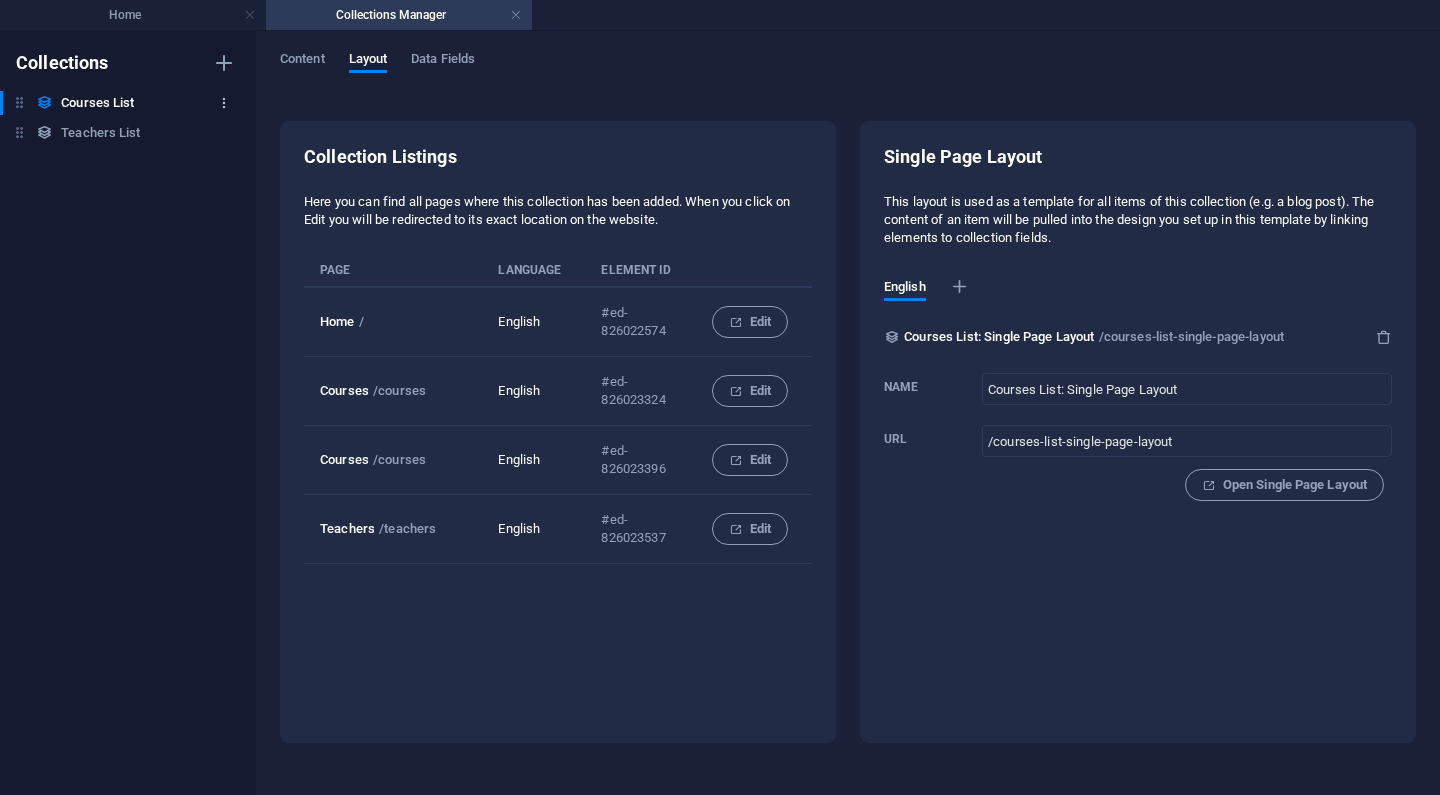 click at bounding box center (224, 103) 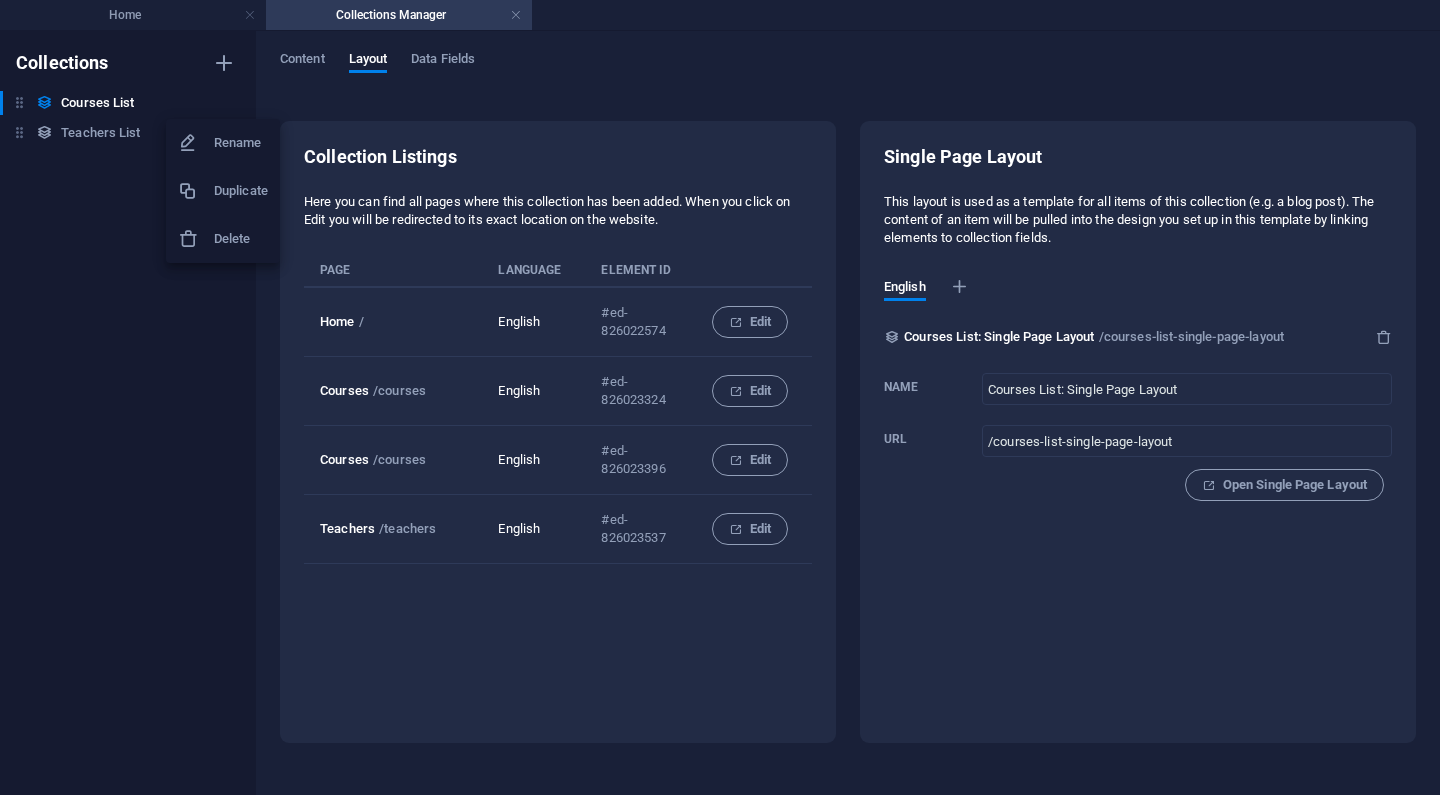 click on "Delete" at bounding box center (241, 239) 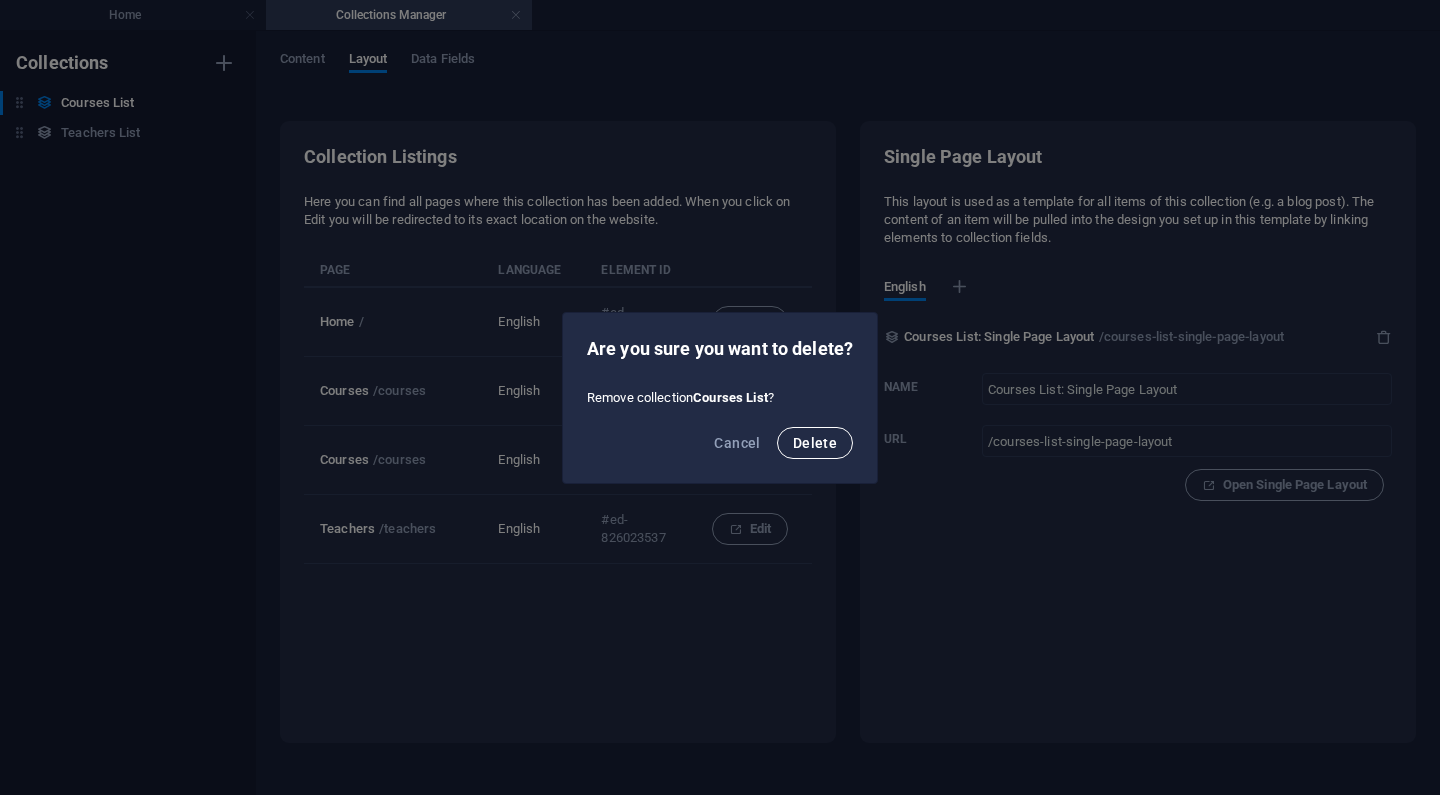 click on "Delete" at bounding box center (815, 443) 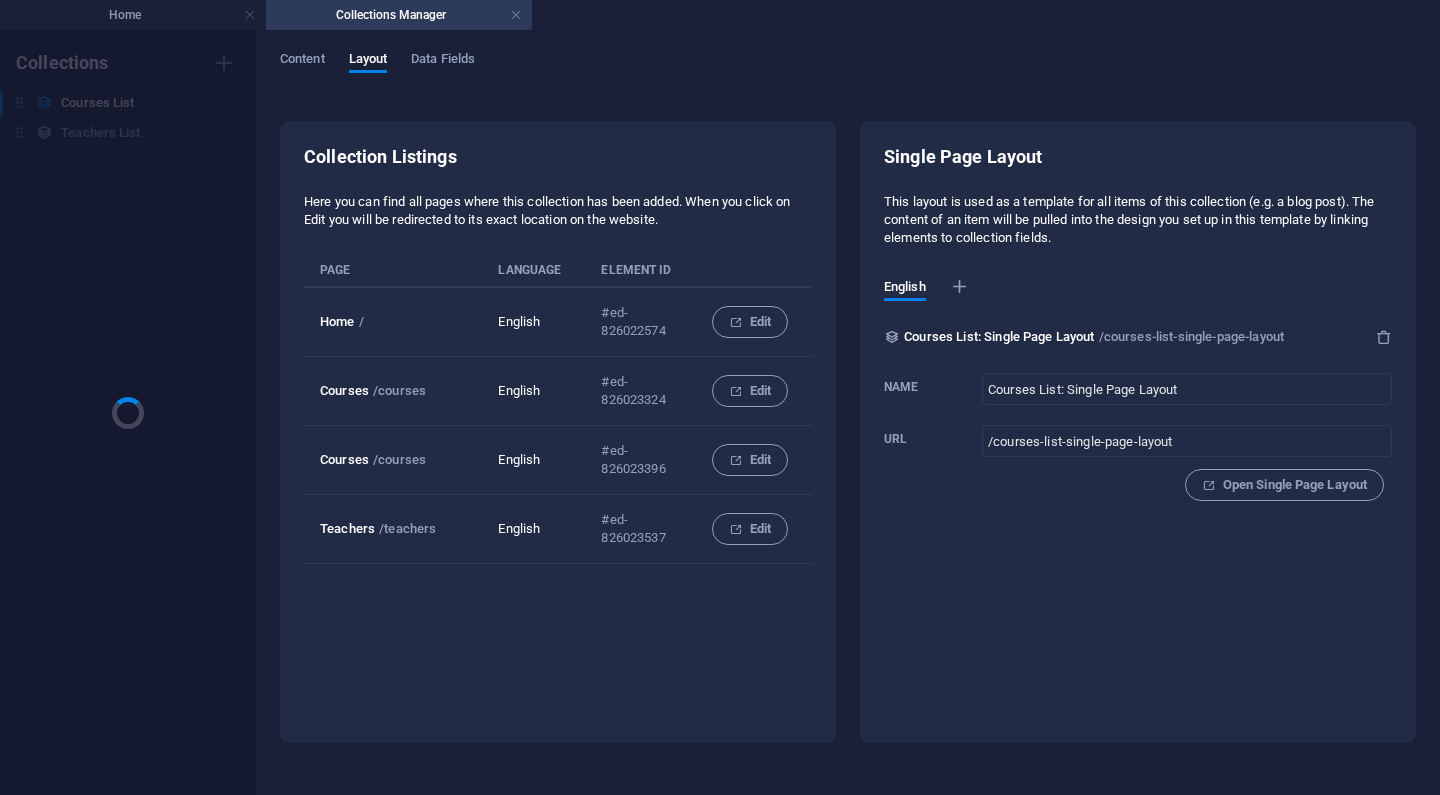 type on "Teachers List: Single Page Layout" 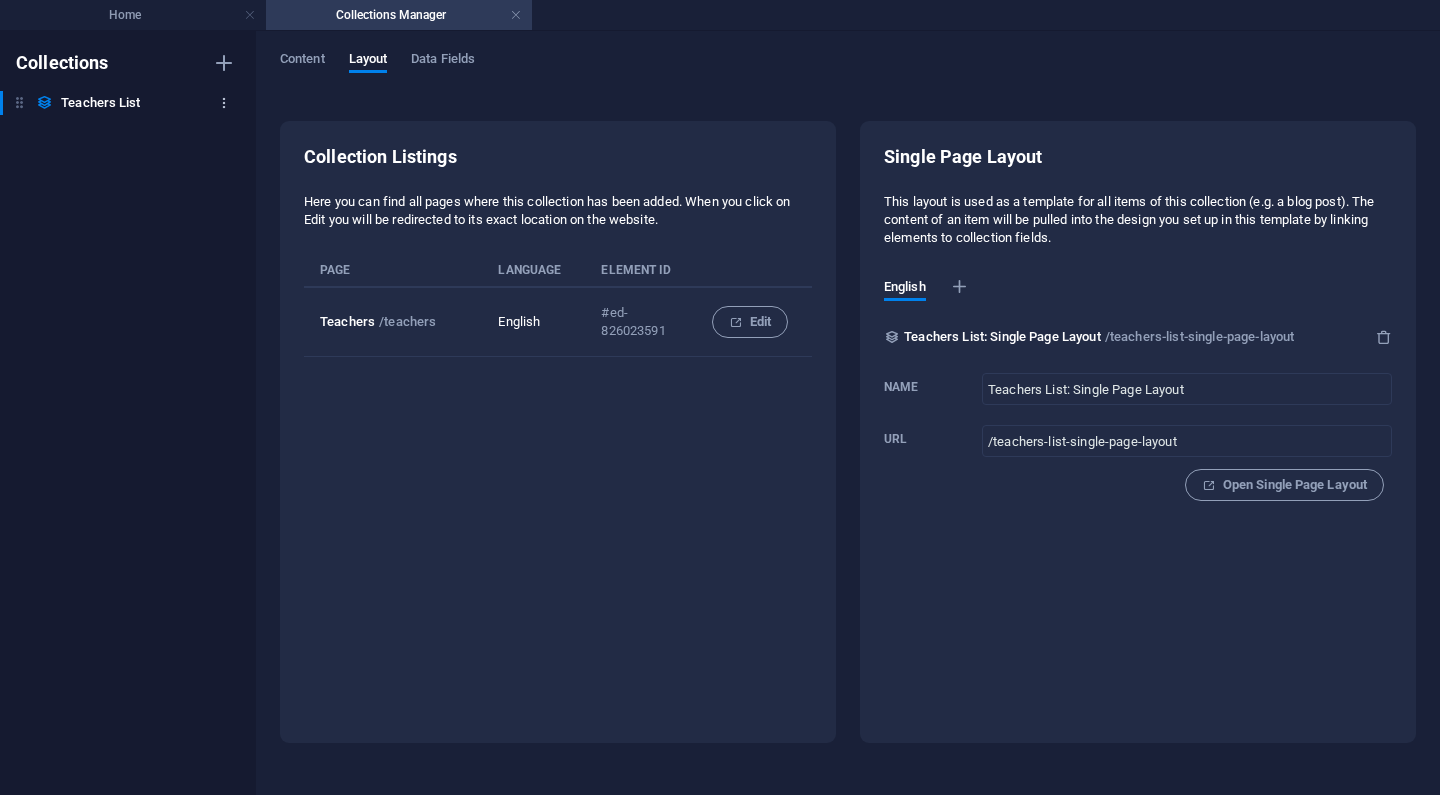 click at bounding box center (224, 103) 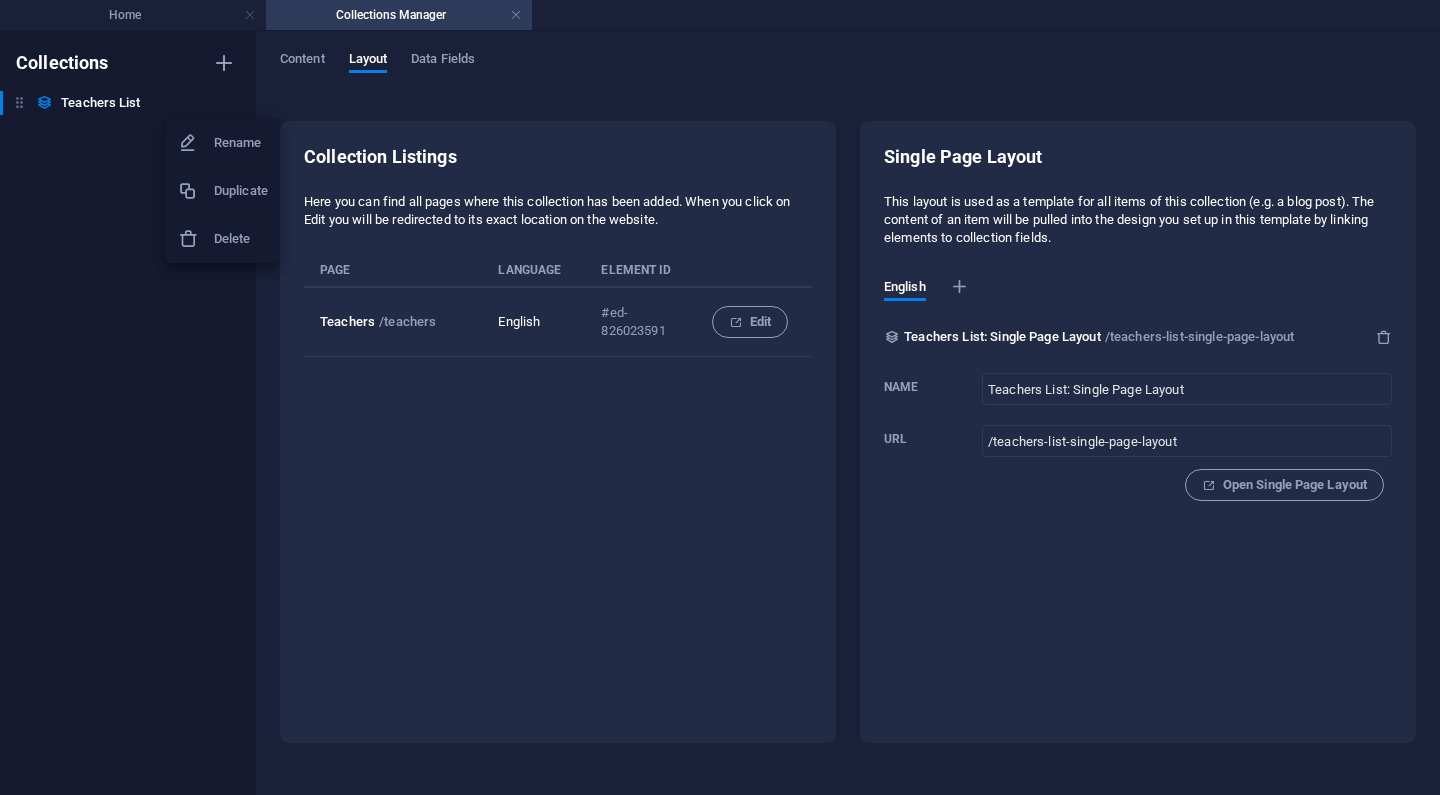 click on "Delete" at bounding box center [241, 239] 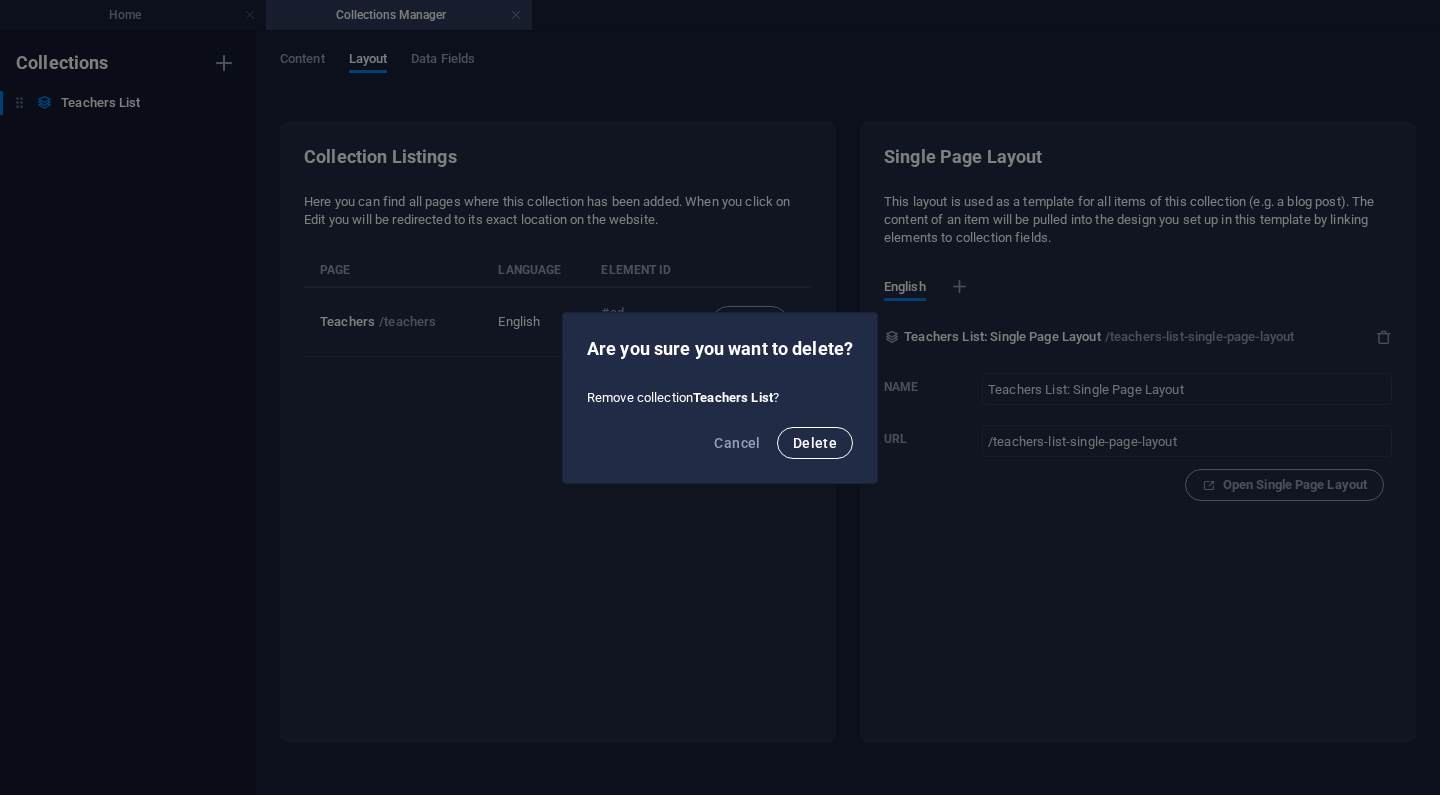 click on "Delete" at bounding box center (815, 443) 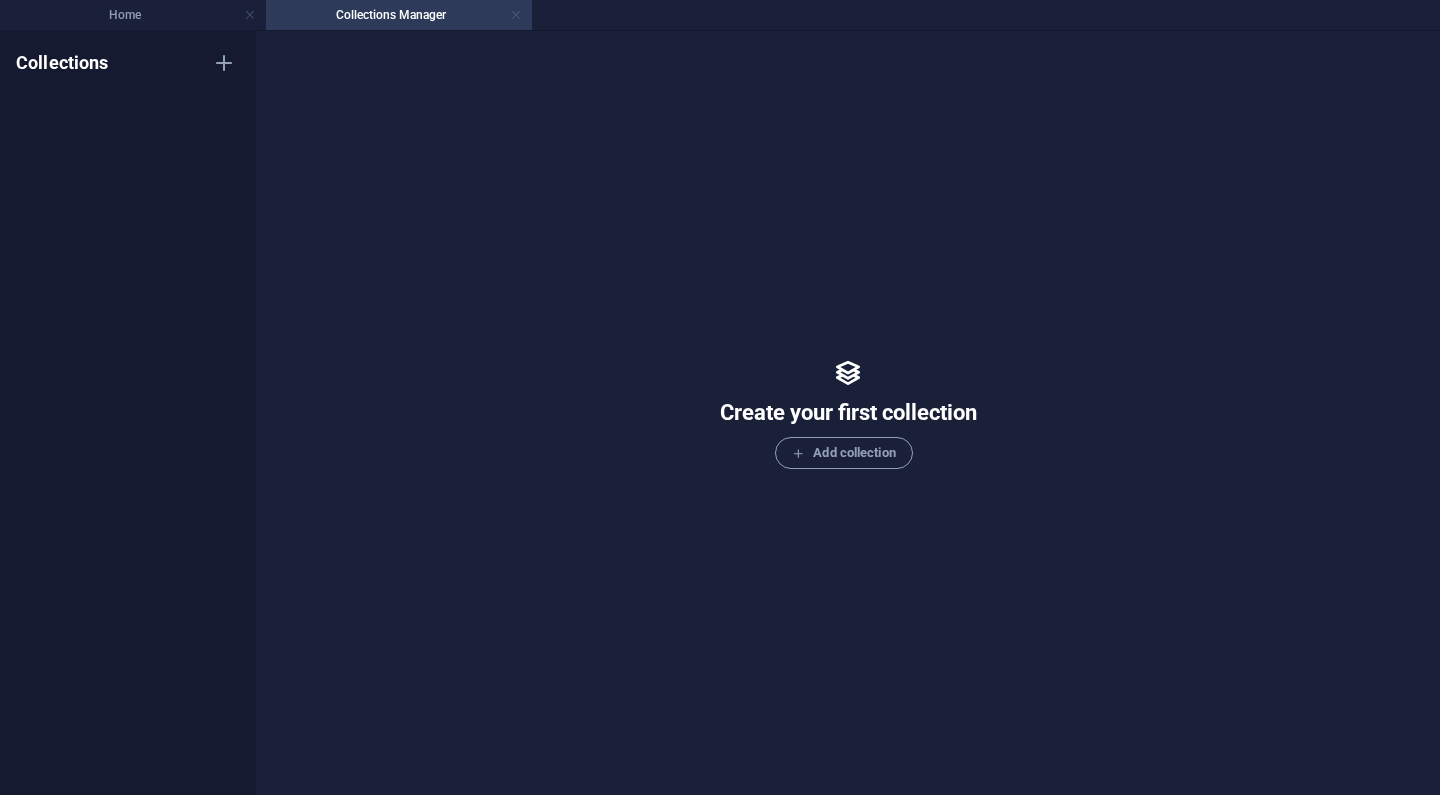 click at bounding box center (516, 15) 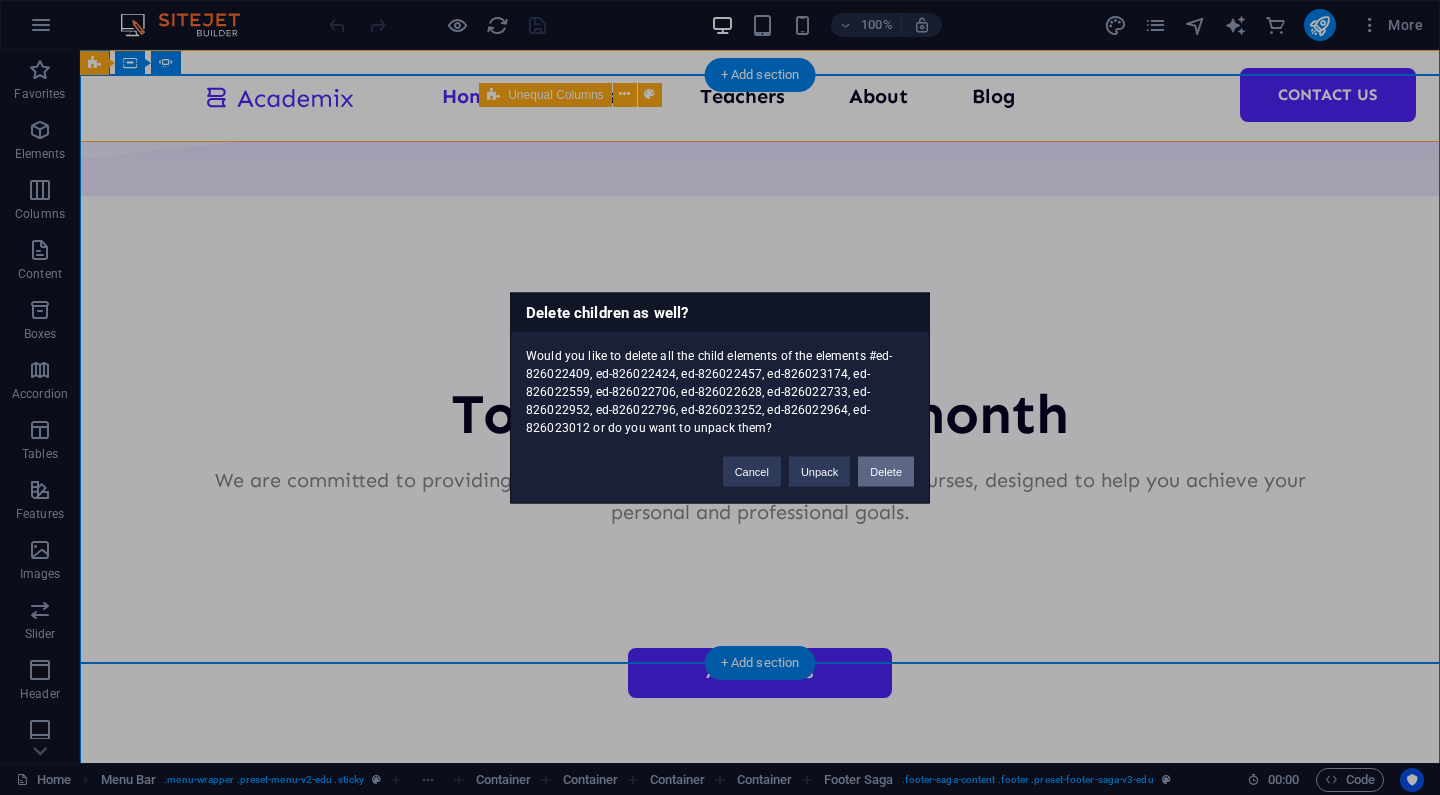 type 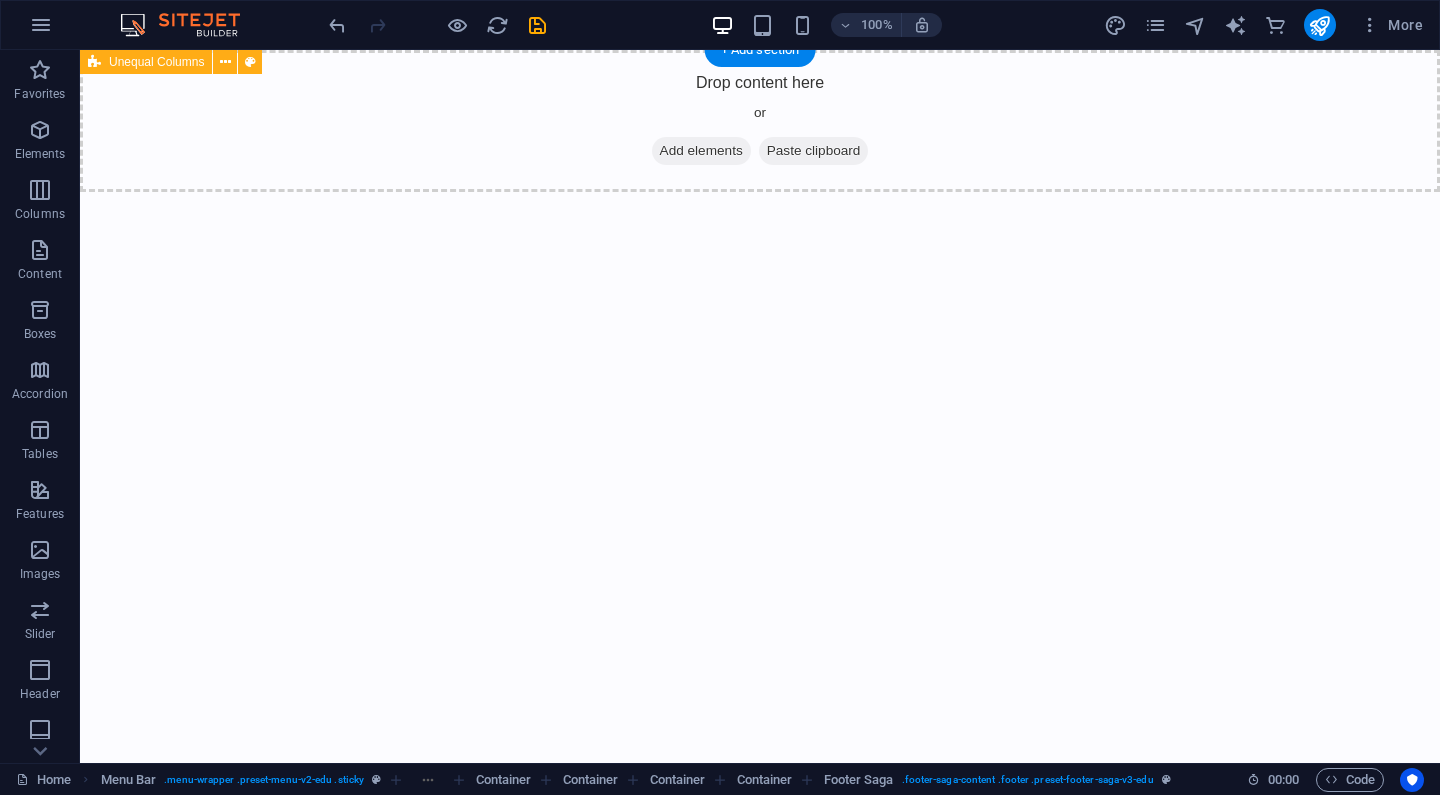 scroll, scrollTop: 0, scrollLeft: 0, axis: both 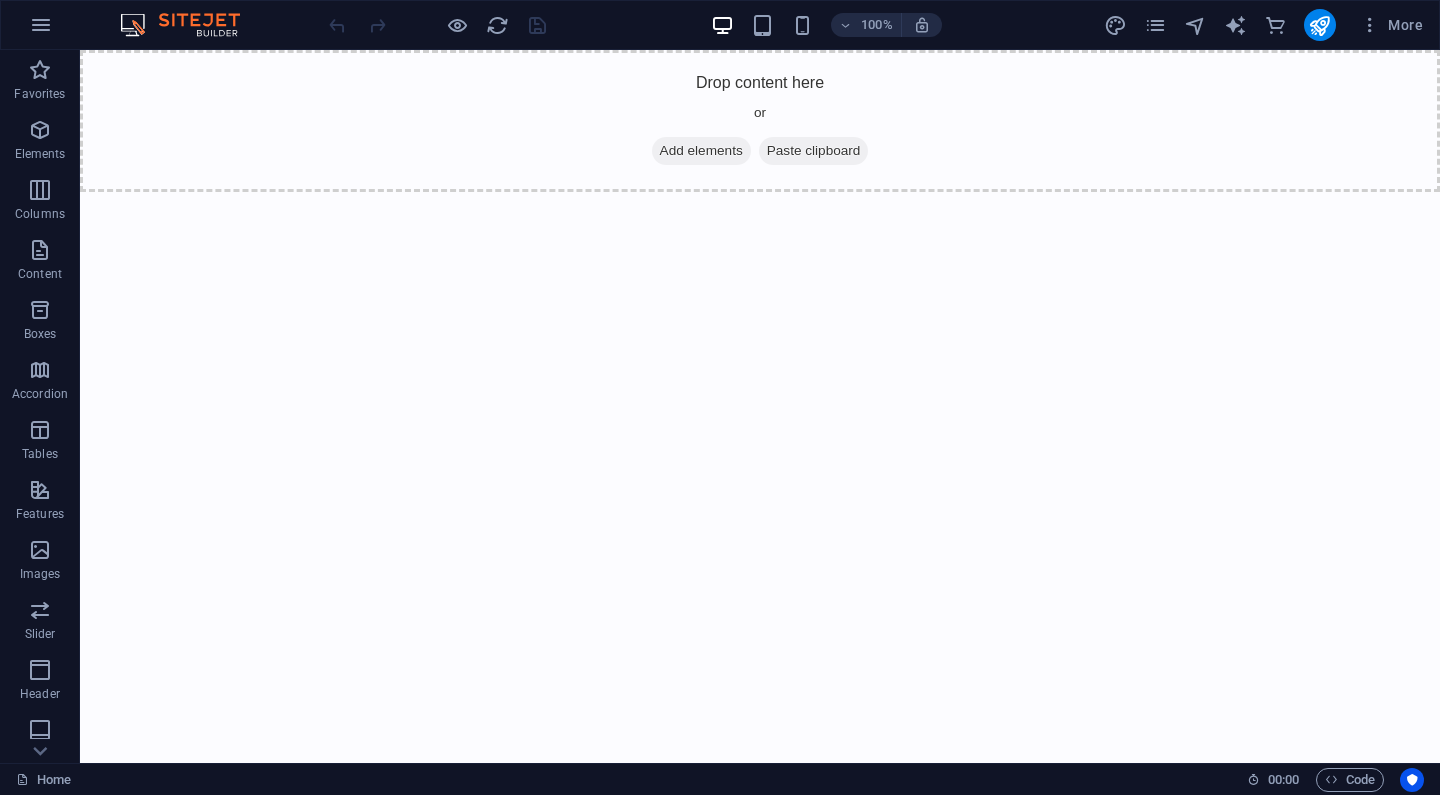 click on "More" at bounding box center (1267, 25) 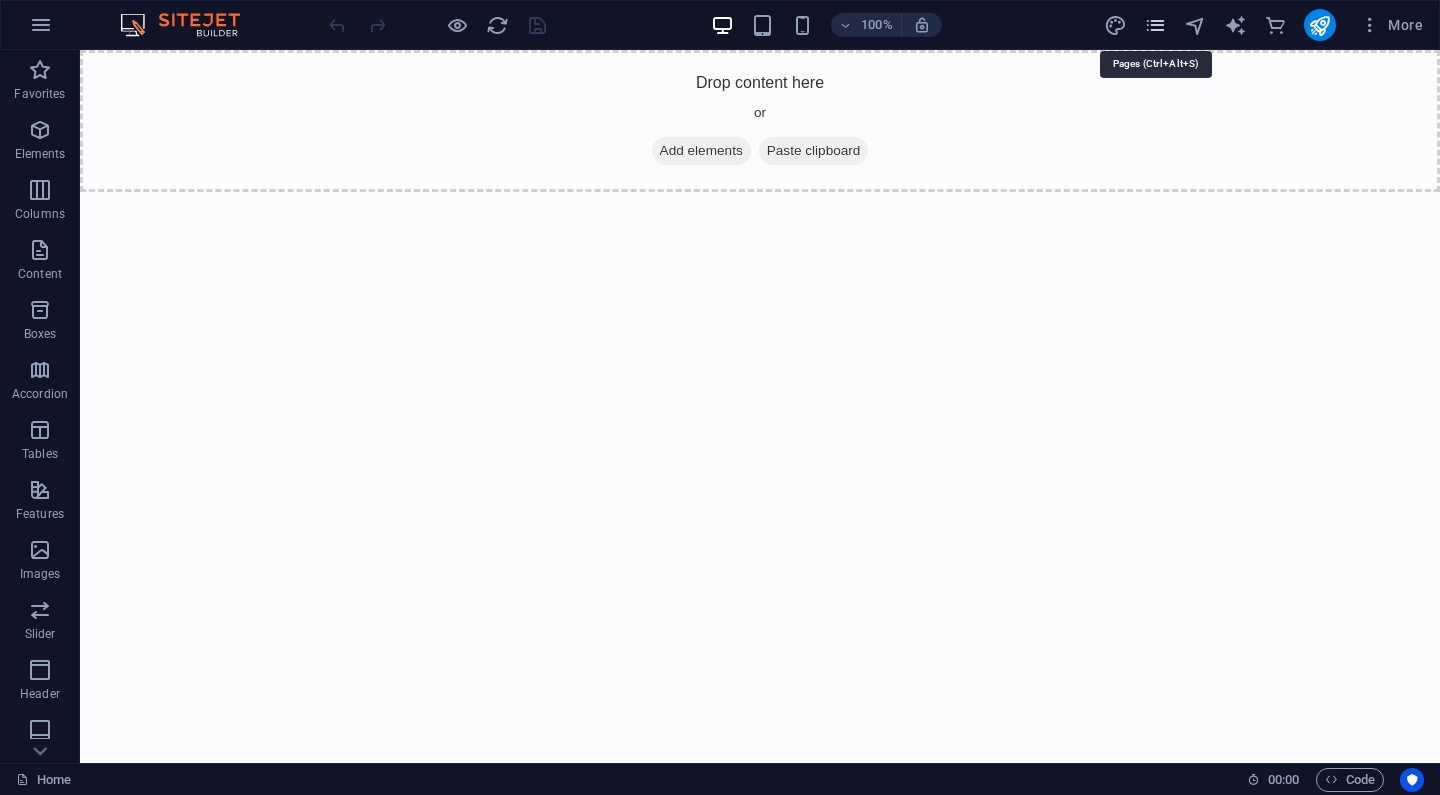 click at bounding box center [1155, 25] 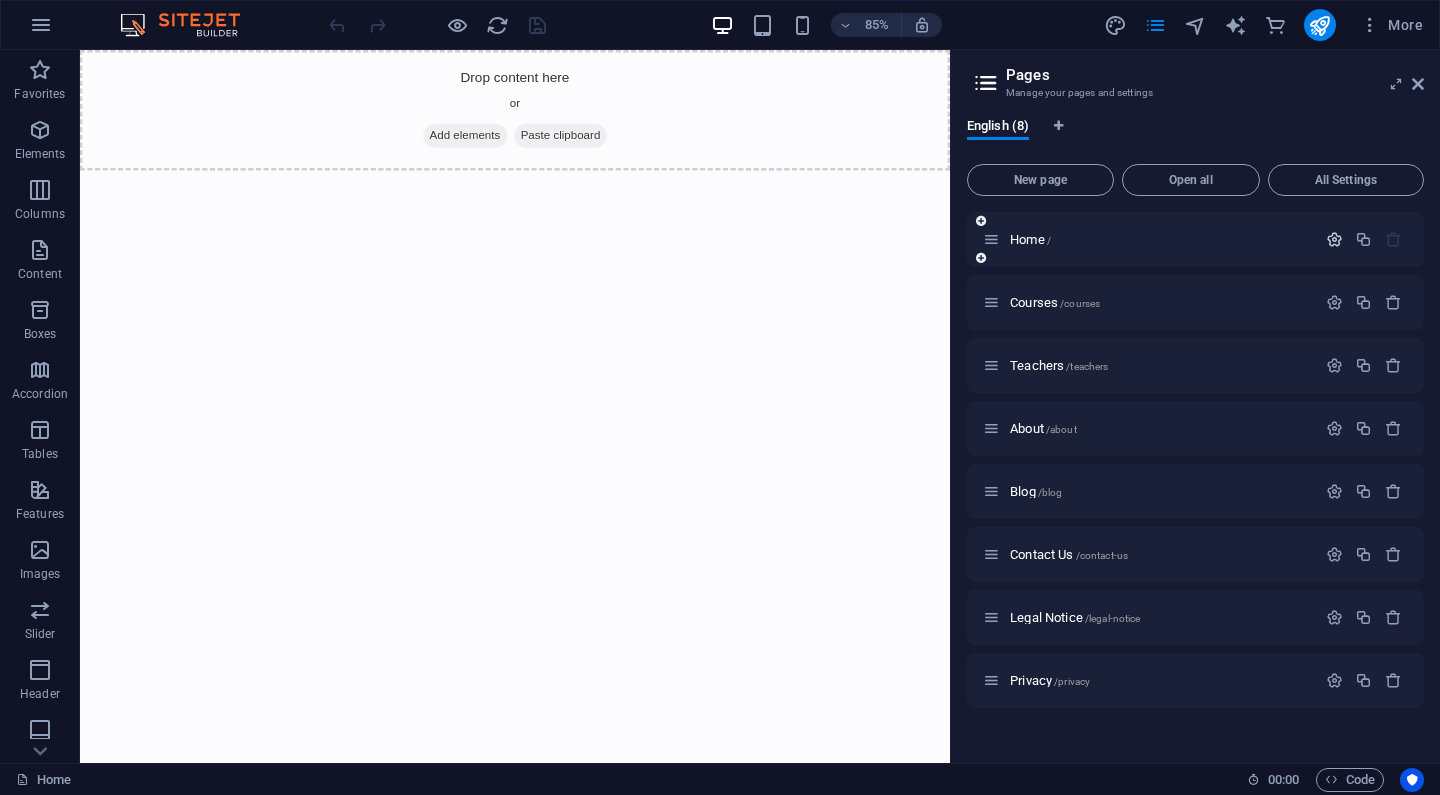click at bounding box center (1334, 239) 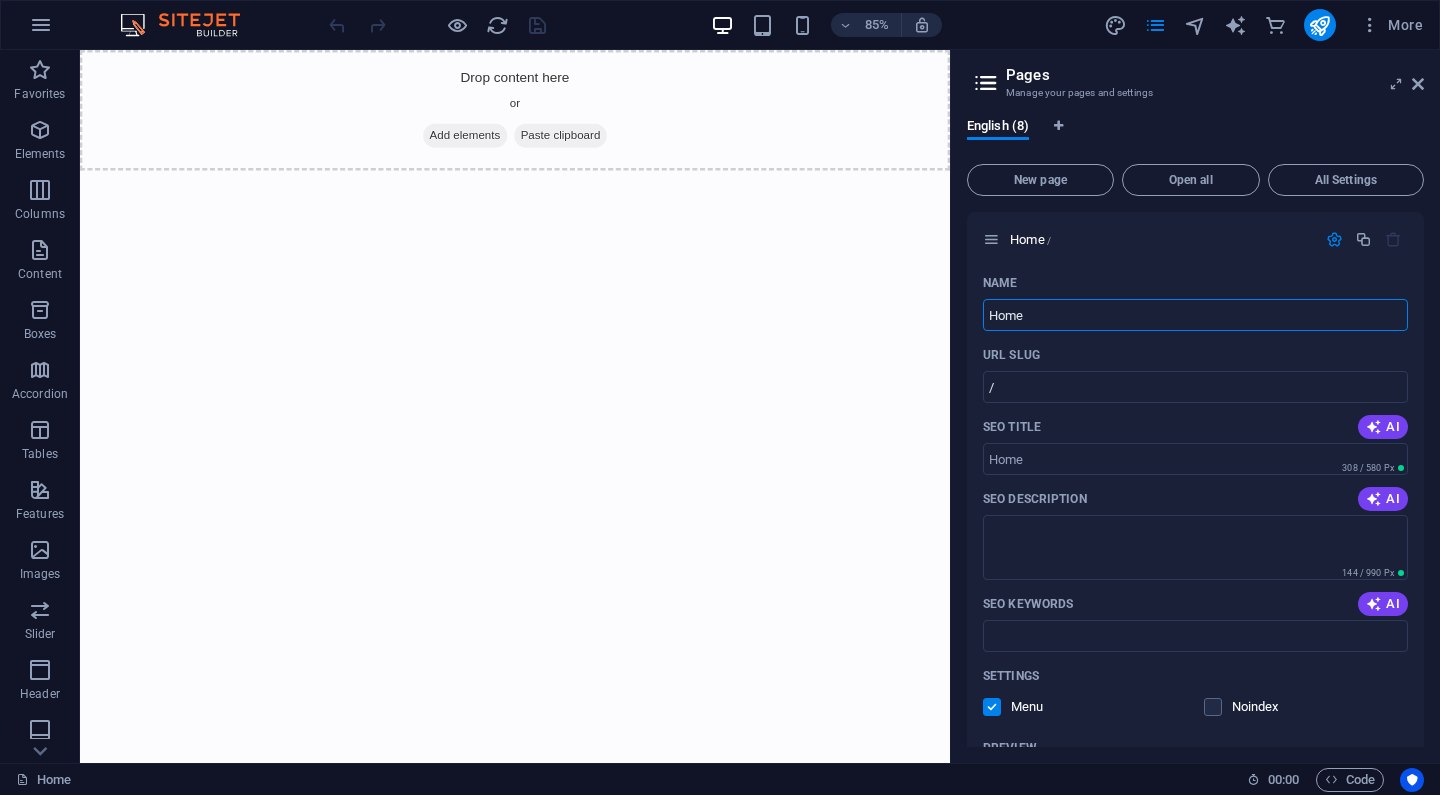 scroll, scrollTop: 0, scrollLeft: 0, axis: both 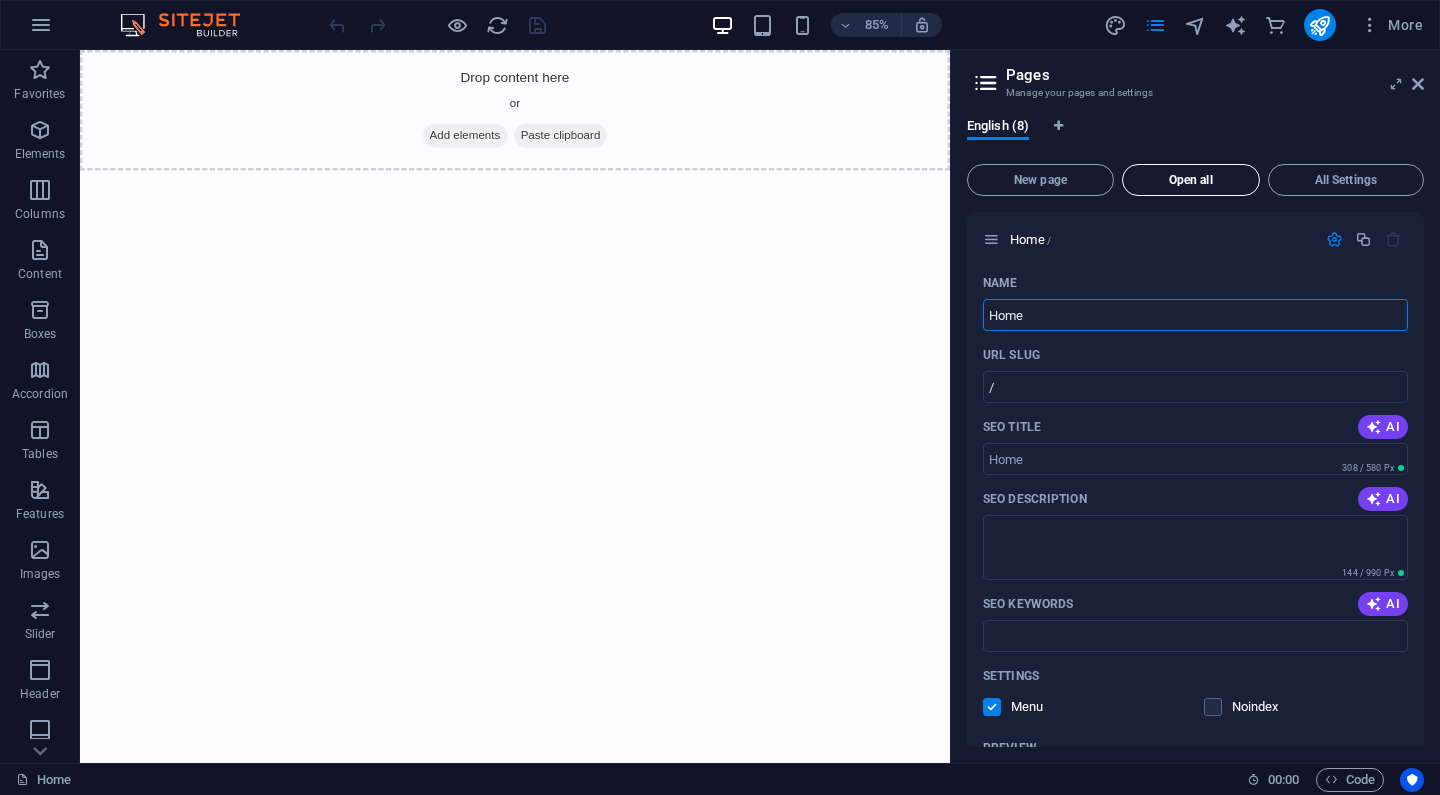 click on "Open all" at bounding box center [1191, 180] 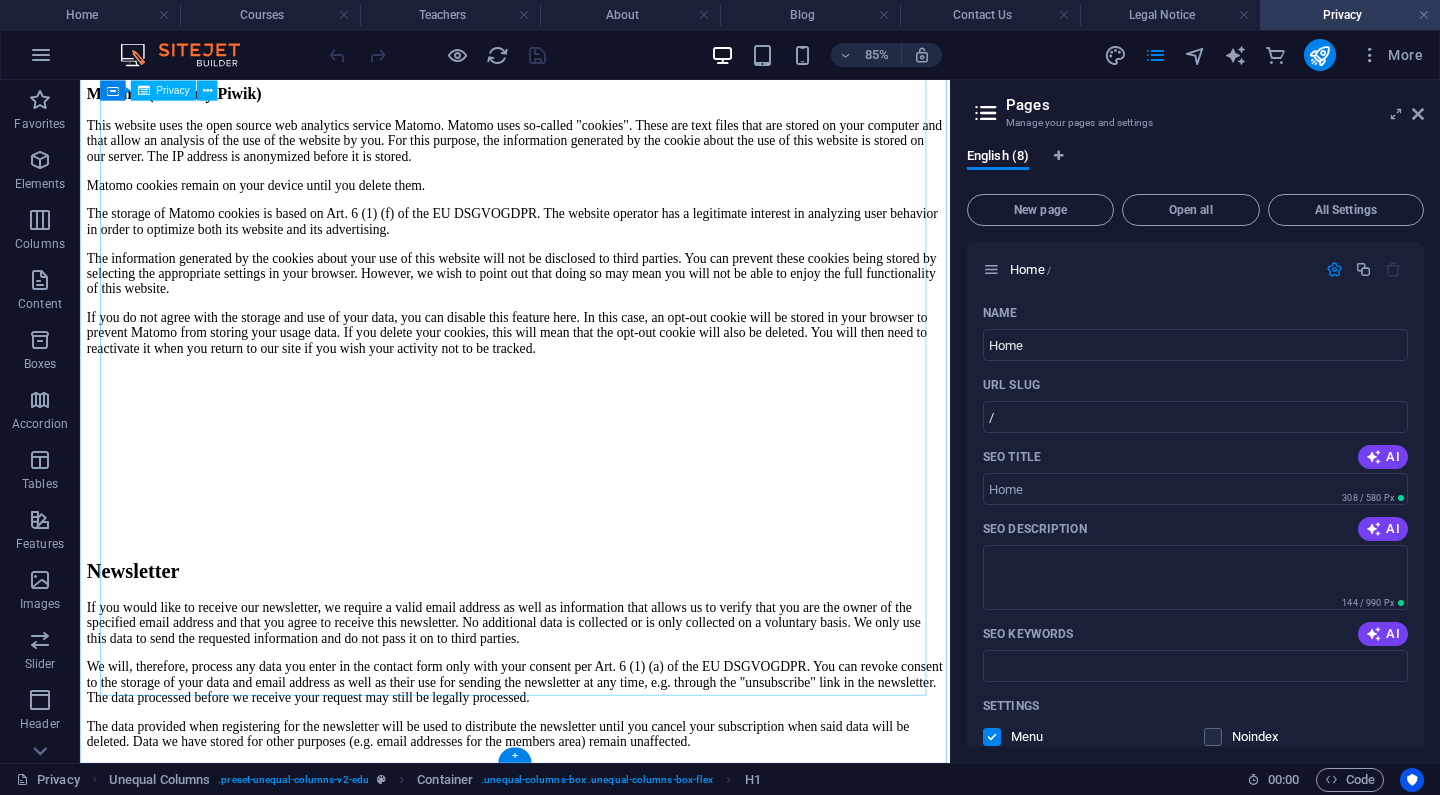 scroll, scrollTop: 7159, scrollLeft: 0, axis: vertical 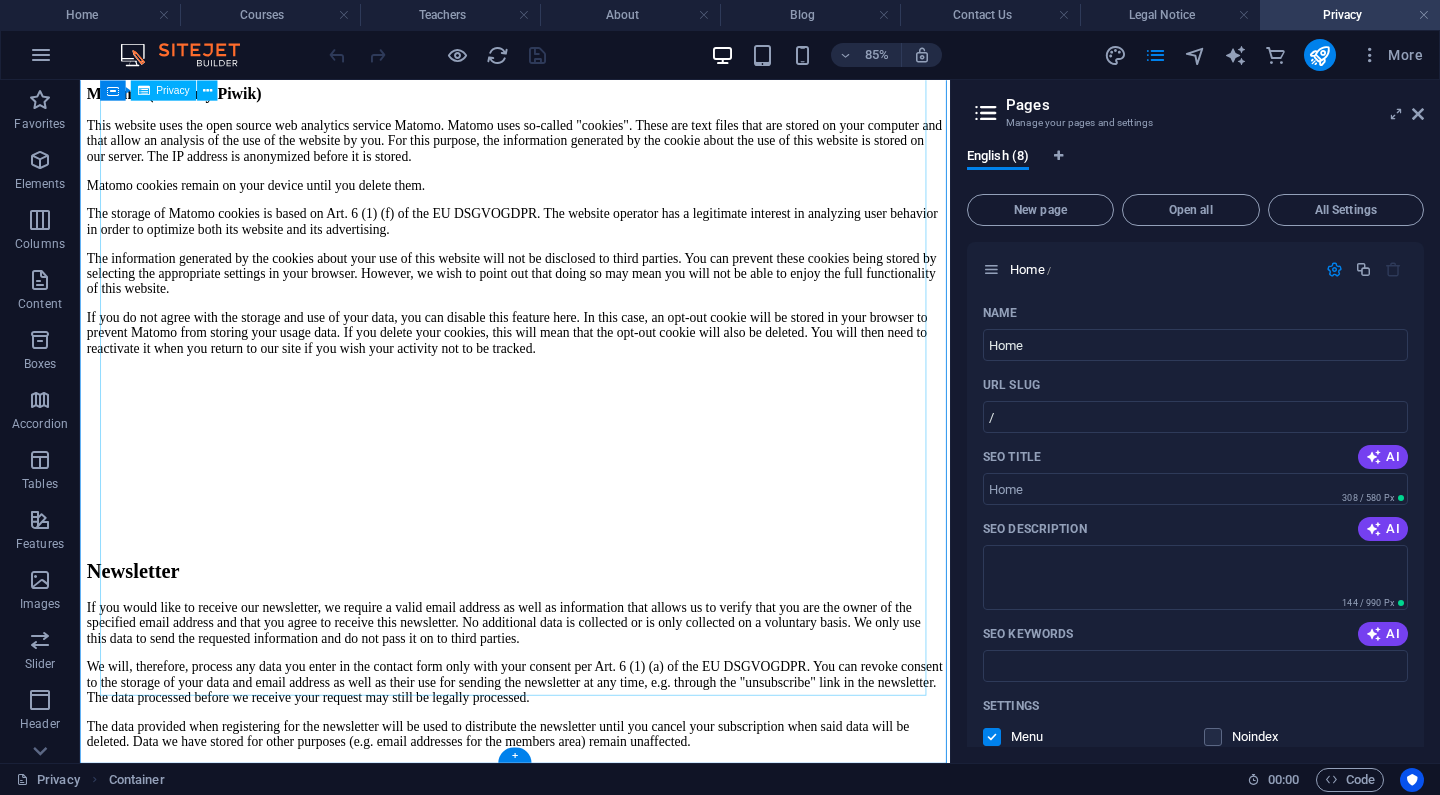 click on "Privacy Policy
An overview of data protection
General
The following gives a simple overview of what kind of personal information we collect, why we collect them and how we handle your data when you are visiting or using our website. Personal information is any data with which you could be personally identified. Detailed information on the subject of data protection can be found in our privacy policy found below.
Data collection on our website
Who is responsible for the data collection on this website?
The data collected on this website are processed by the website operator. The operator's contact details can be found in the website's required legal notice.
How do we collect your data?
Some data are collected when you provide them to us. This could, for example, be data you enter in a contact form.
What do we use your data for?
Part of the data is collected to ensure the proper functioning of the website. Other data can be used to analyze how visitors use the site." at bounding box center [592, -1163] 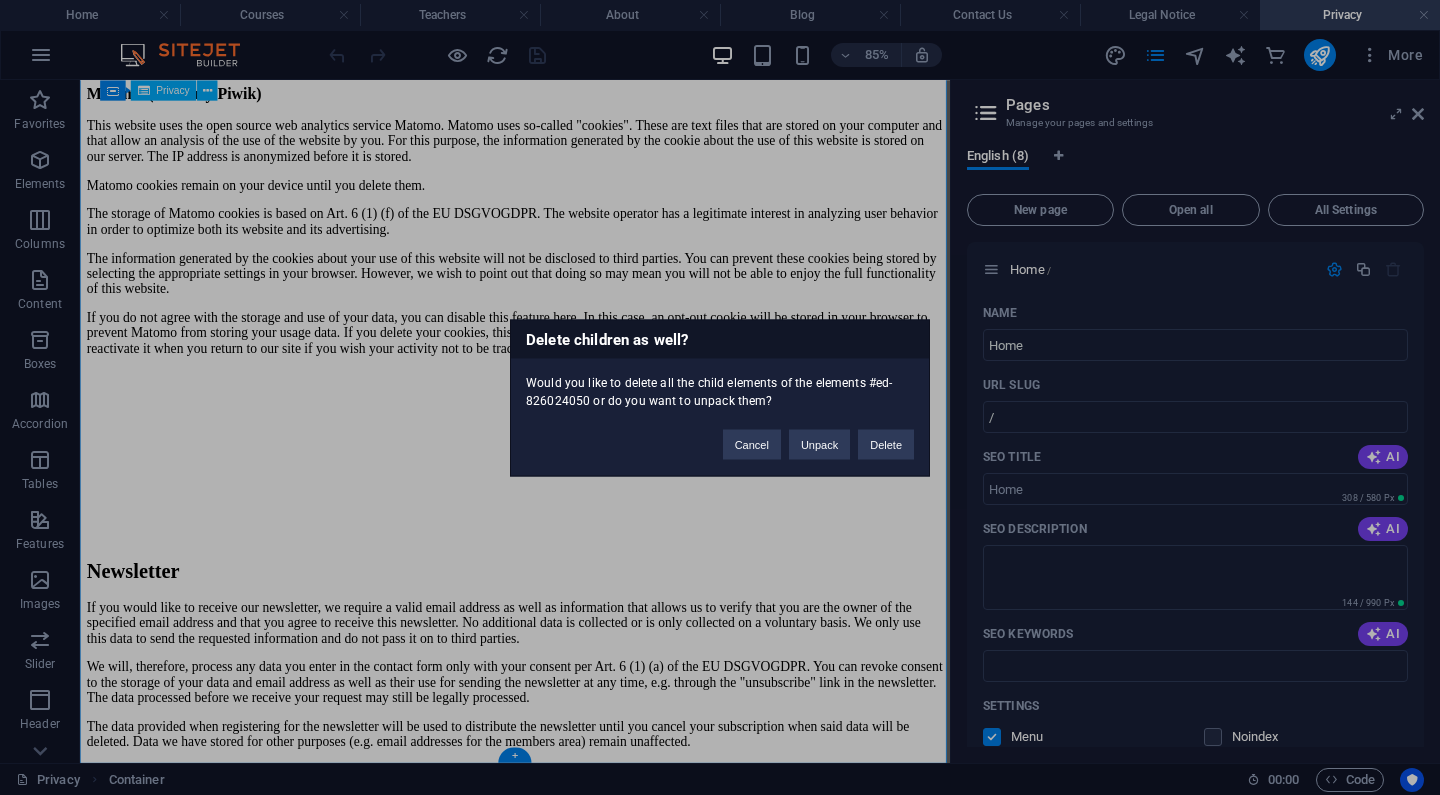 type 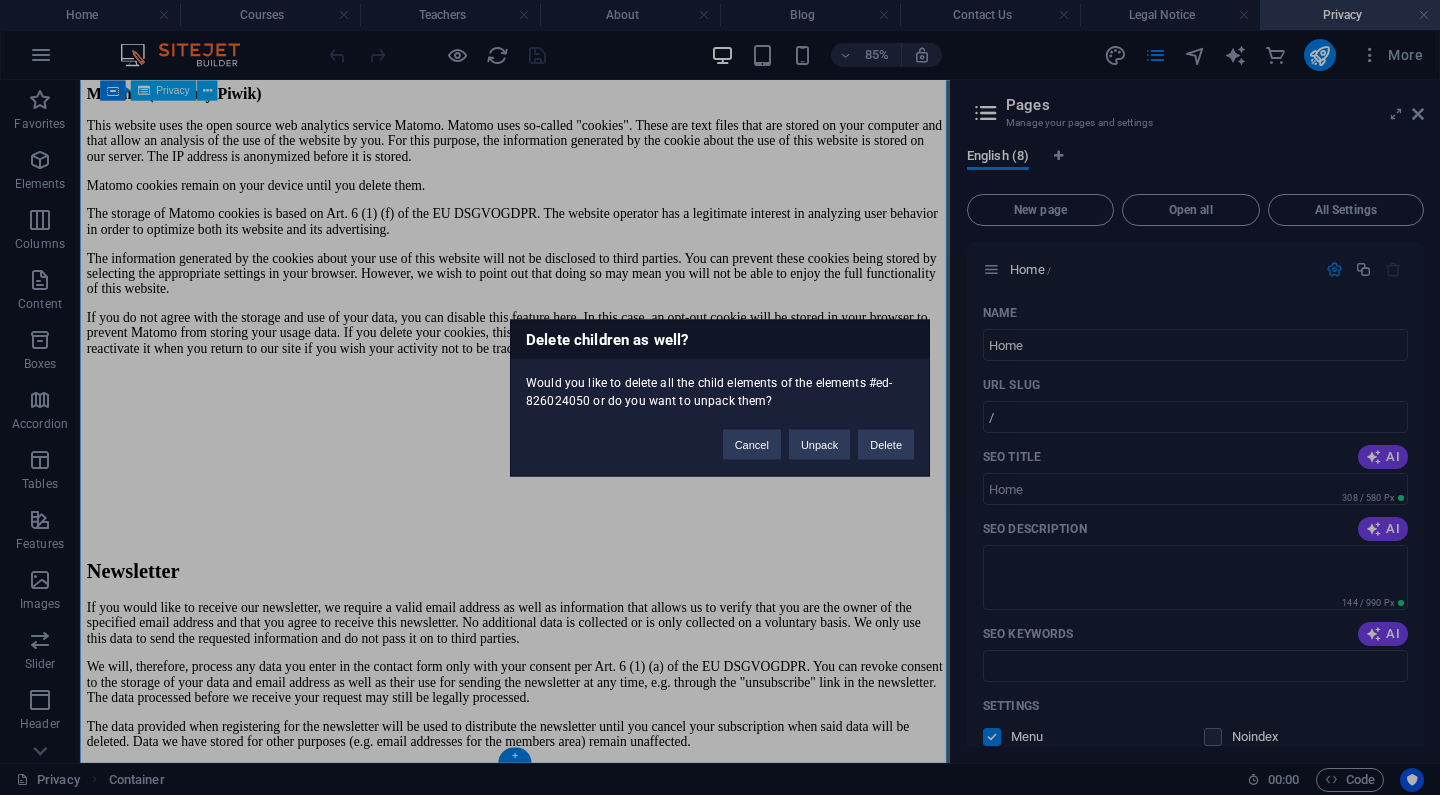 click on "Cancel Unpack Delete" at bounding box center (818, 434) 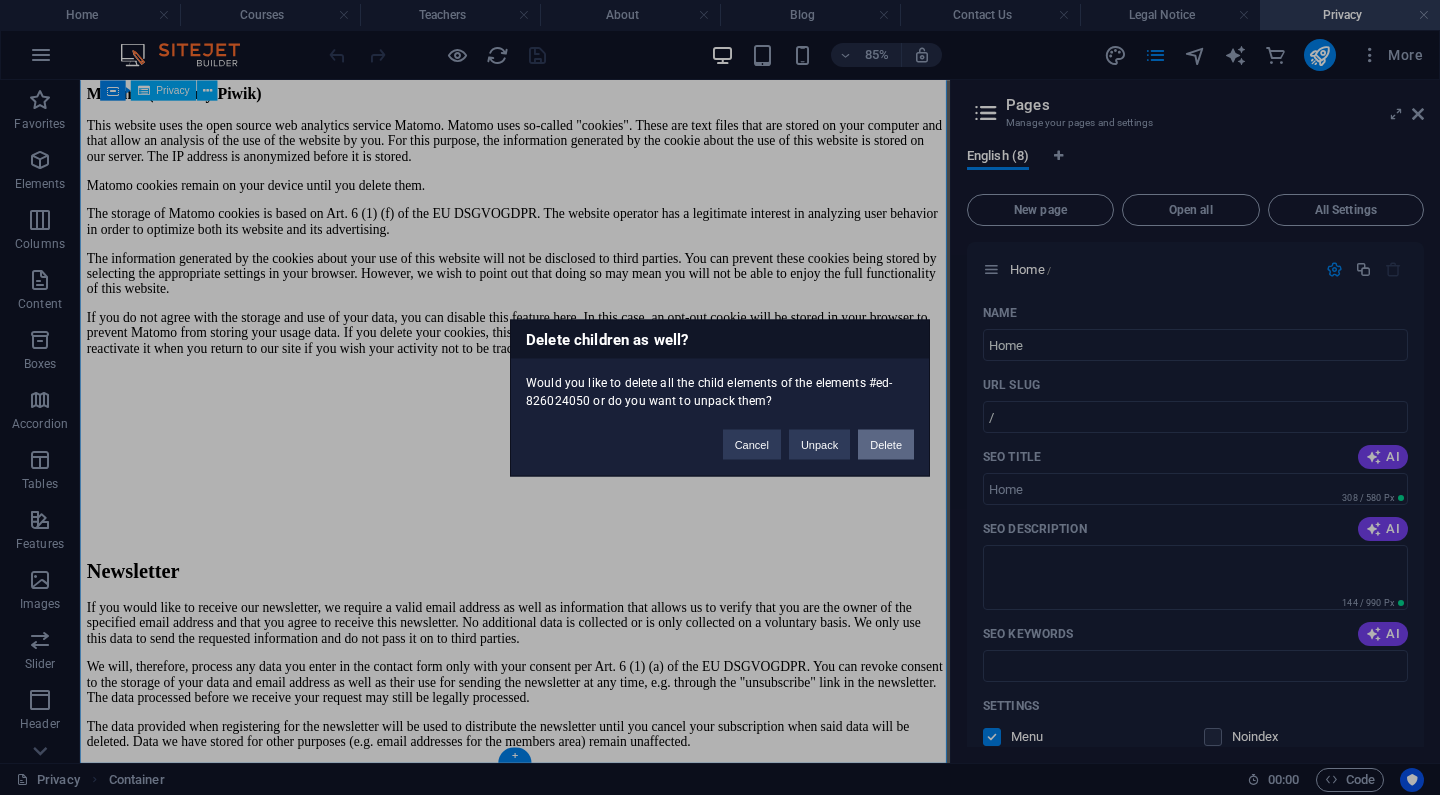 click on "Delete" at bounding box center (886, 444) 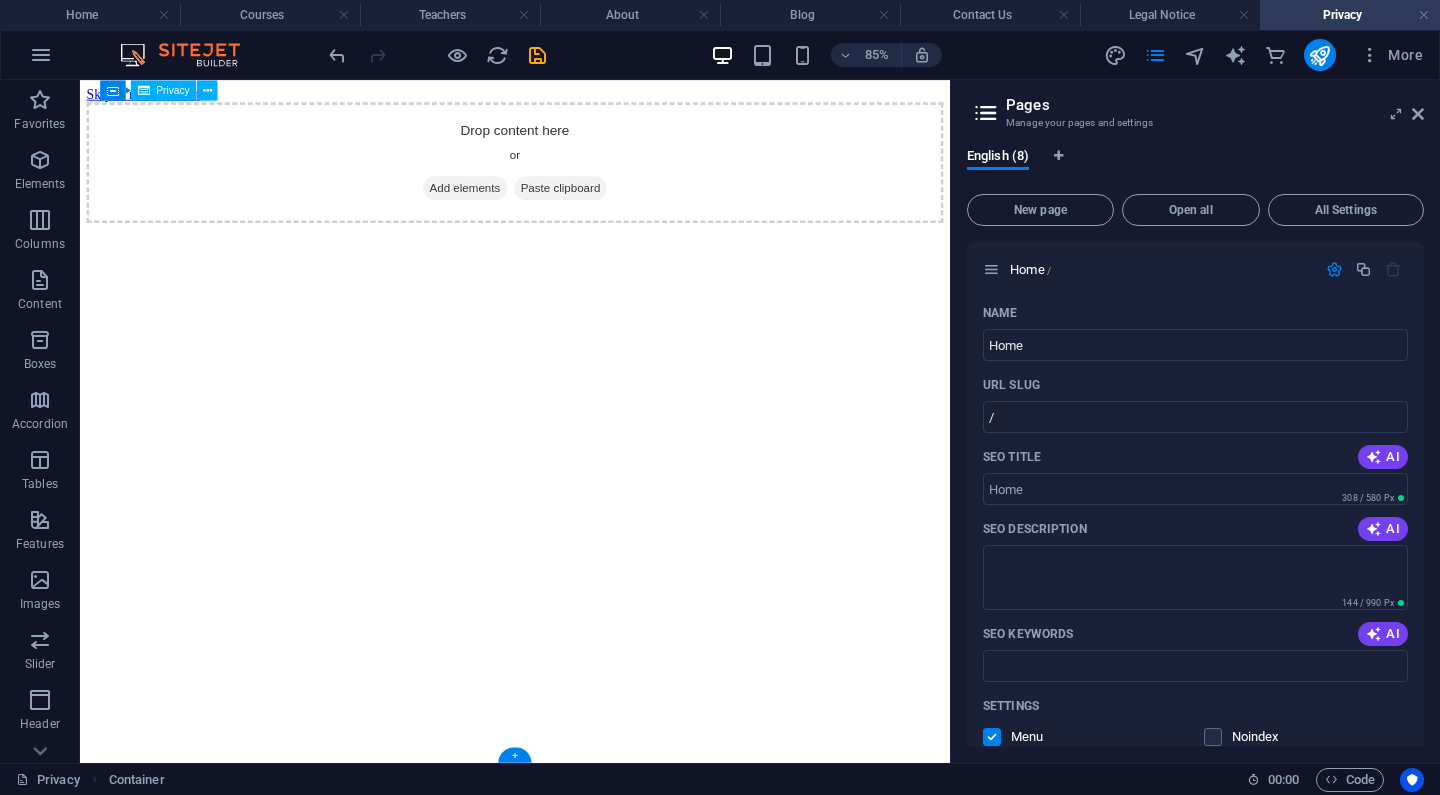 scroll, scrollTop: 0, scrollLeft: 0, axis: both 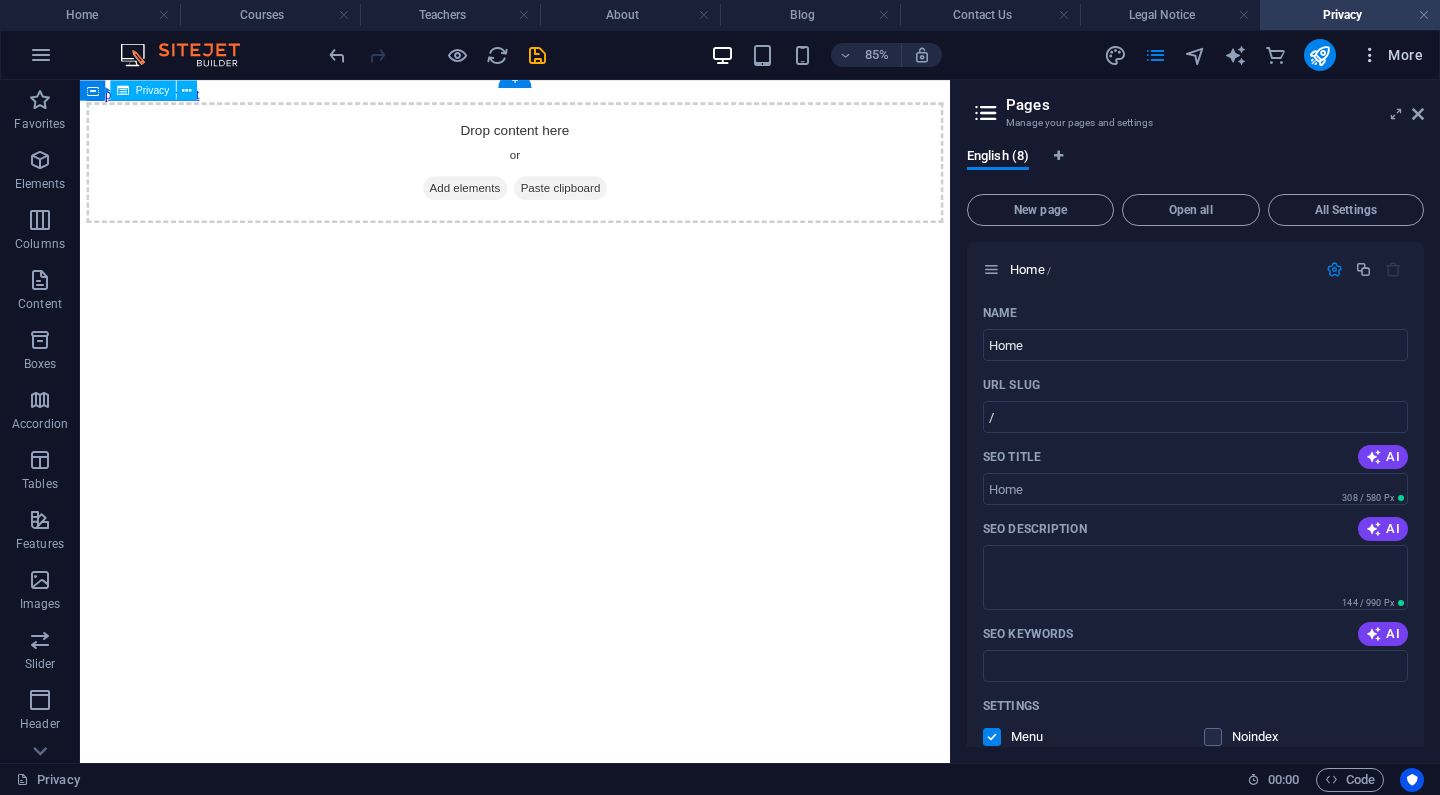 click at bounding box center (1370, 55) 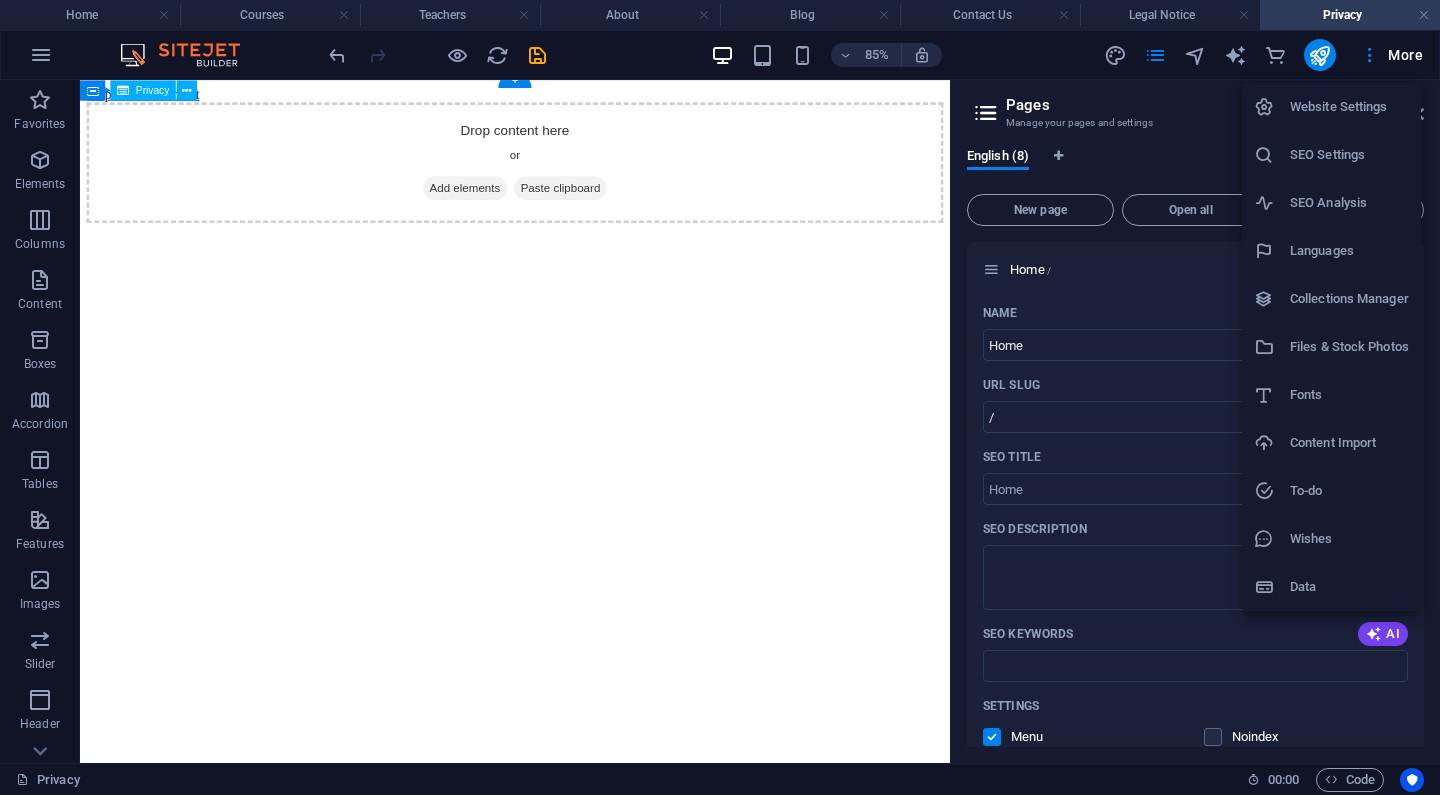 click on "Website Settings" at bounding box center (1331, 107) 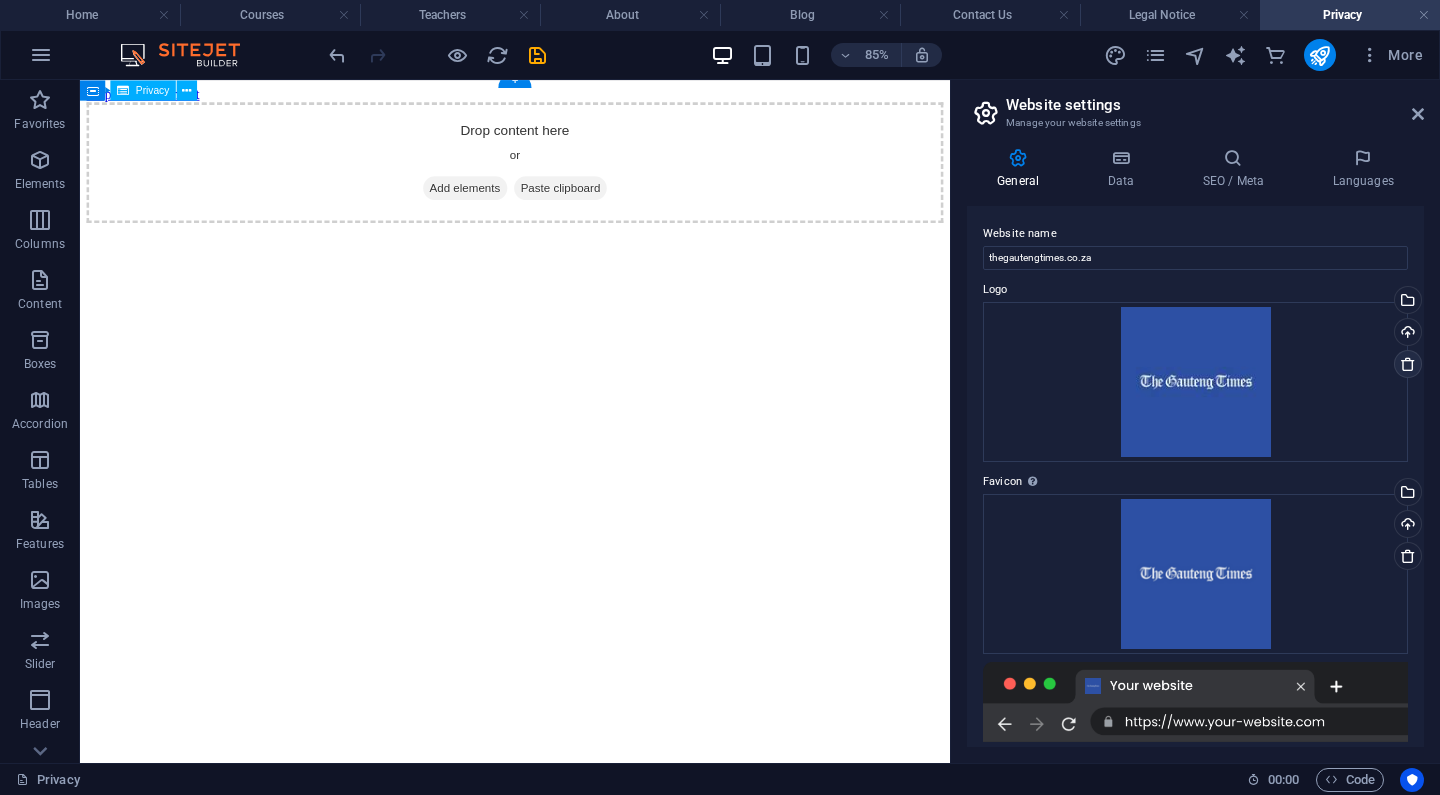 click at bounding box center [1408, 364] 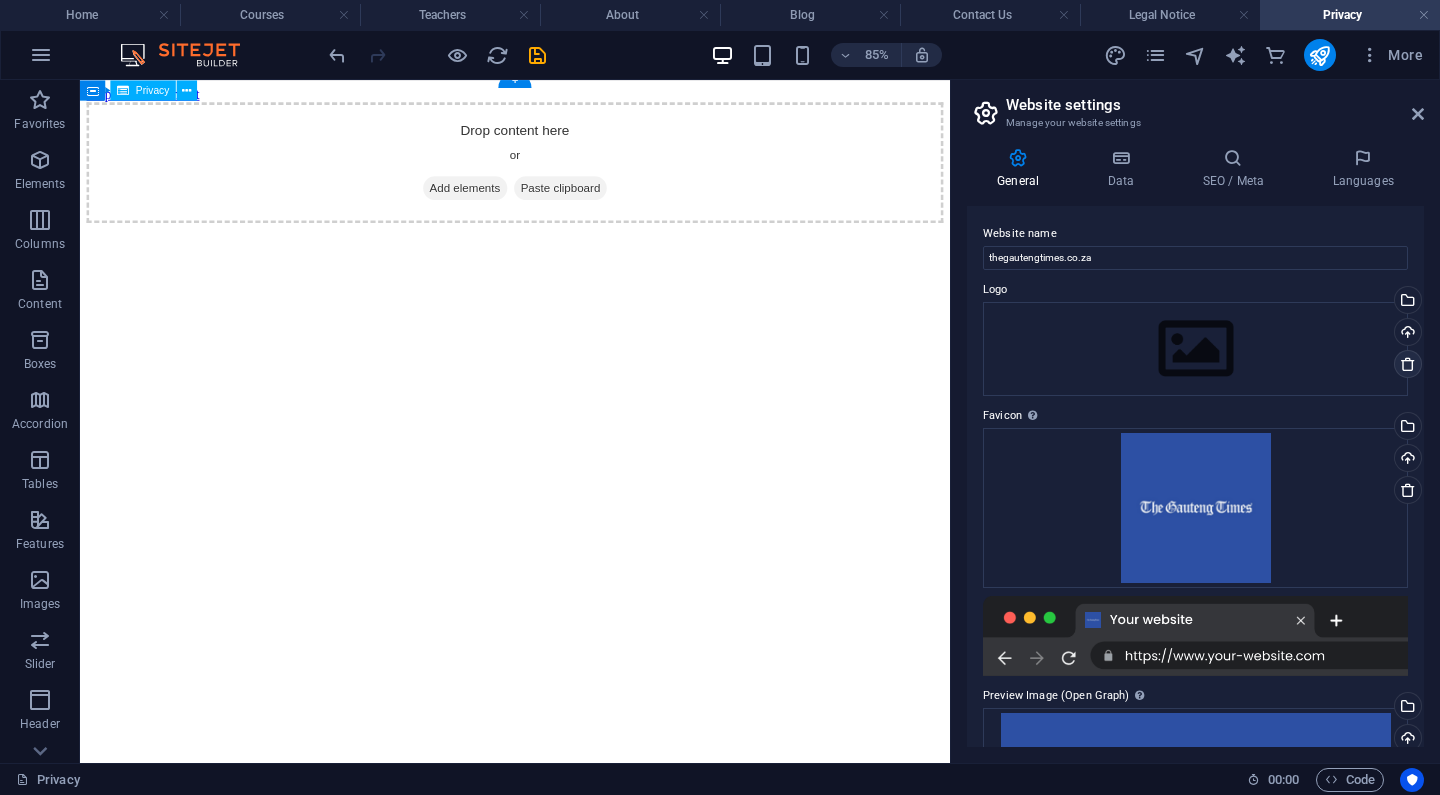 click at bounding box center [1408, 364] 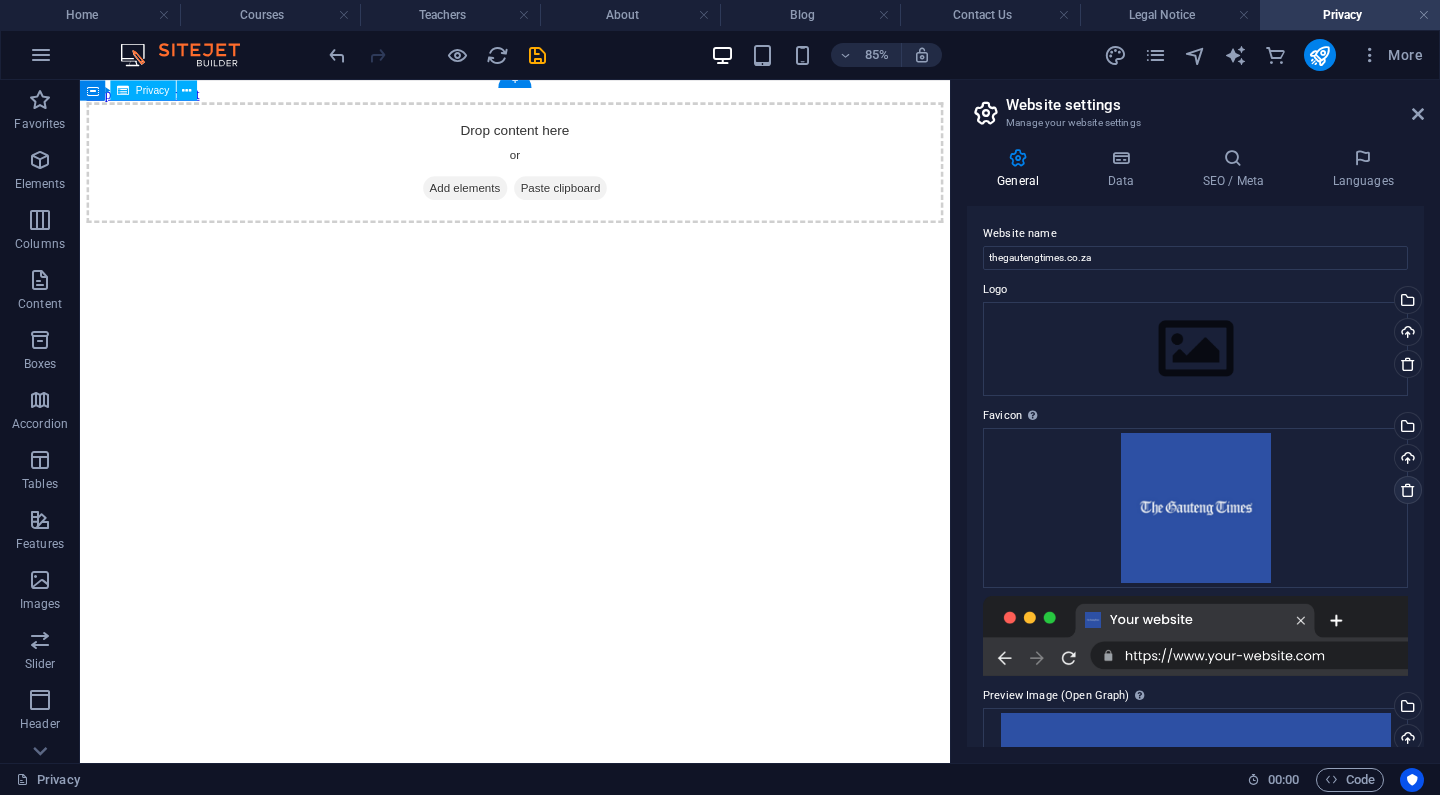 click at bounding box center (1408, 490) 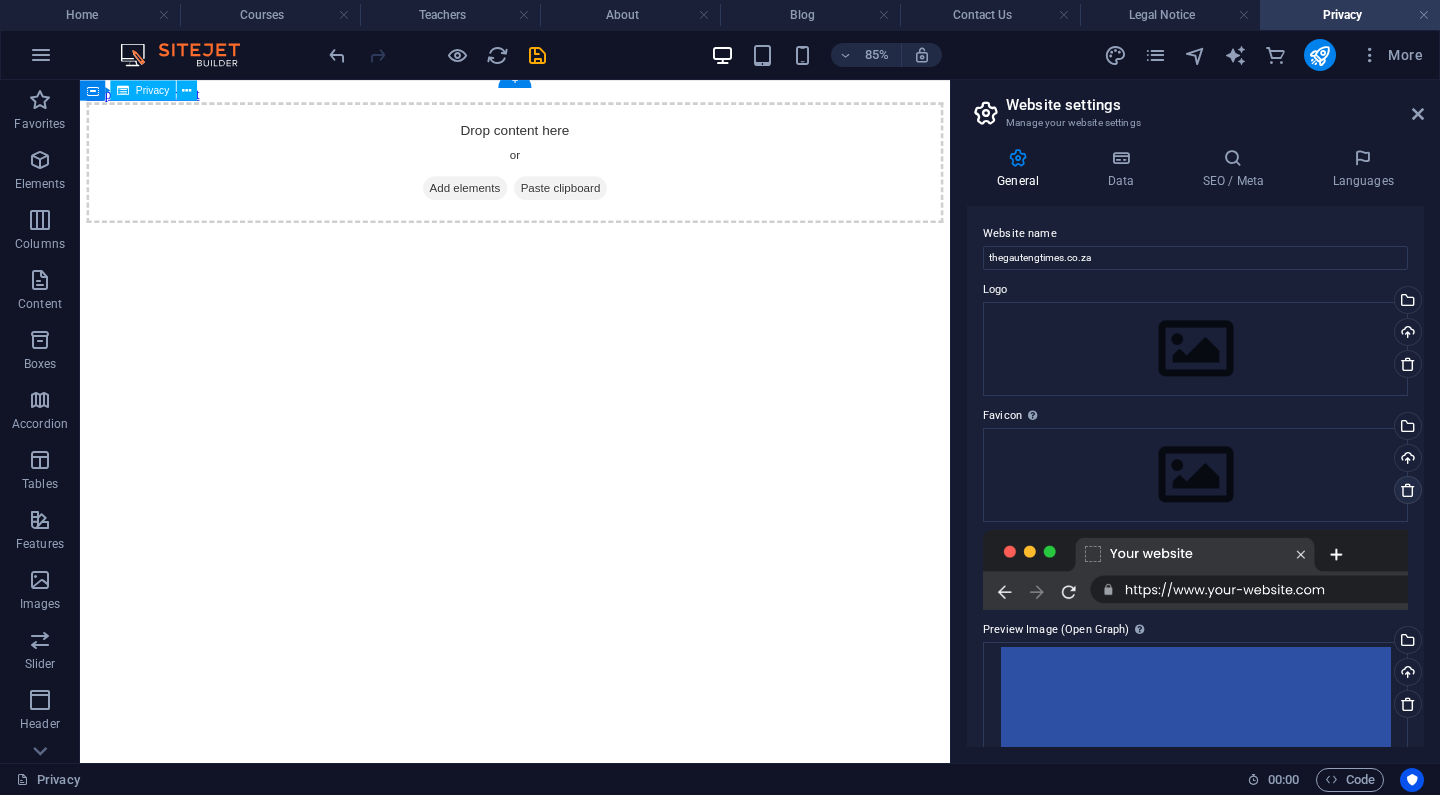 click at bounding box center [1408, 490] 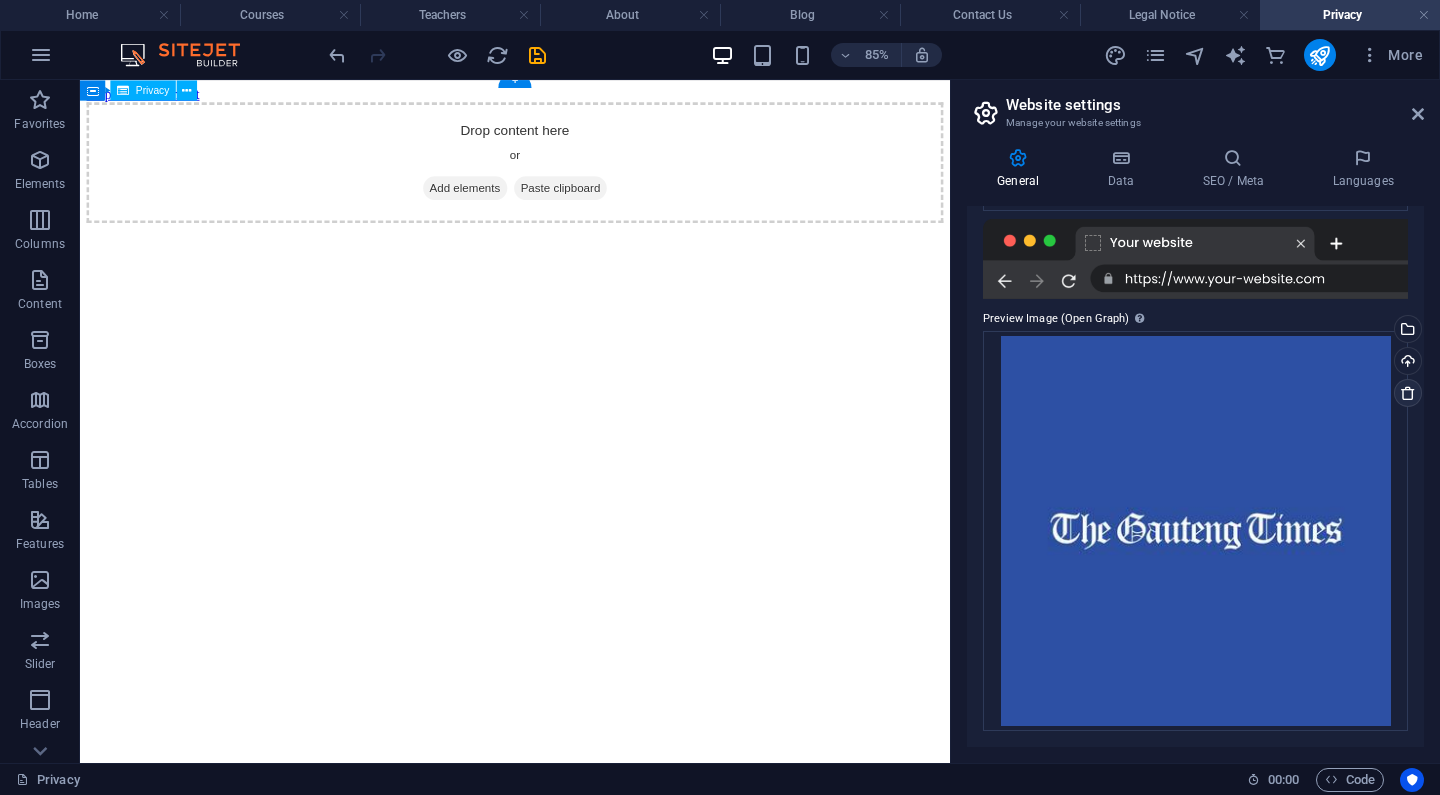click at bounding box center [1408, 393] 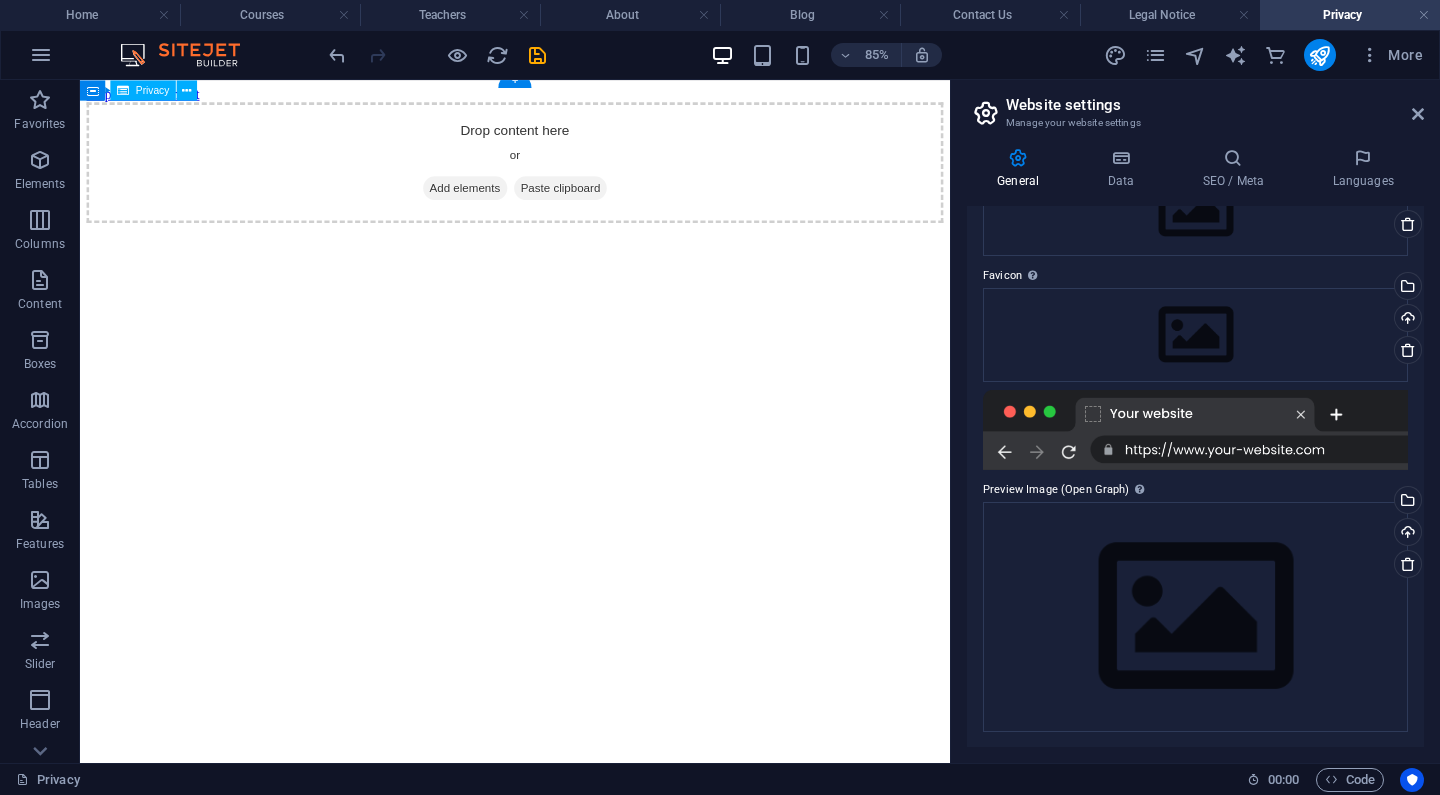 scroll, scrollTop: 140, scrollLeft: 0, axis: vertical 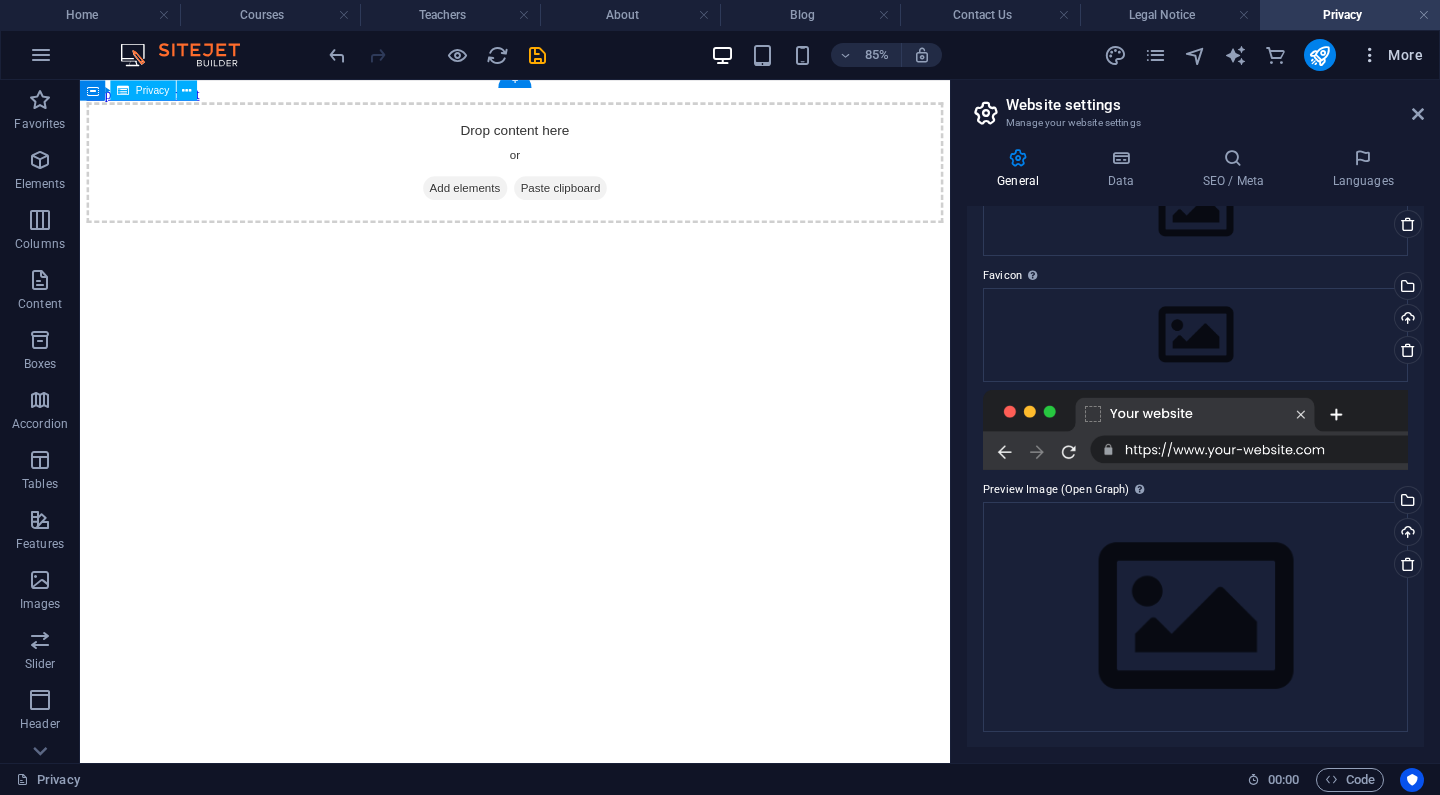 click on "More" at bounding box center (1391, 55) 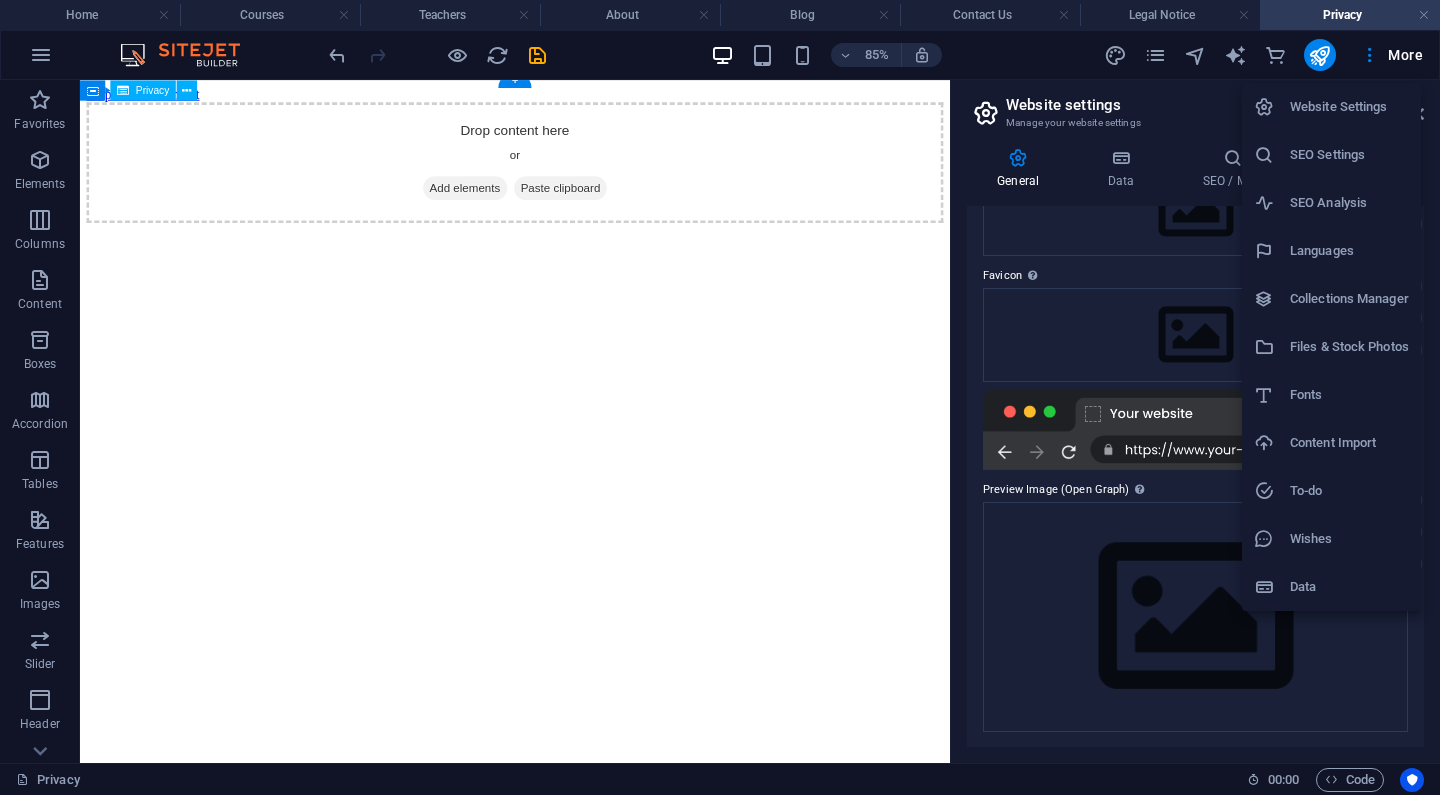 click on "Website Settings" at bounding box center [1349, 107] 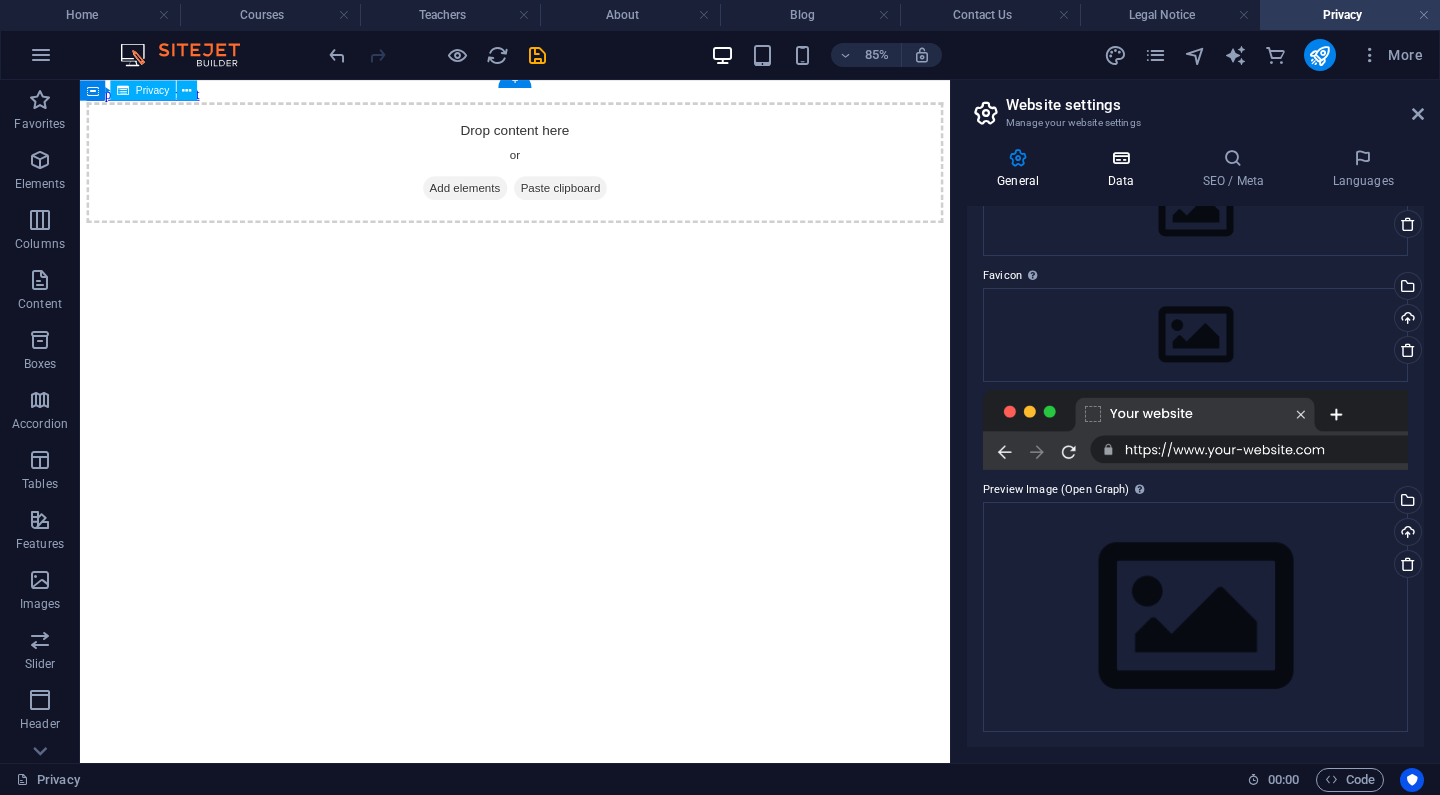 click at bounding box center [1120, 158] 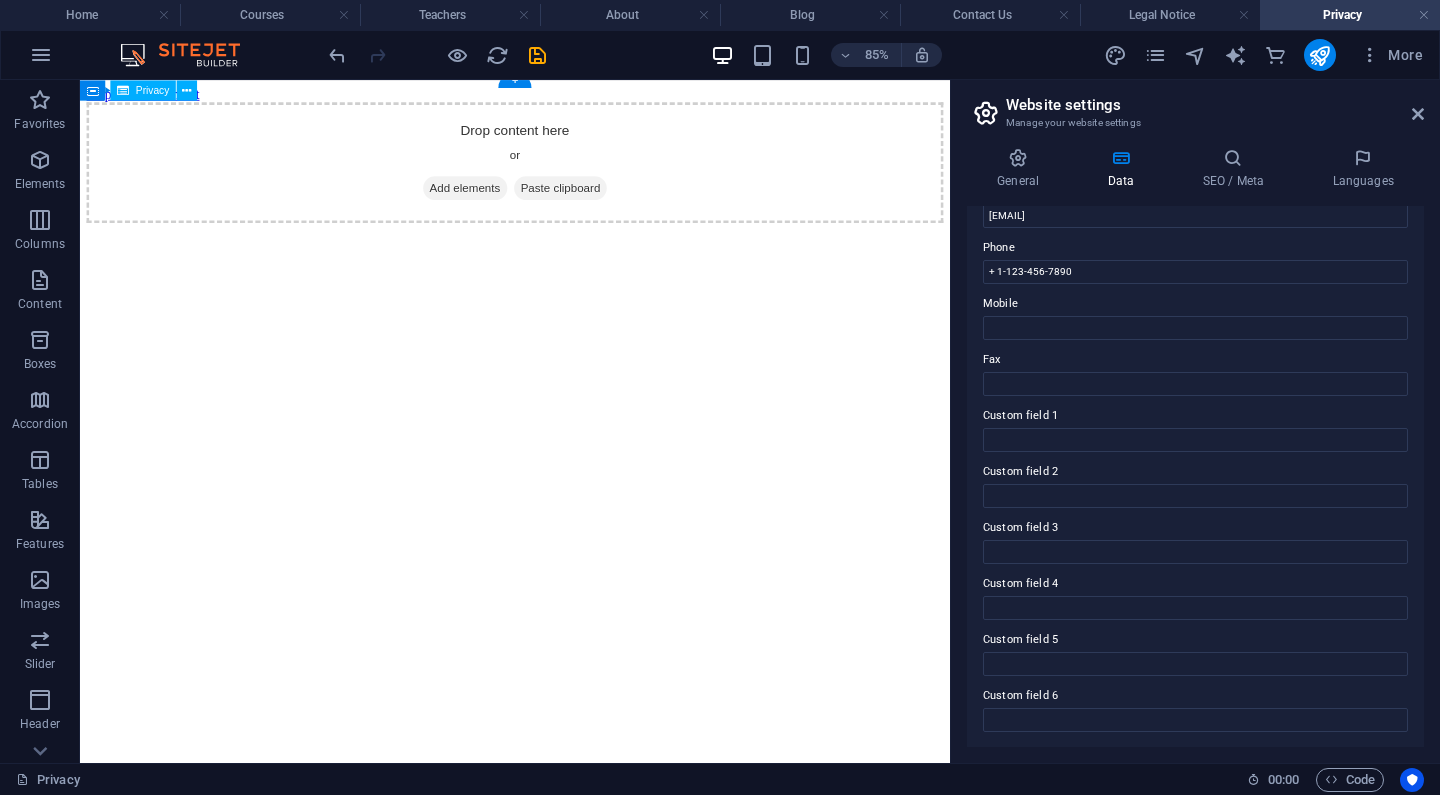 scroll, scrollTop: 418, scrollLeft: 0, axis: vertical 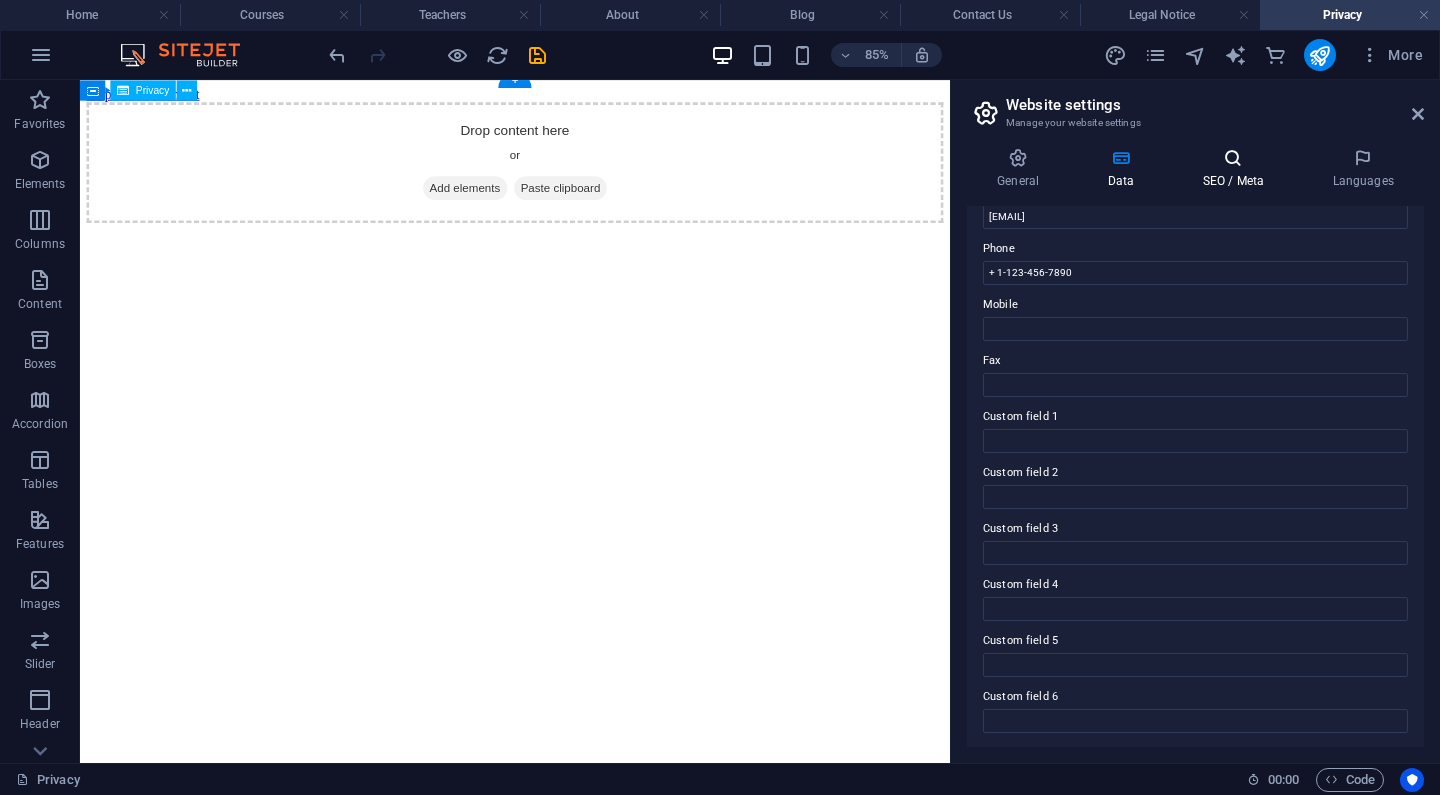 click at bounding box center (1233, 158) 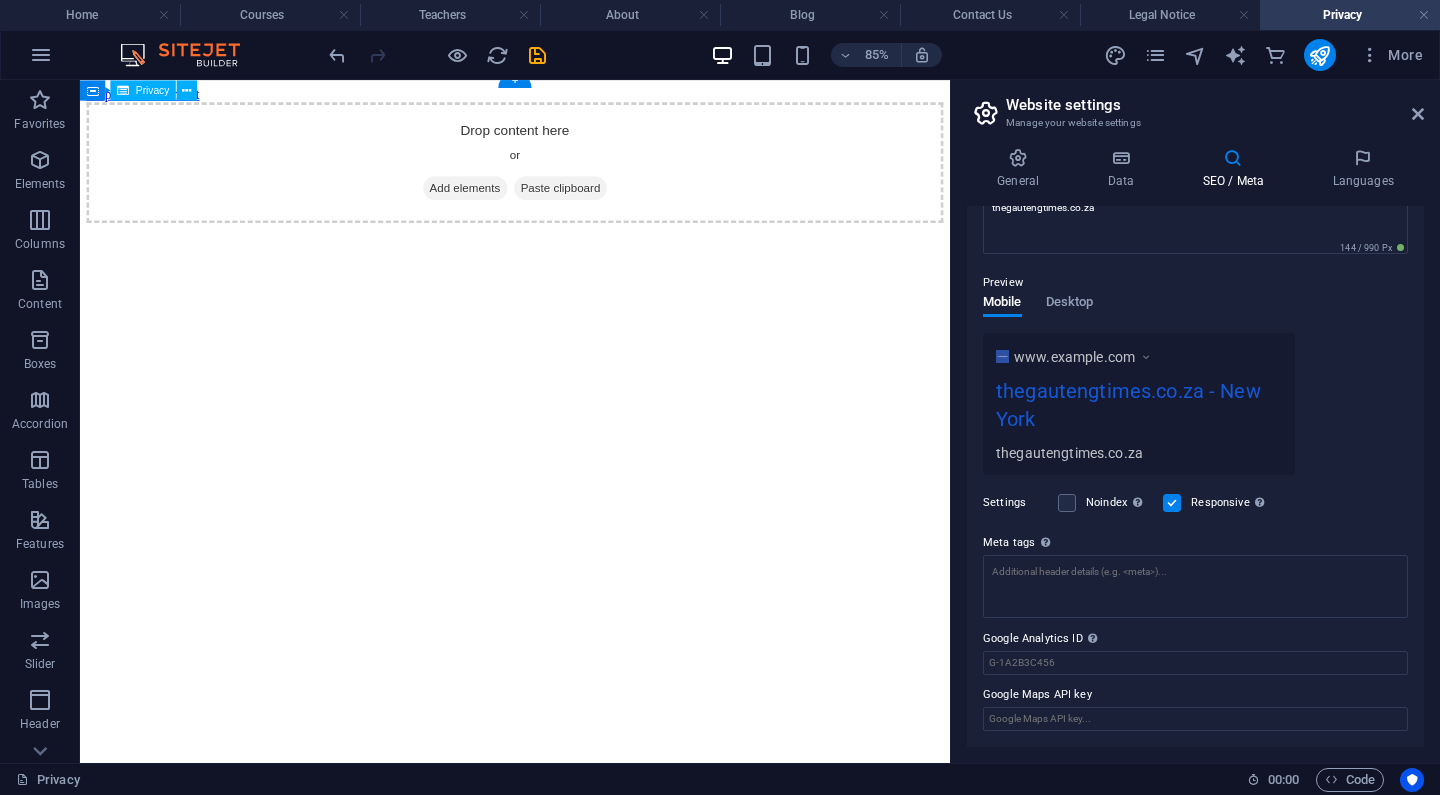 scroll, scrollTop: 222, scrollLeft: 0, axis: vertical 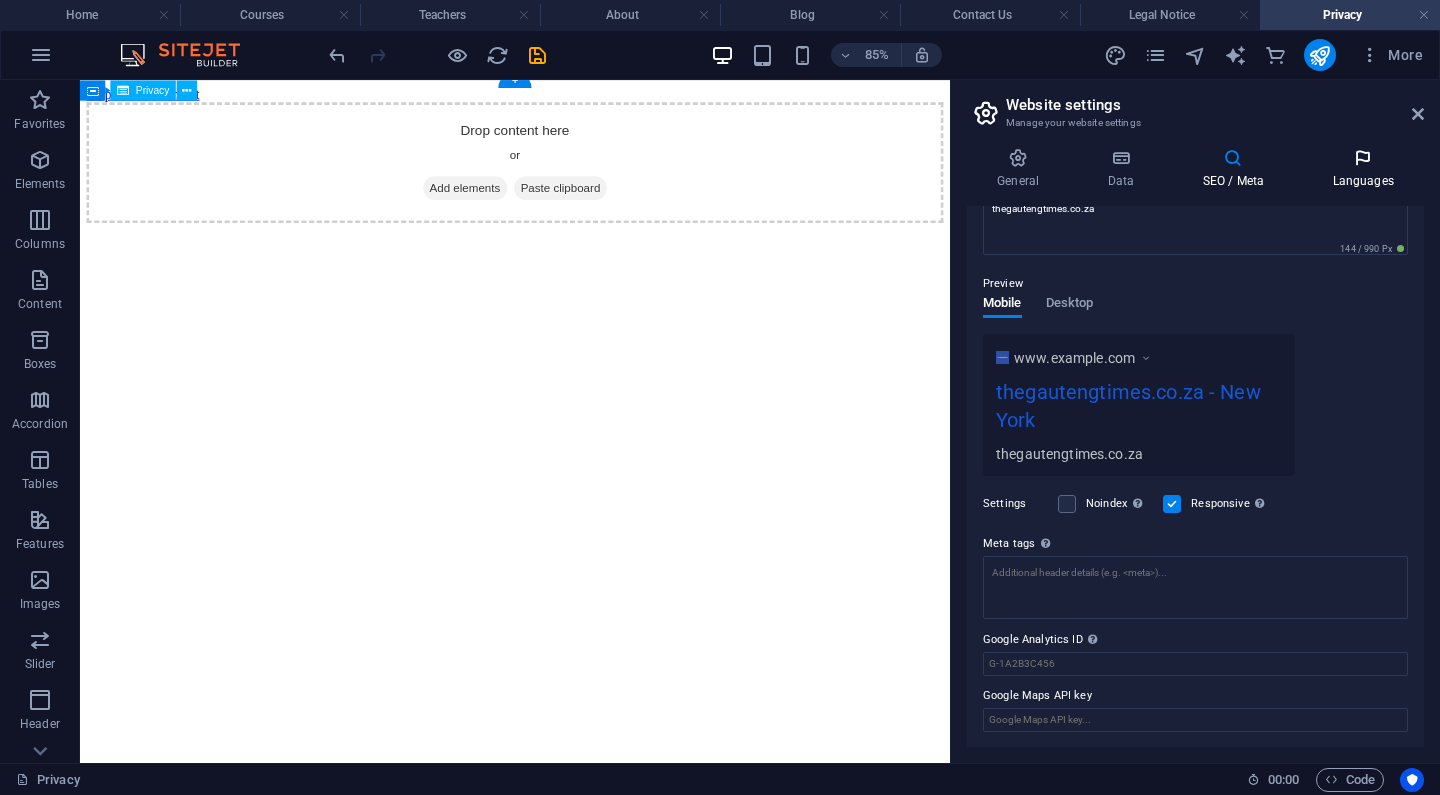 click at bounding box center [1363, 158] 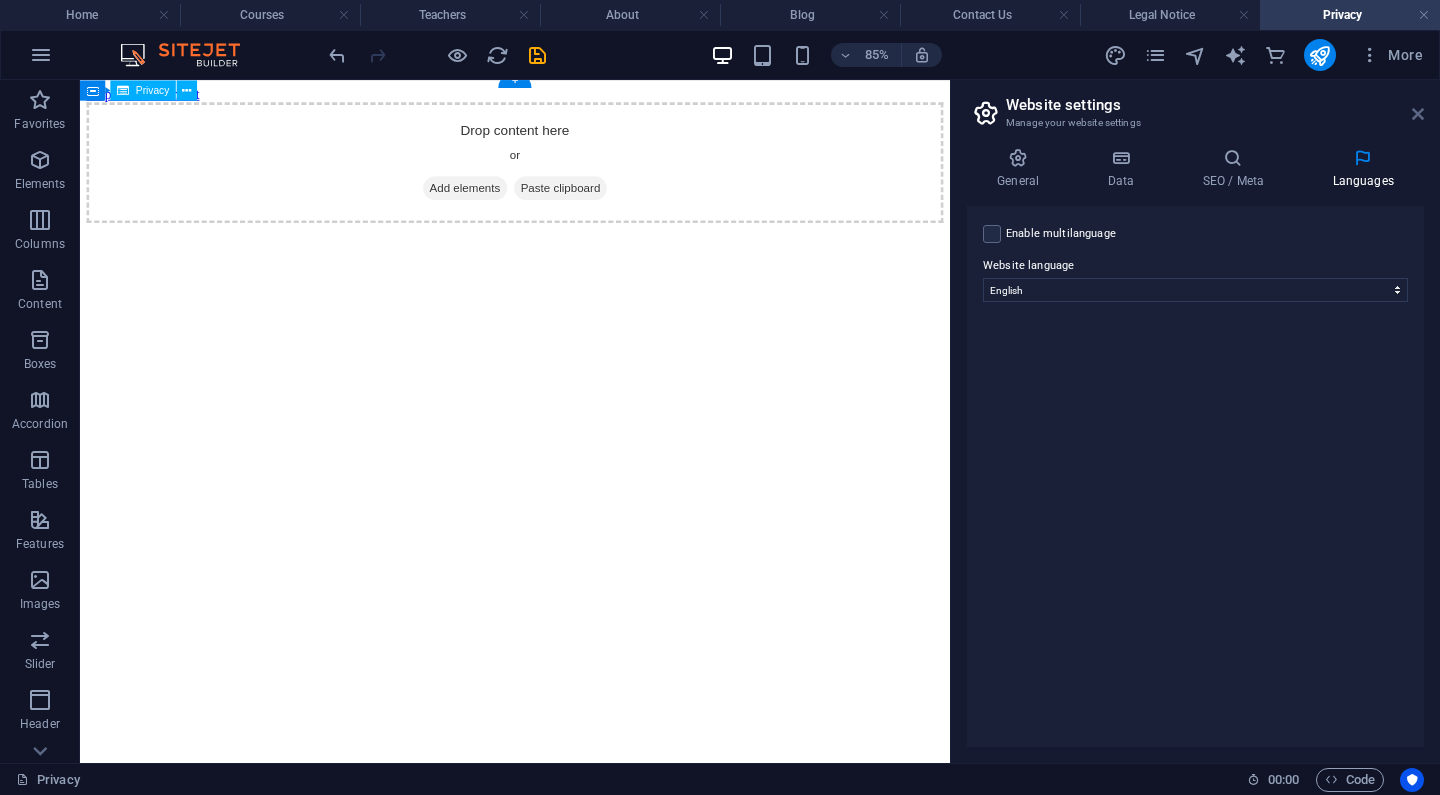 click at bounding box center [1418, 114] 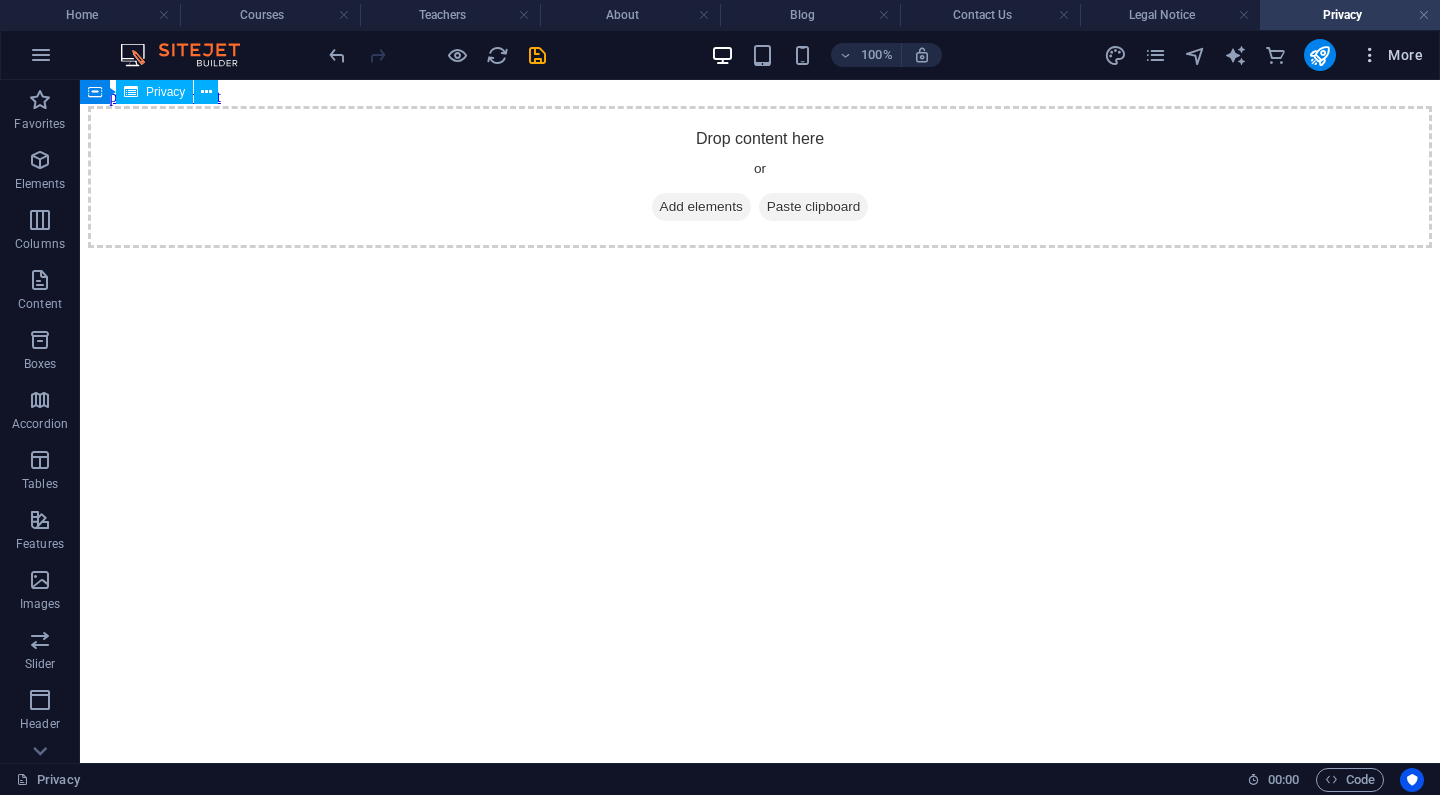 click at bounding box center [1370, 55] 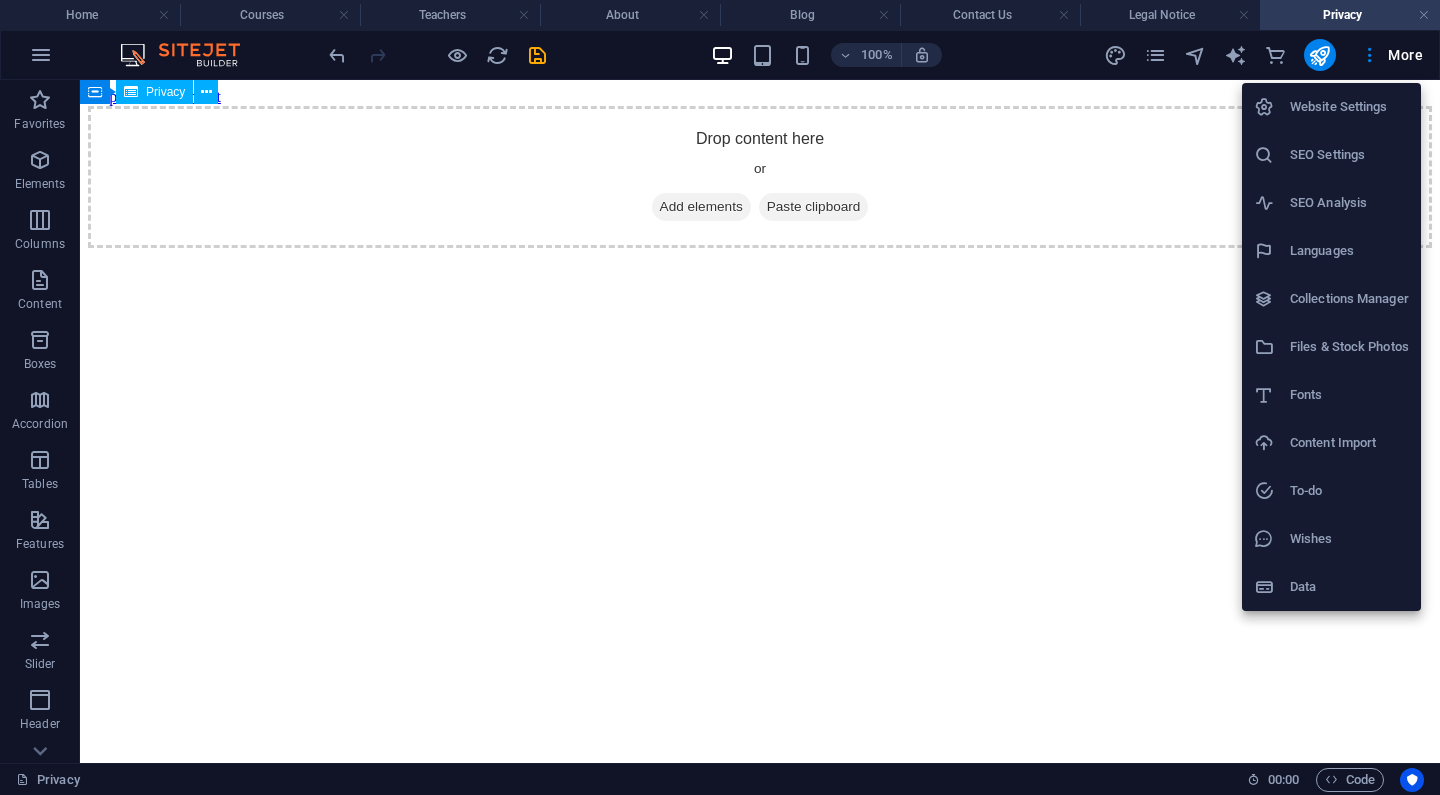 click at bounding box center [720, 397] 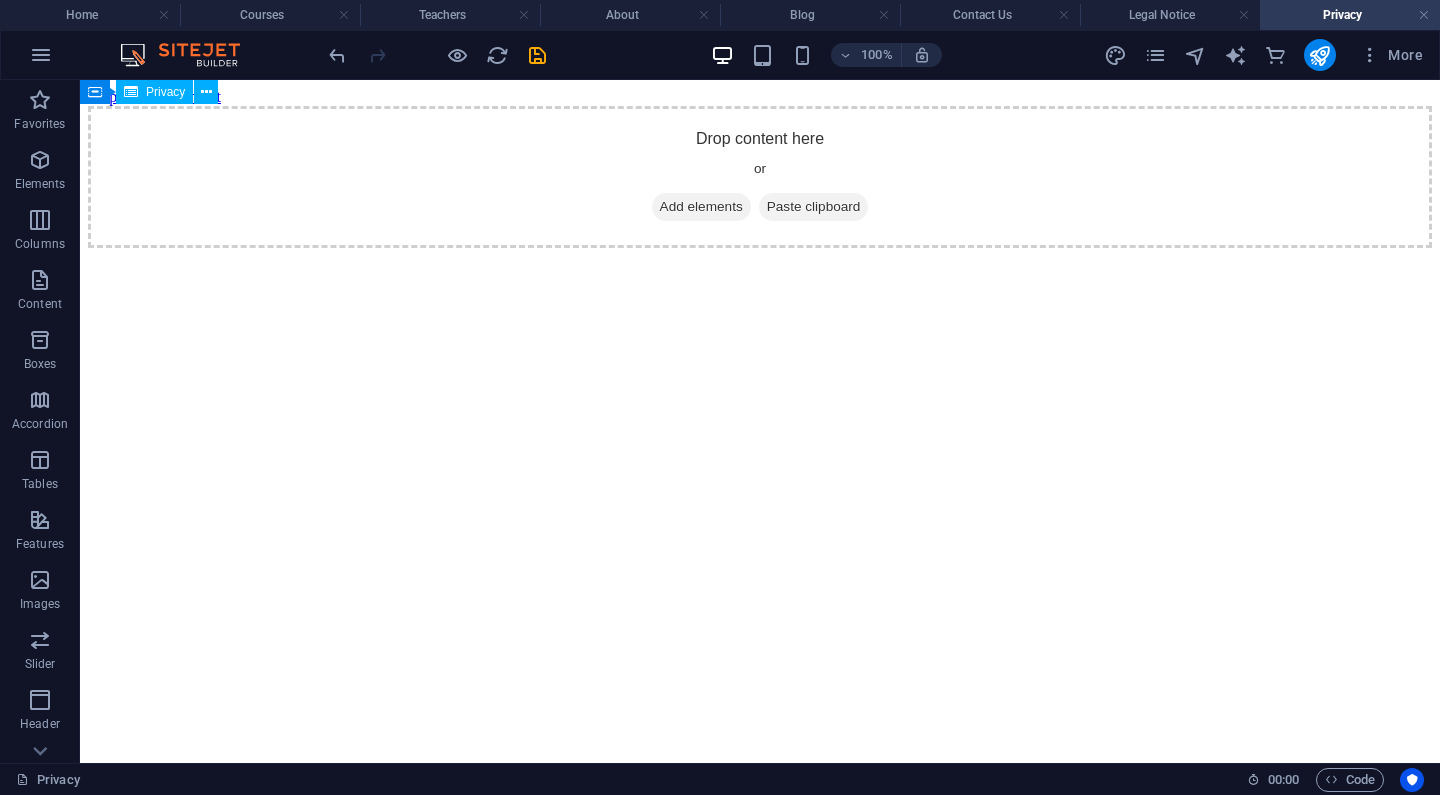 click on "Home" at bounding box center [90, 15] 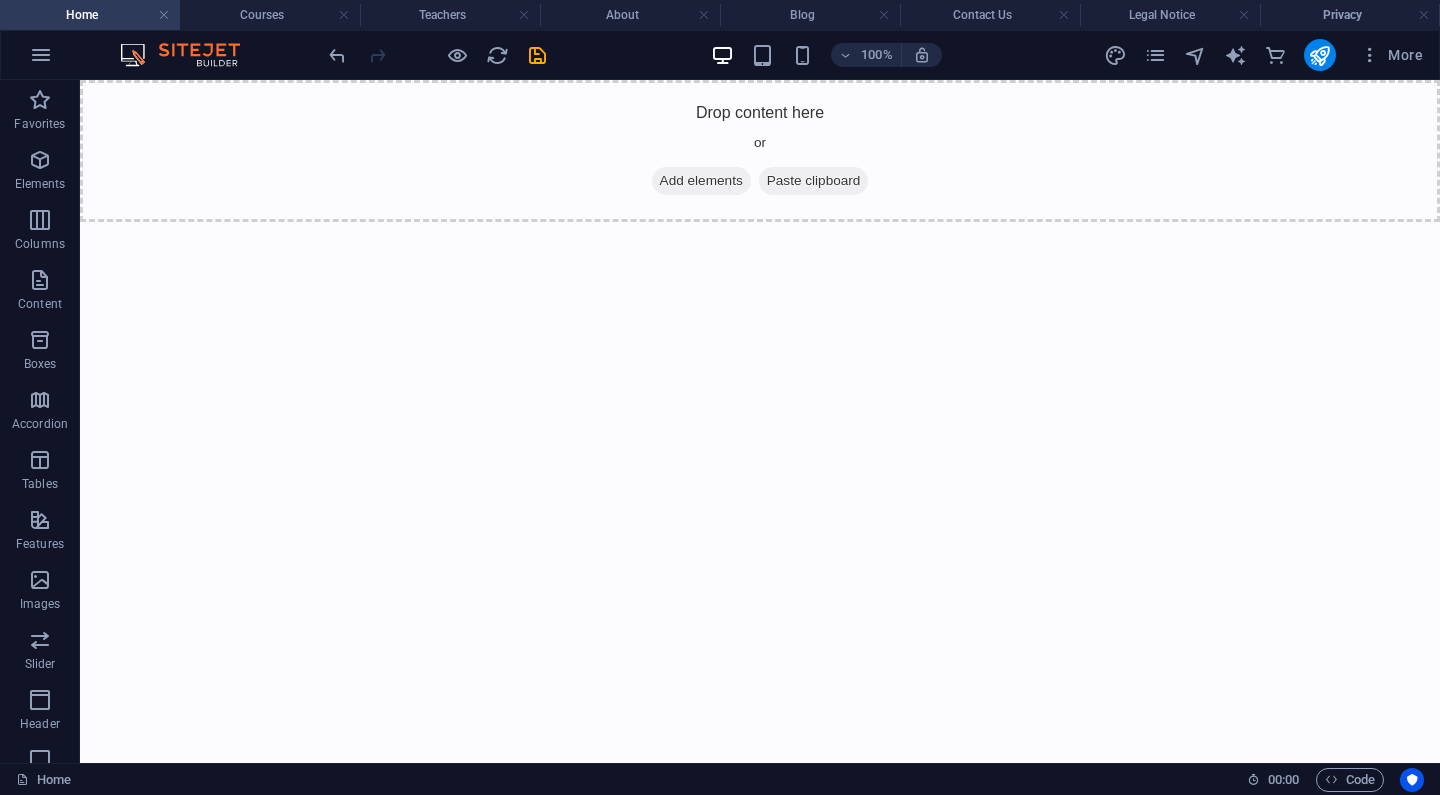 click on "Home" at bounding box center (90, 15) 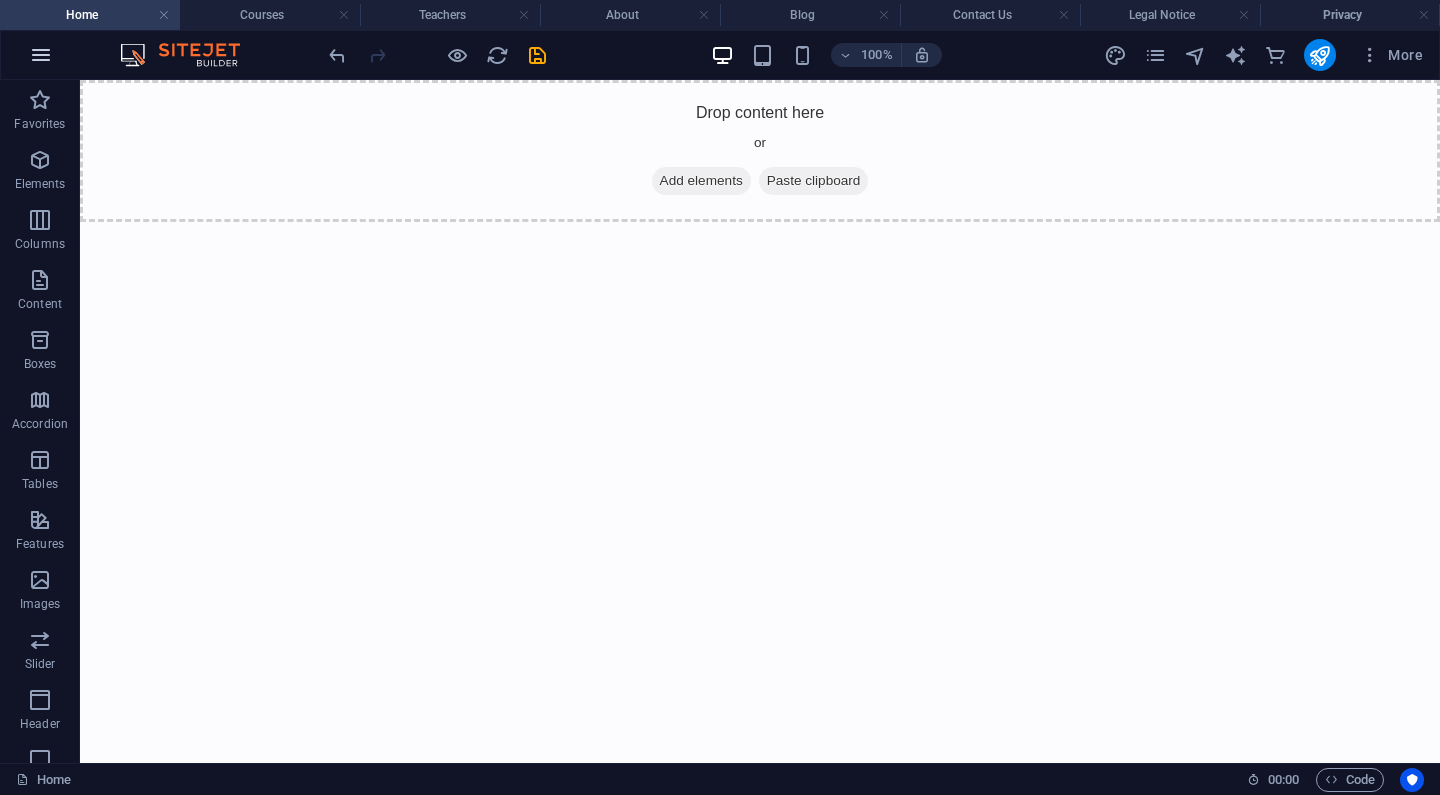 click at bounding box center [41, 55] 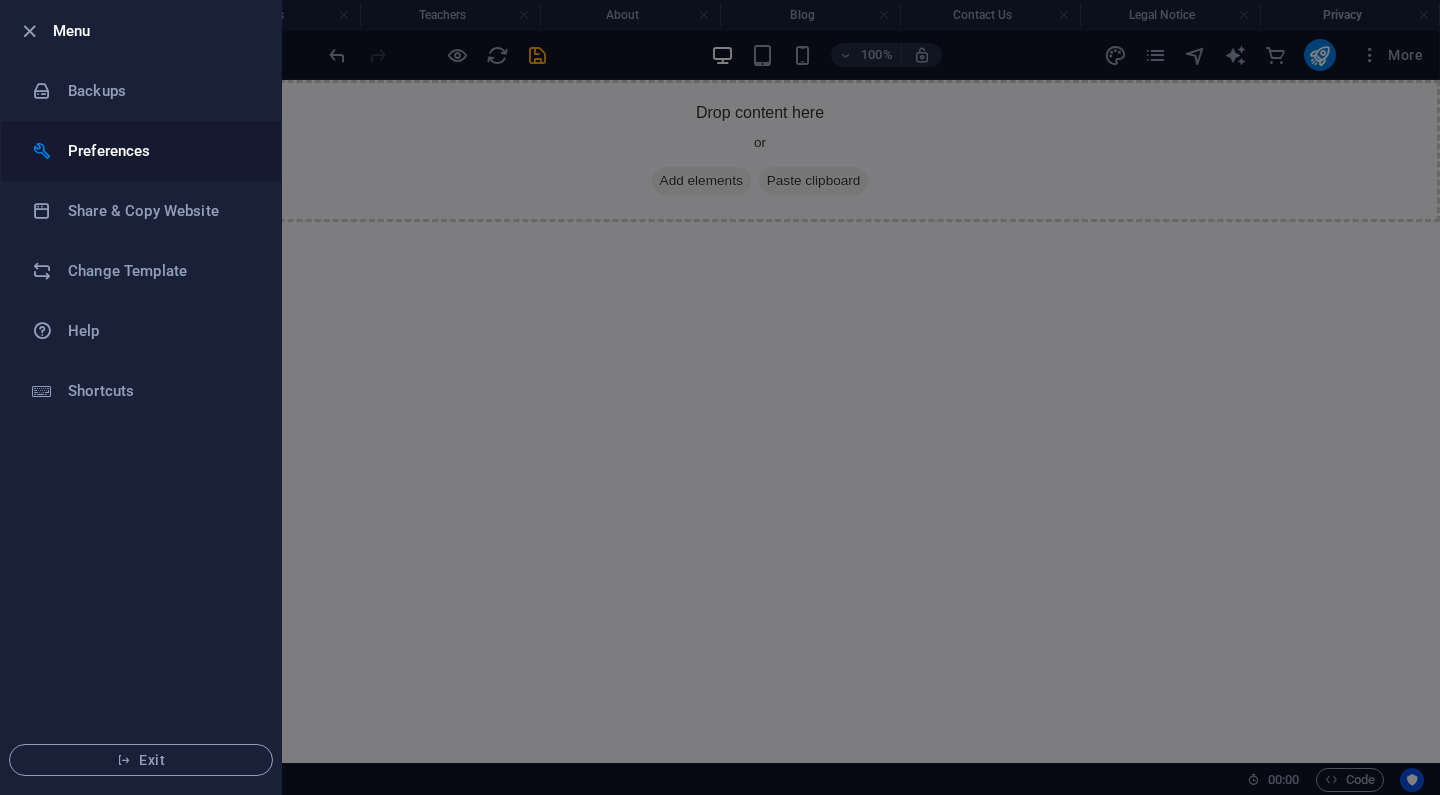 click on "Preferences" at bounding box center [160, 151] 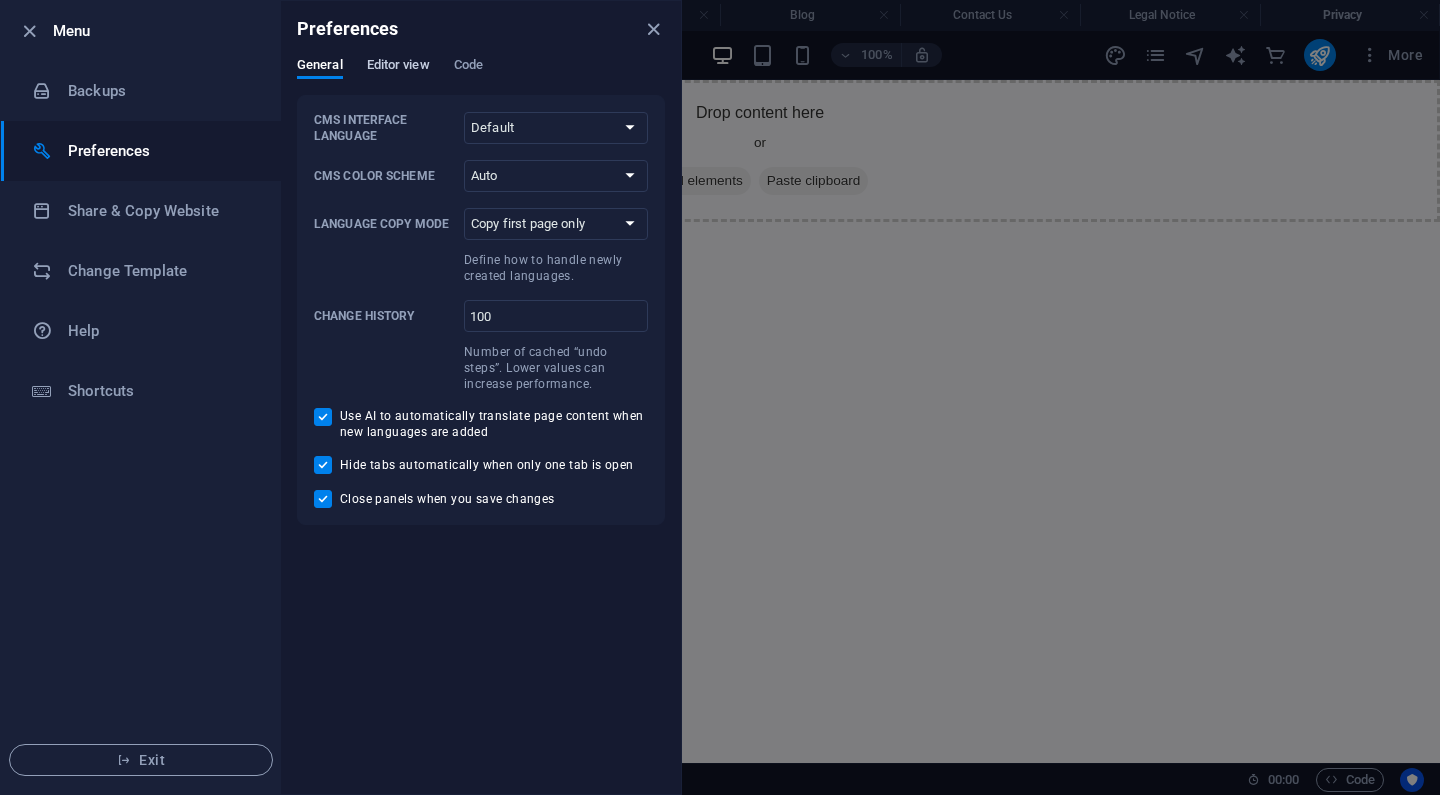 click on "Editor view" at bounding box center (398, 67) 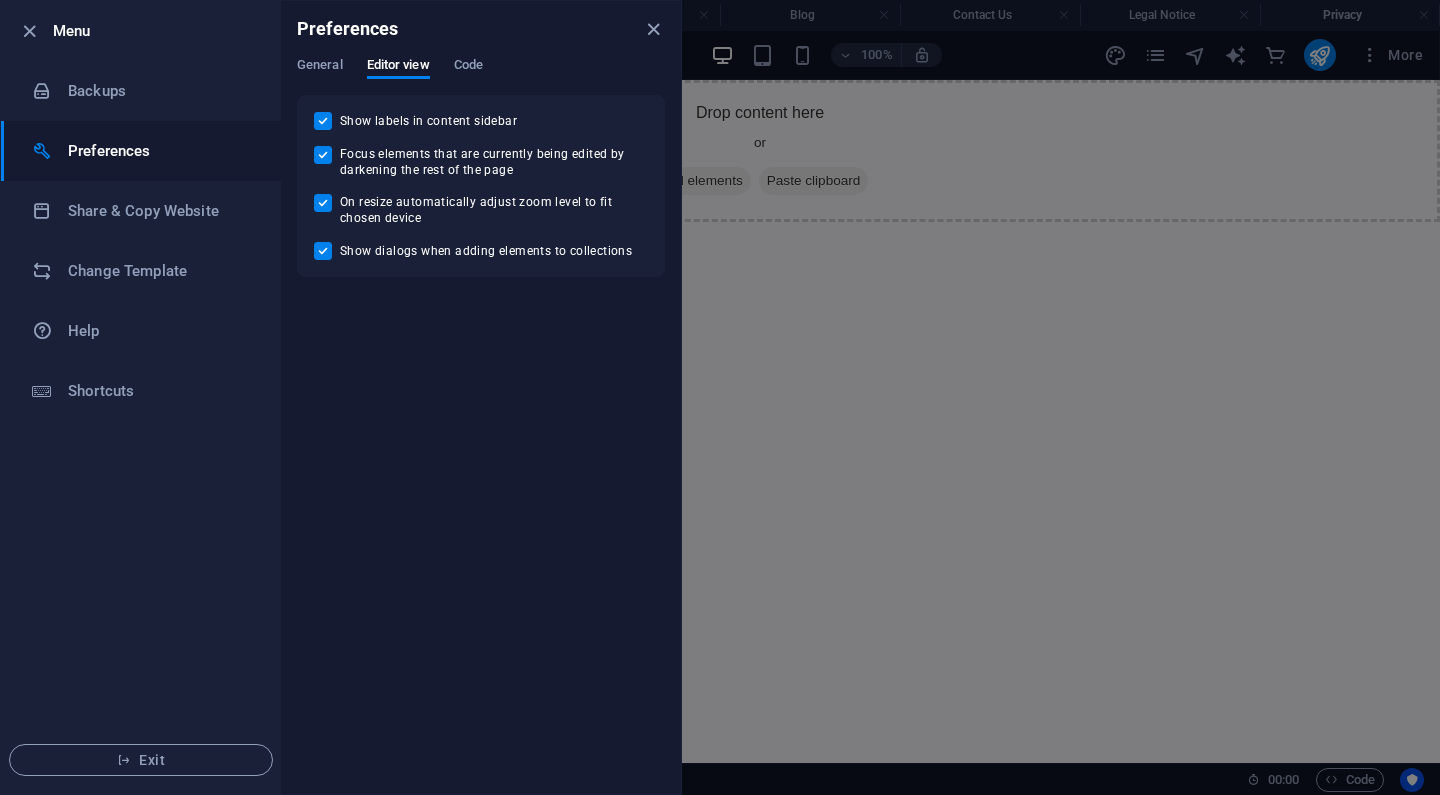 click on "Preferences" at bounding box center (481, 29) 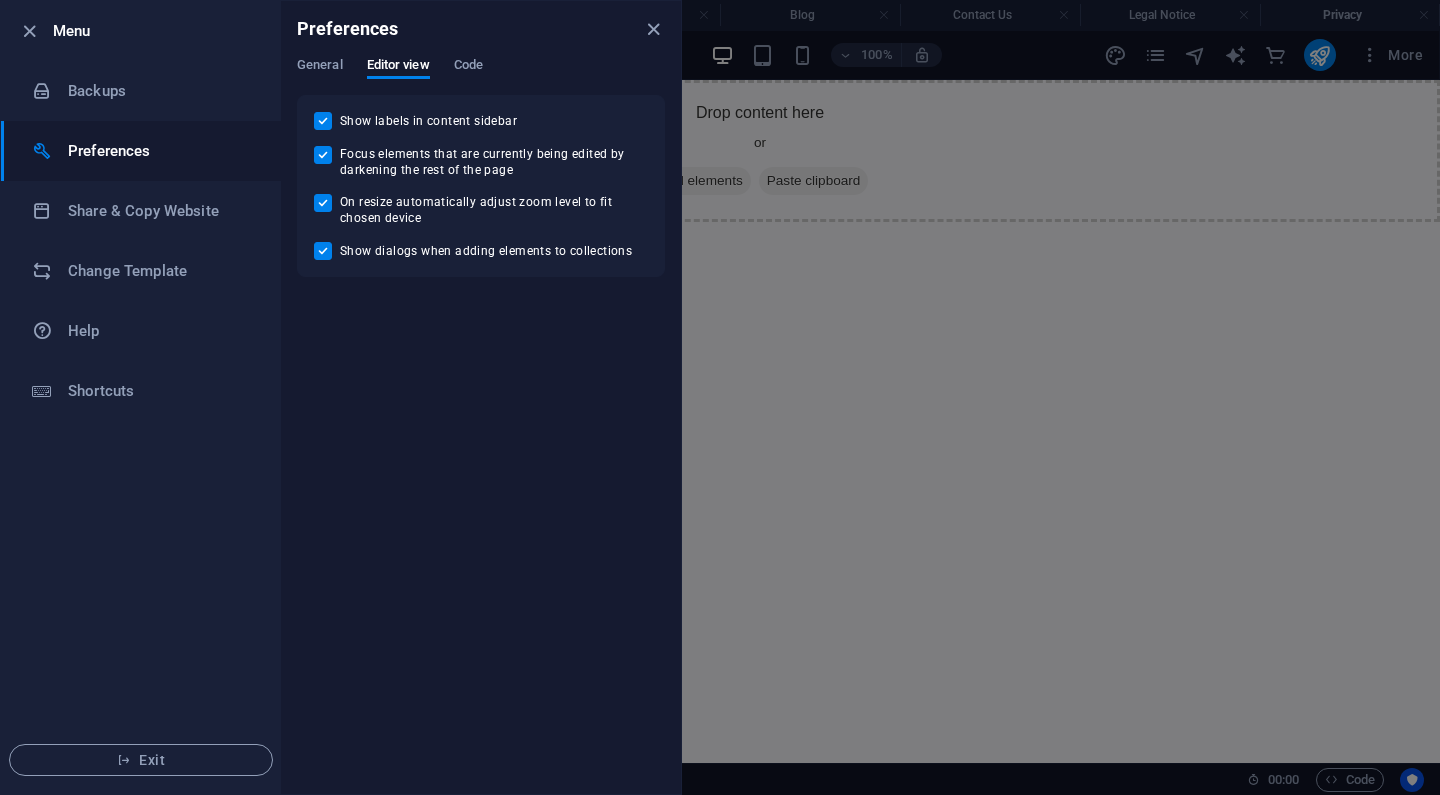 click at bounding box center (35, 31) 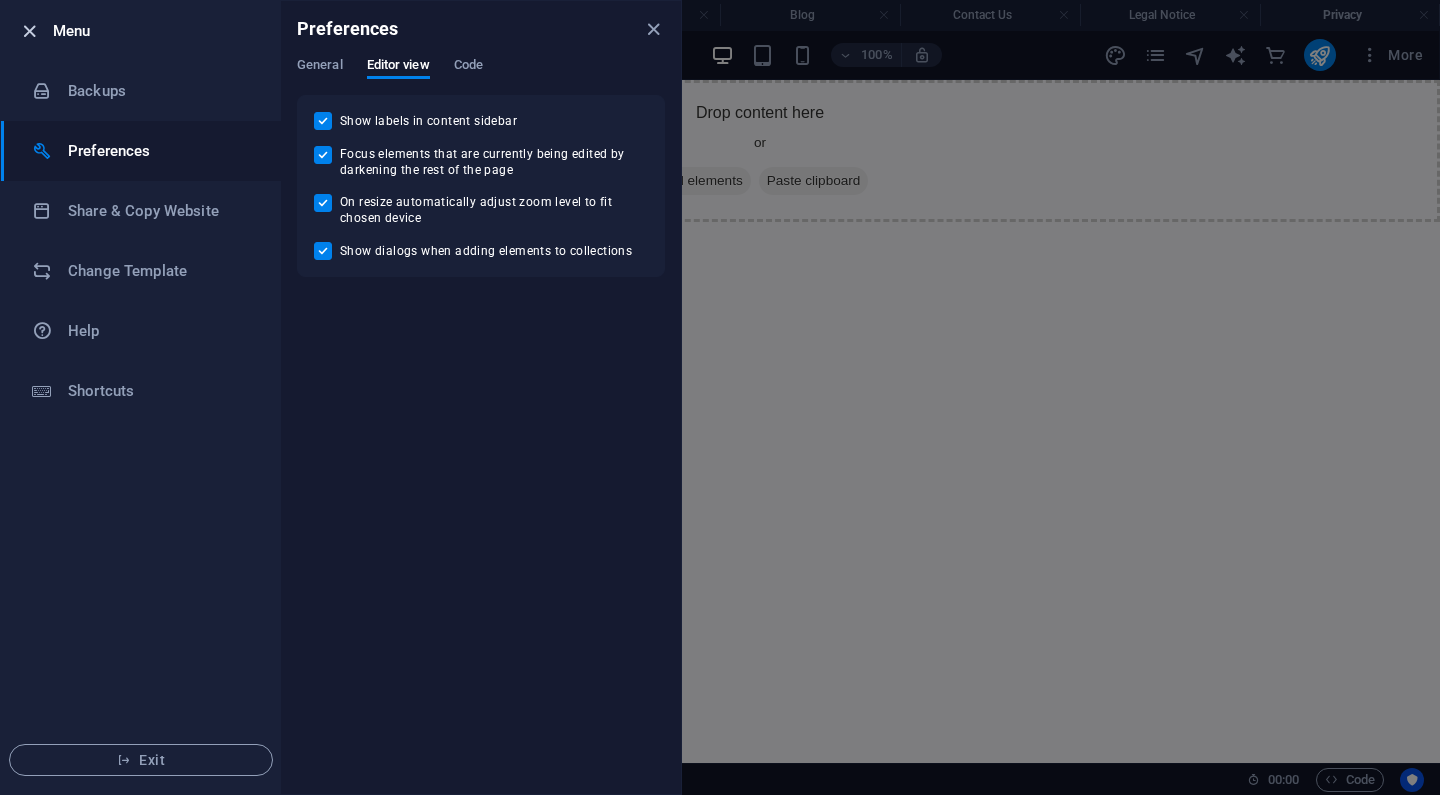 click at bounding box center [29, 31] 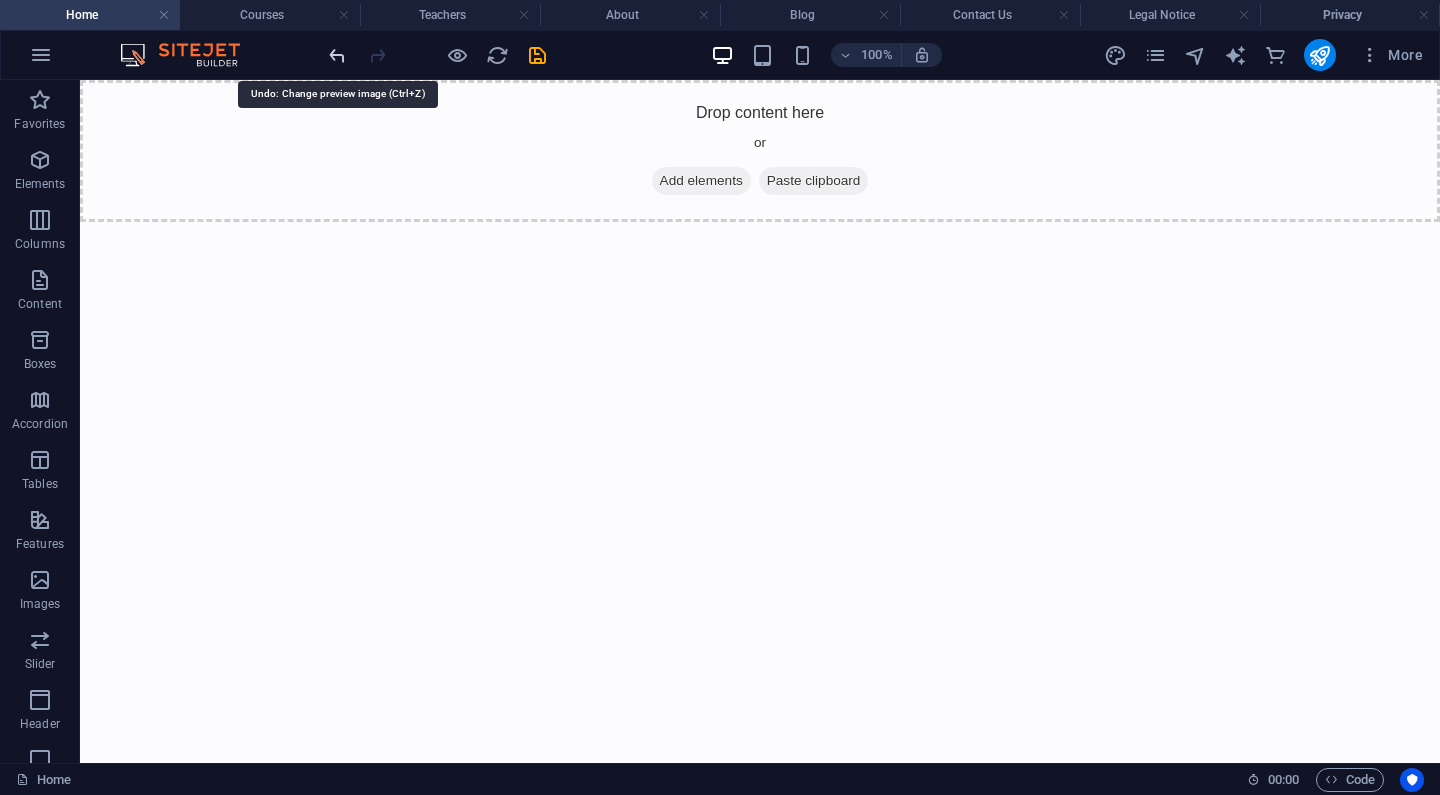 click at bounding box center (337, 55) 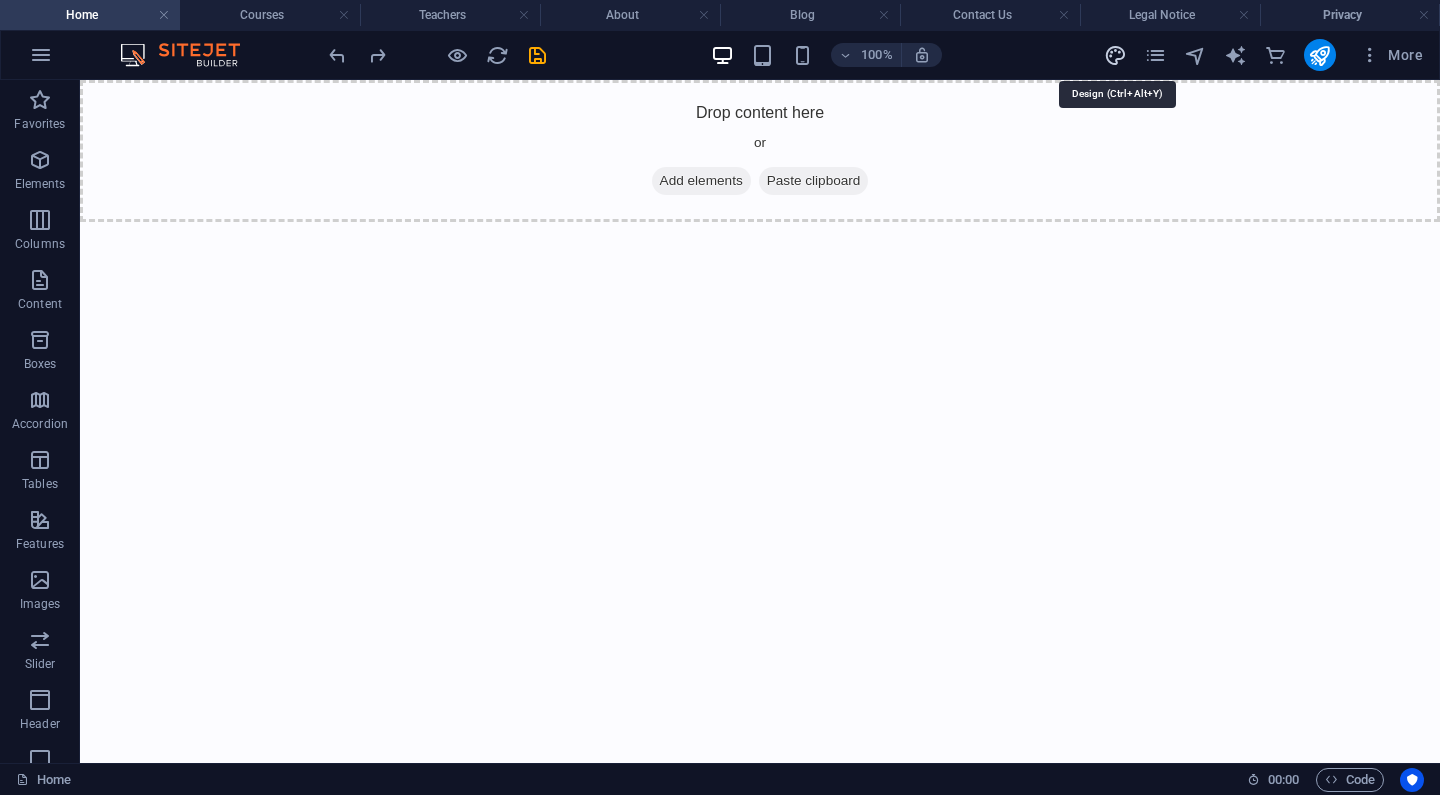 click at bounding box center (1115, 55) 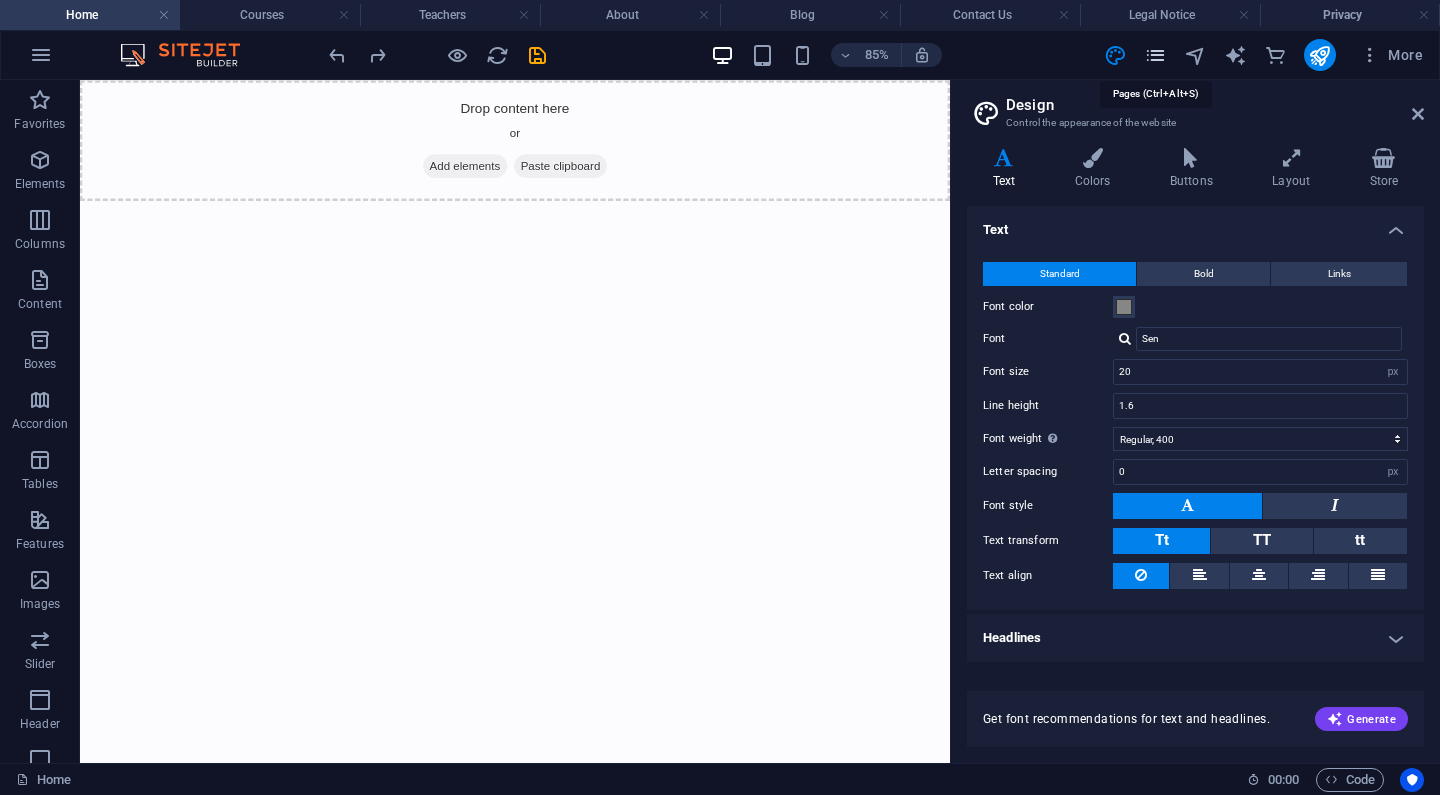 click at bounding box center (1155, 55) 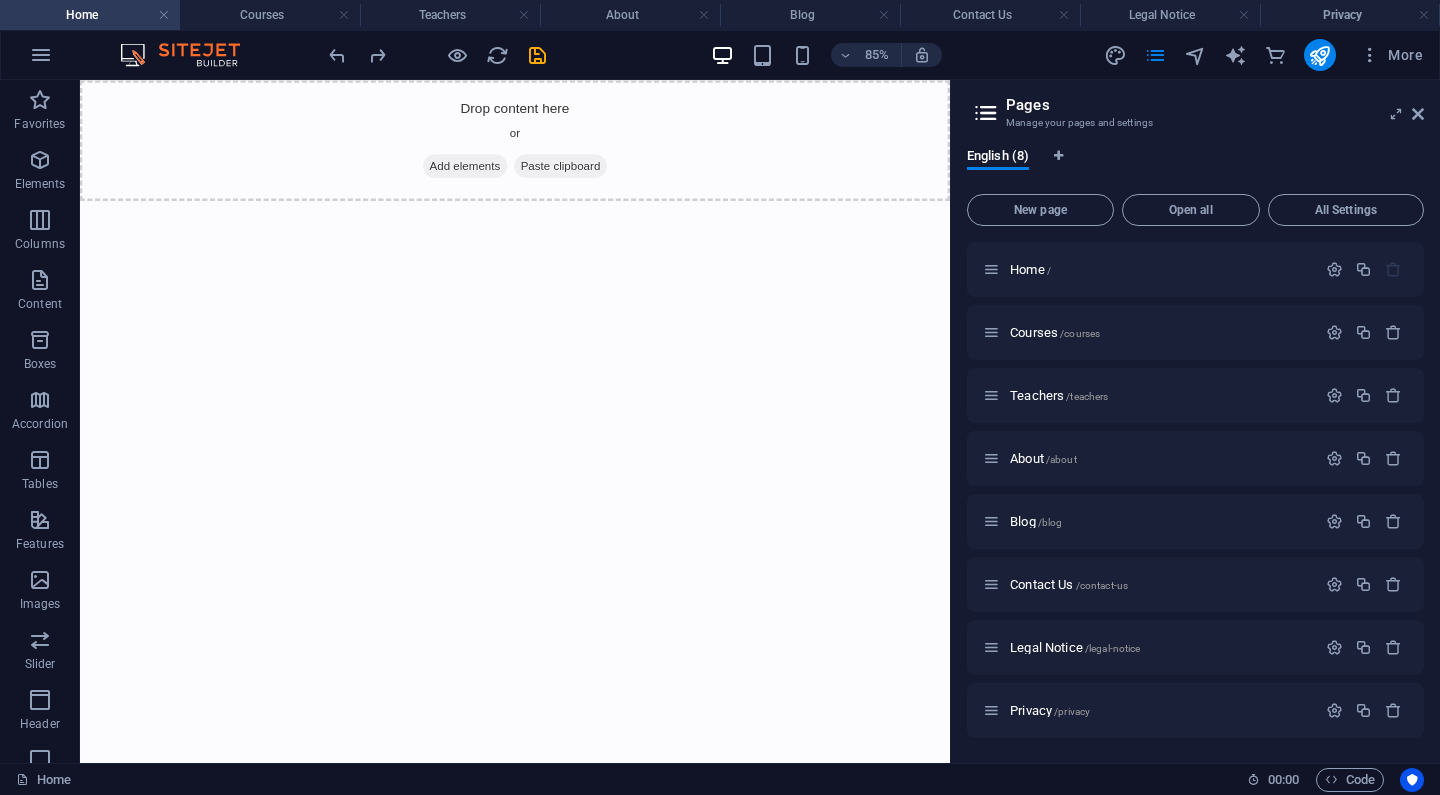 click at bounding box center [986, 113] 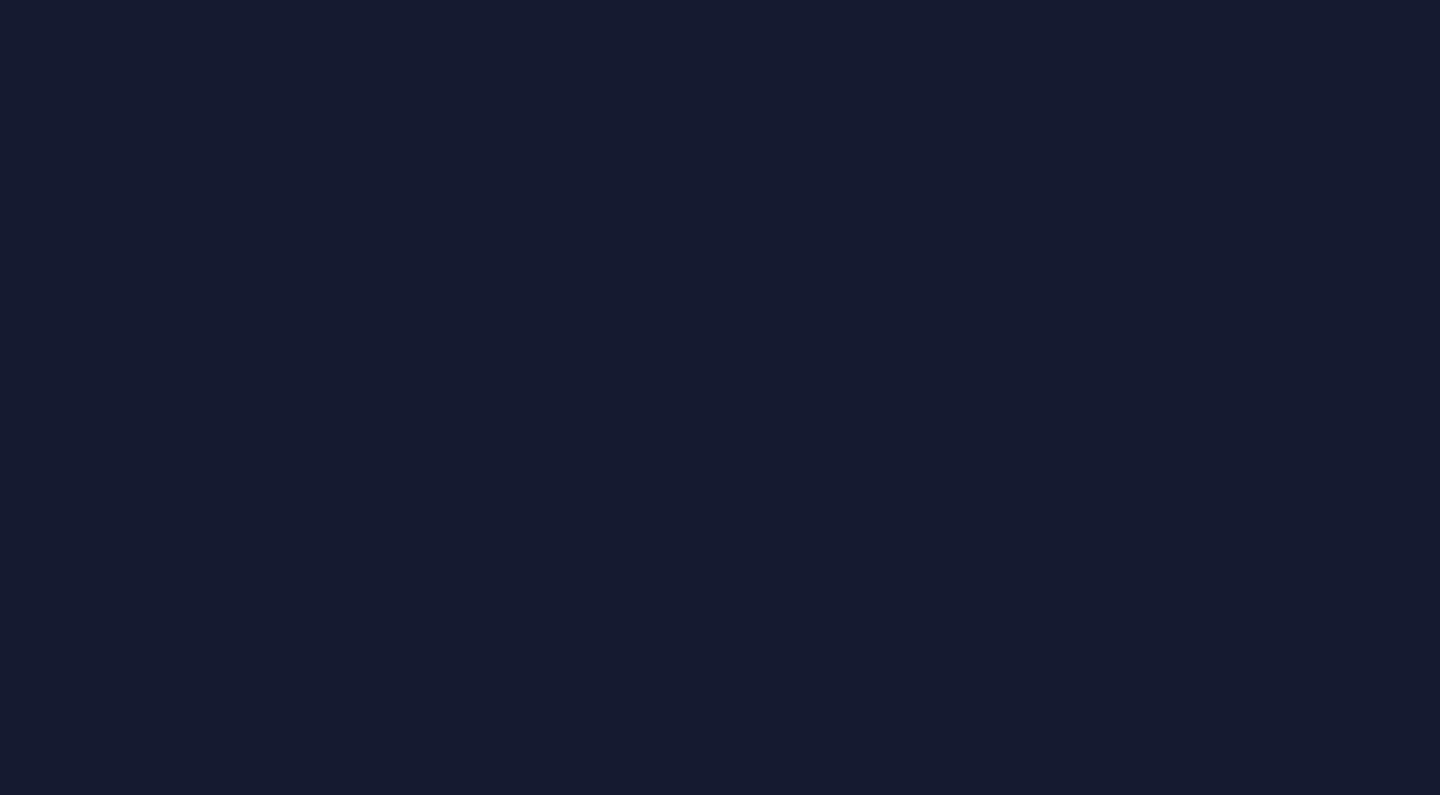 scroll, scrollTop: 0, scrollLeft: 0, axis: both 